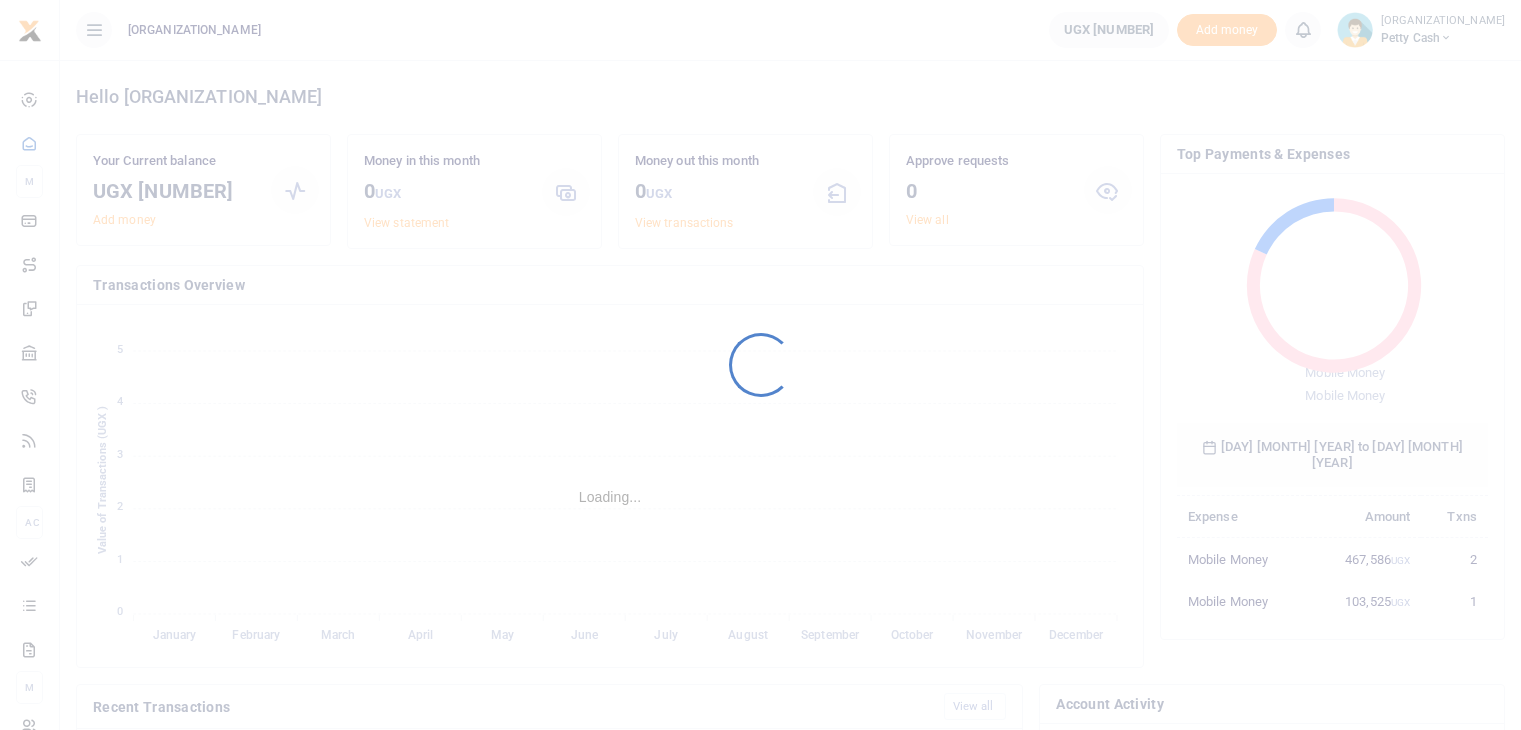 scroll, scrollTop: 0, scrollLeft: 0, axis: both 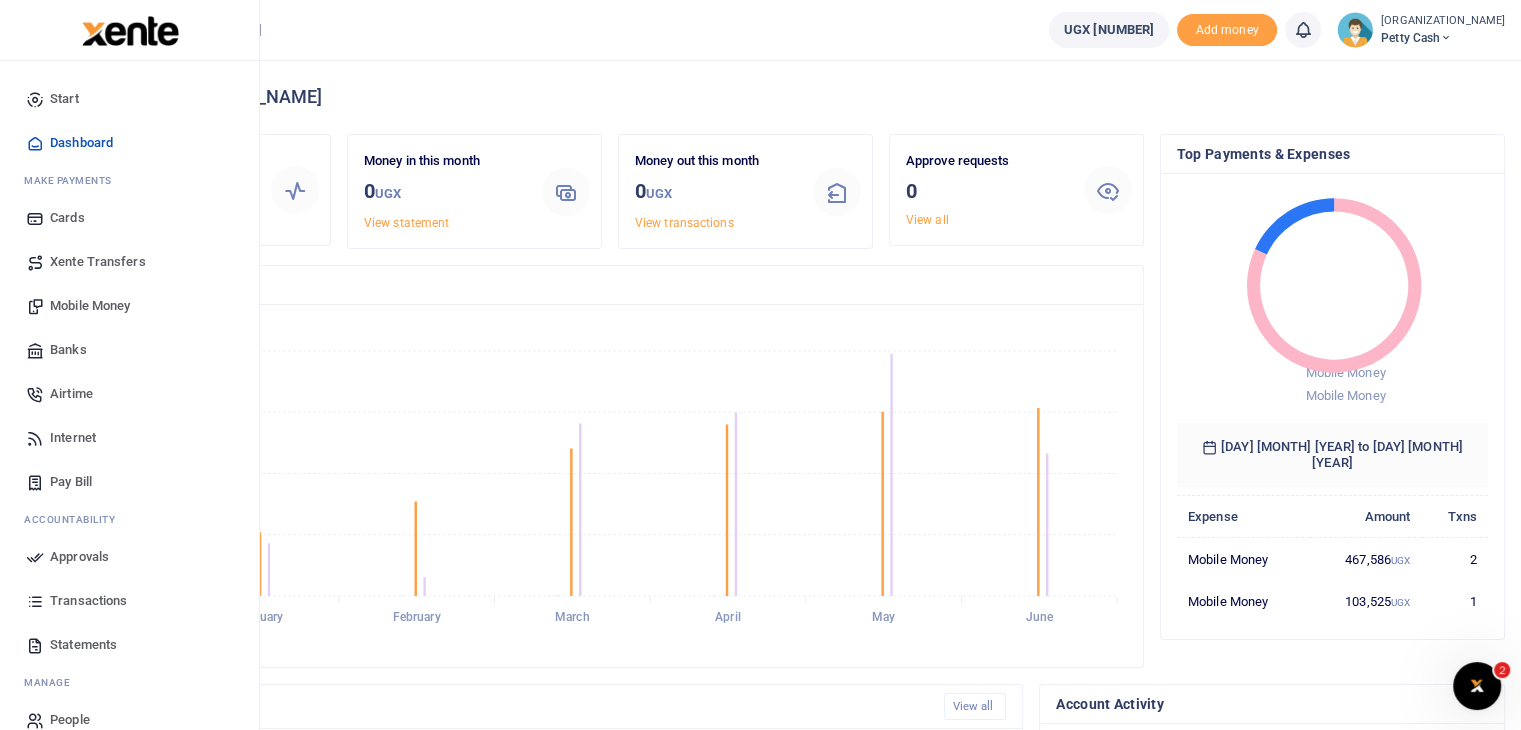 click on "Mobile Money" at bounding box center [90, 306] 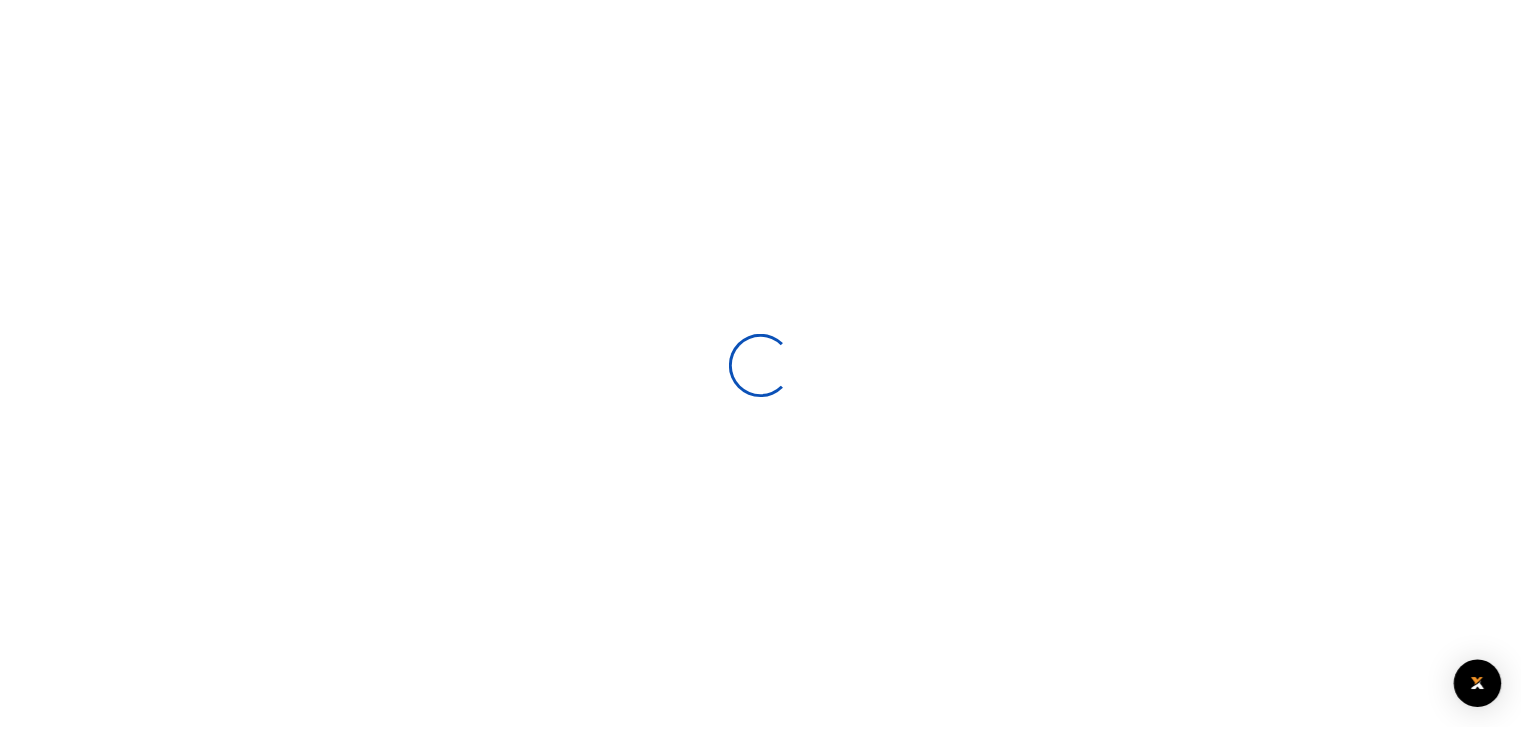 scroll, scrollTop: 0, scrollLeft: 0, axis: both 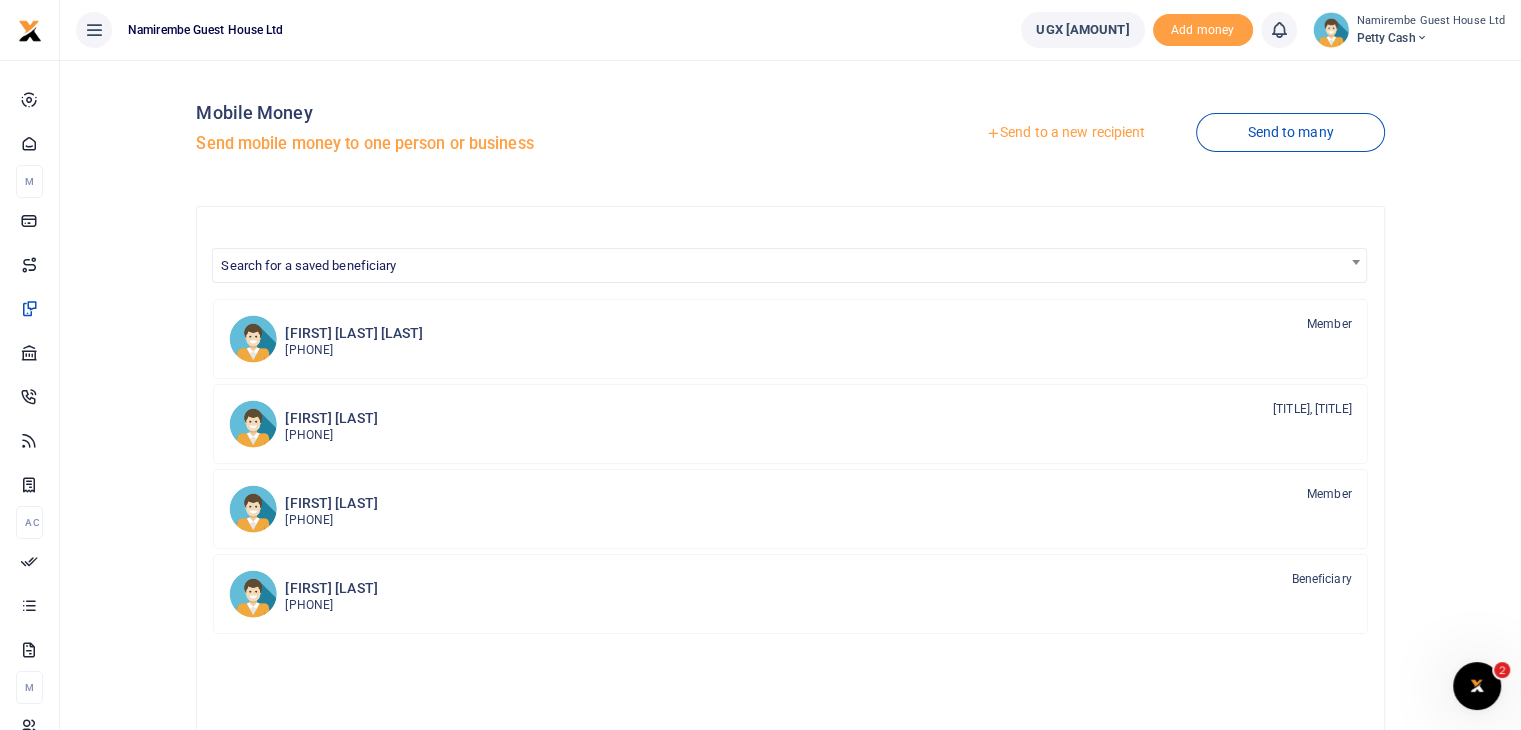 click on "Send to a new recipient" at bounding box center (1065, 133) 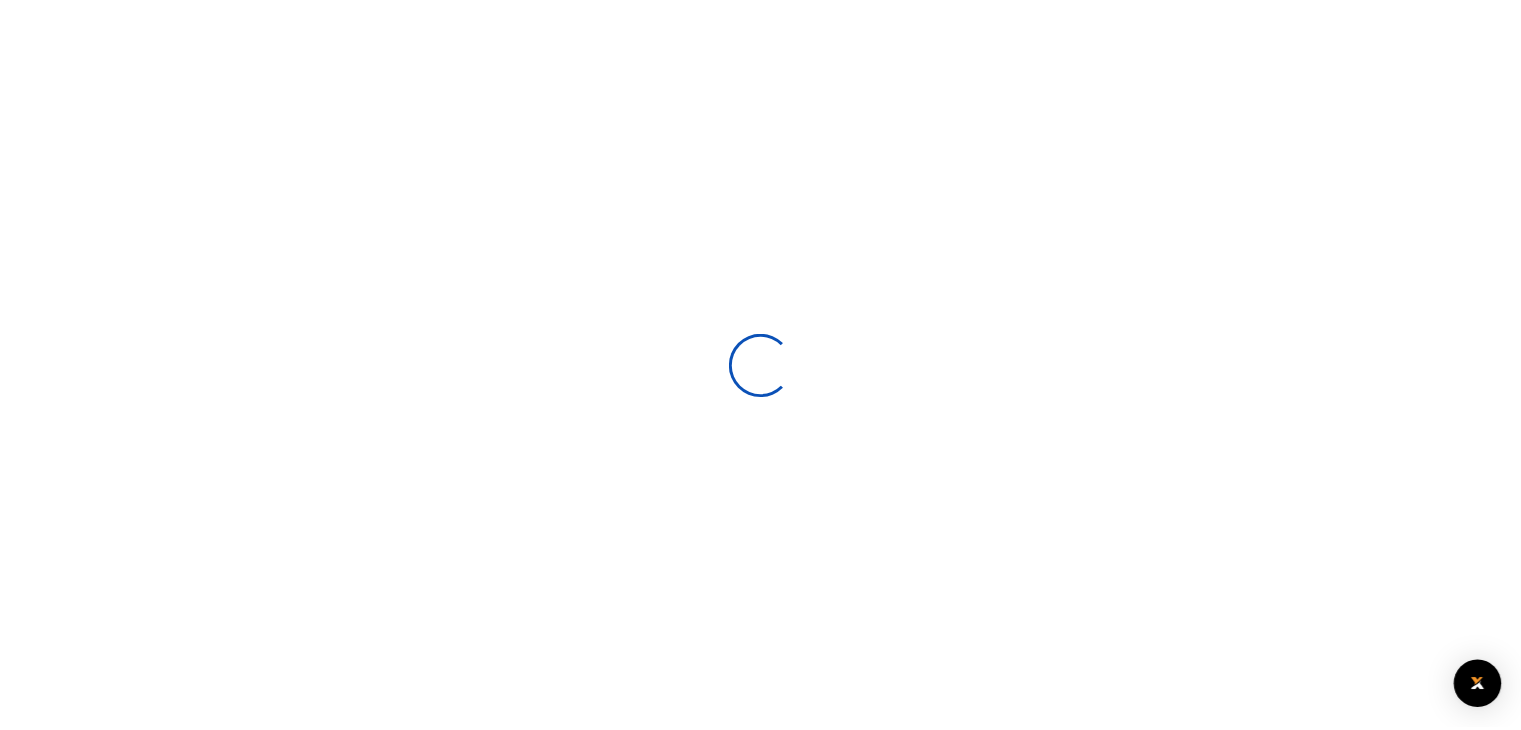 scroll, scrollTop: 0, scrollLeft: 0, axis: both 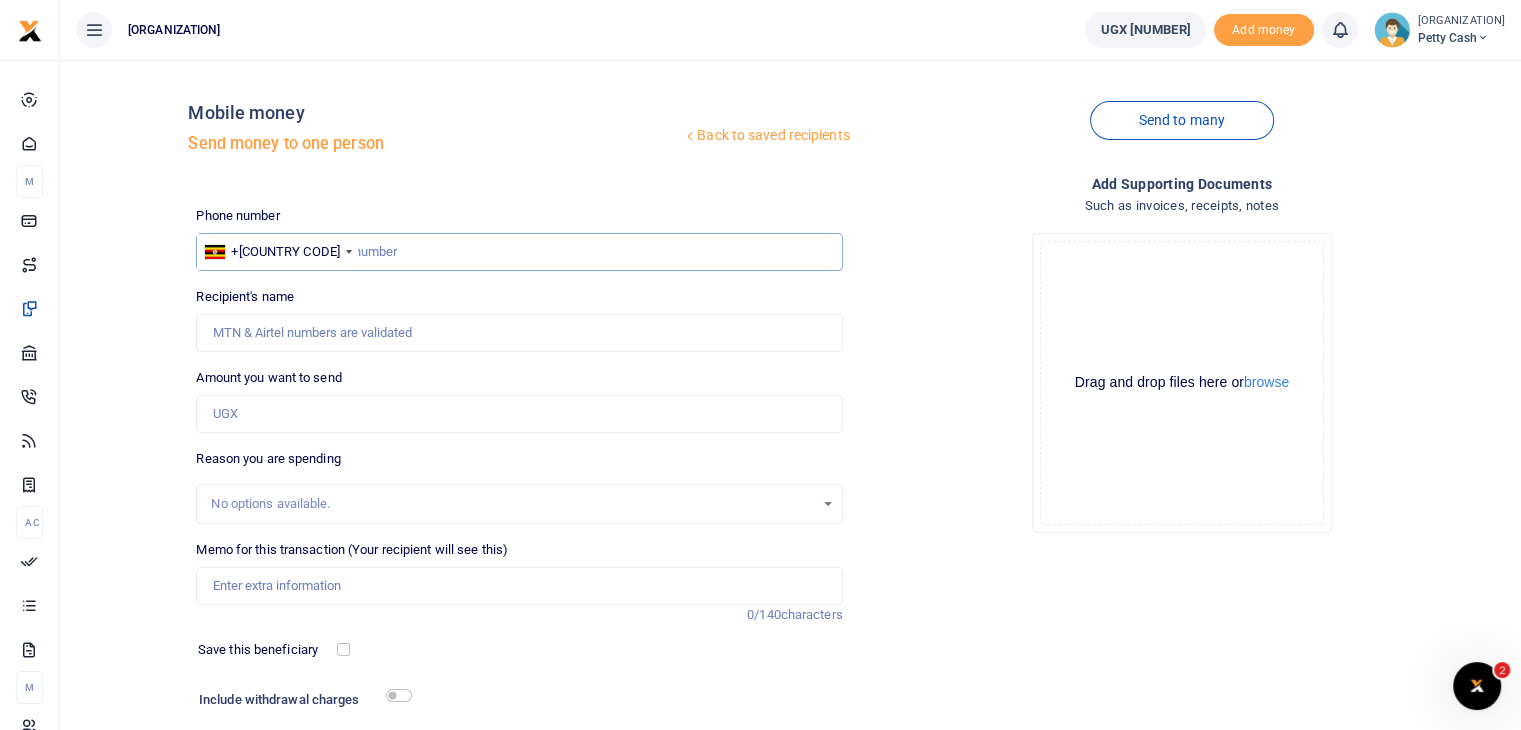 click at bounding box center [519, 252] 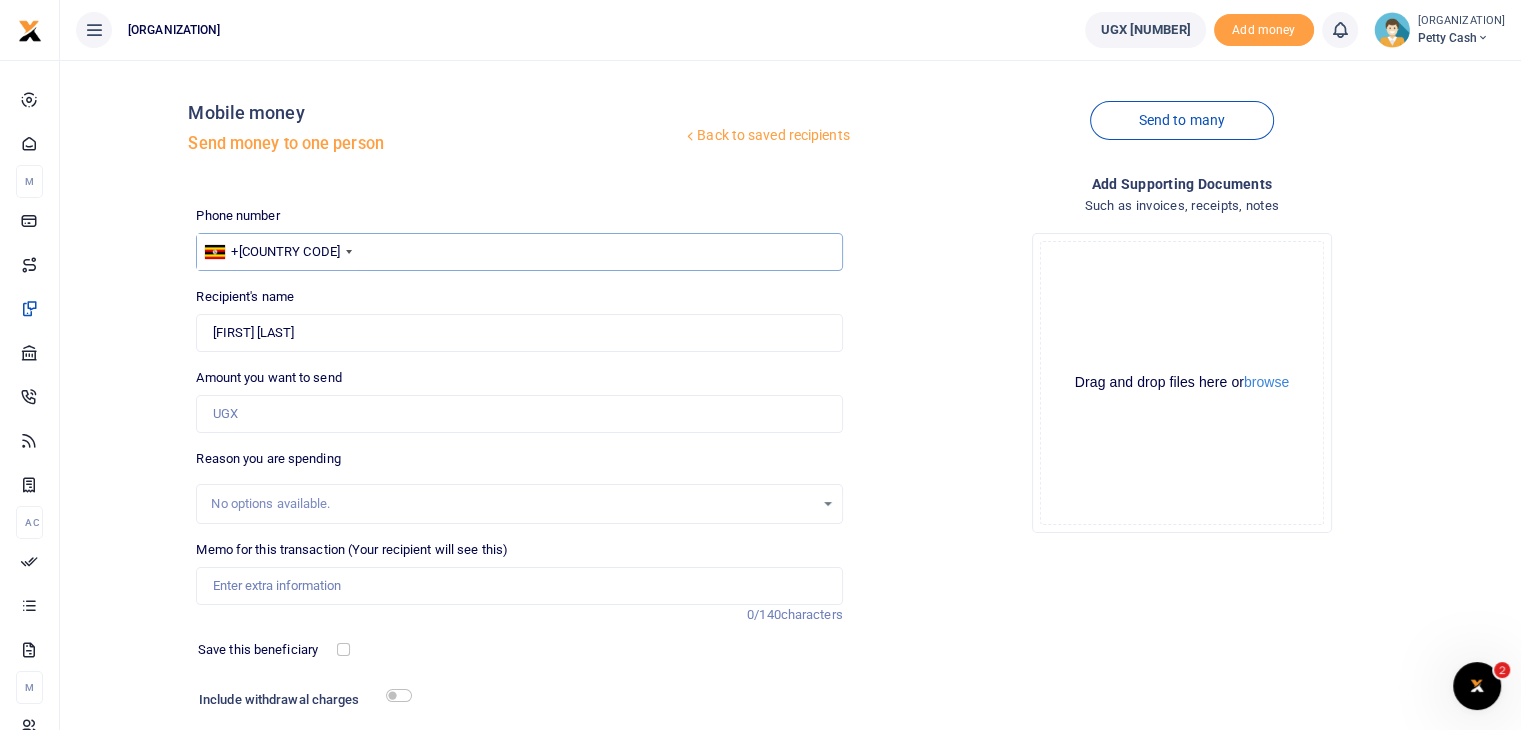 type on "[PHONE]" 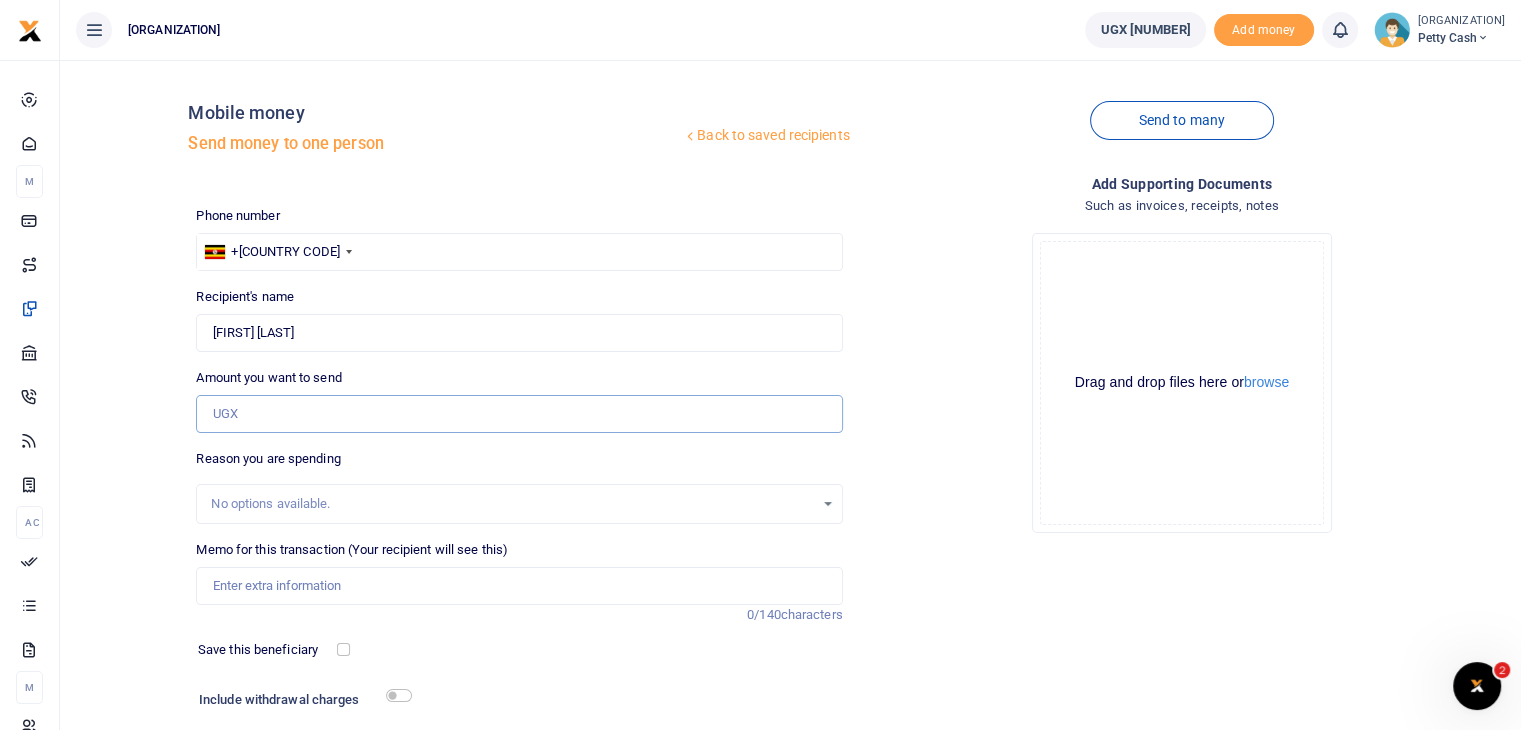 click on "Amount you want to send" at bounding box center (519, 414) 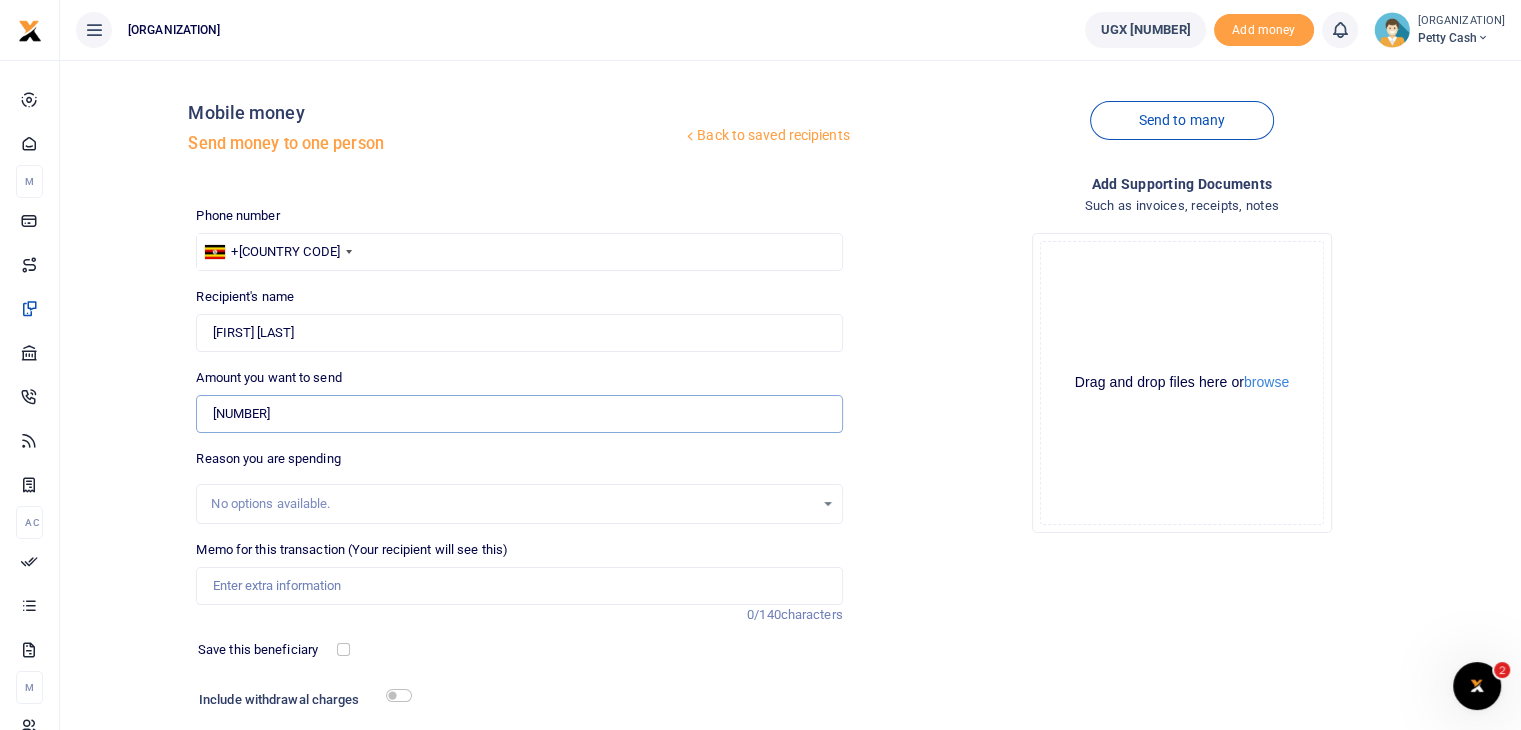 type on "195,080" 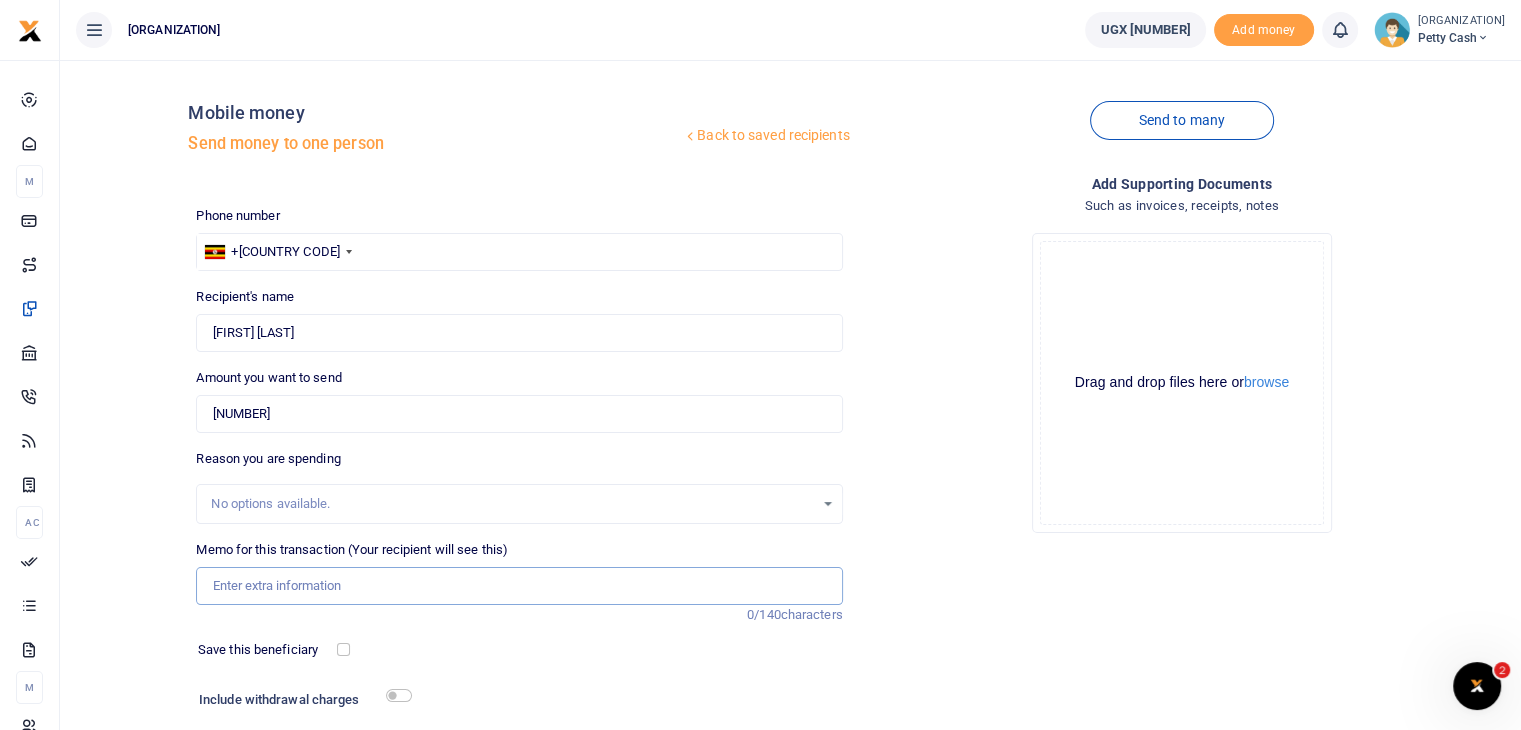 click on "Memo for this transaction (Your recipient will see this)" at bounding box center (519, 586) 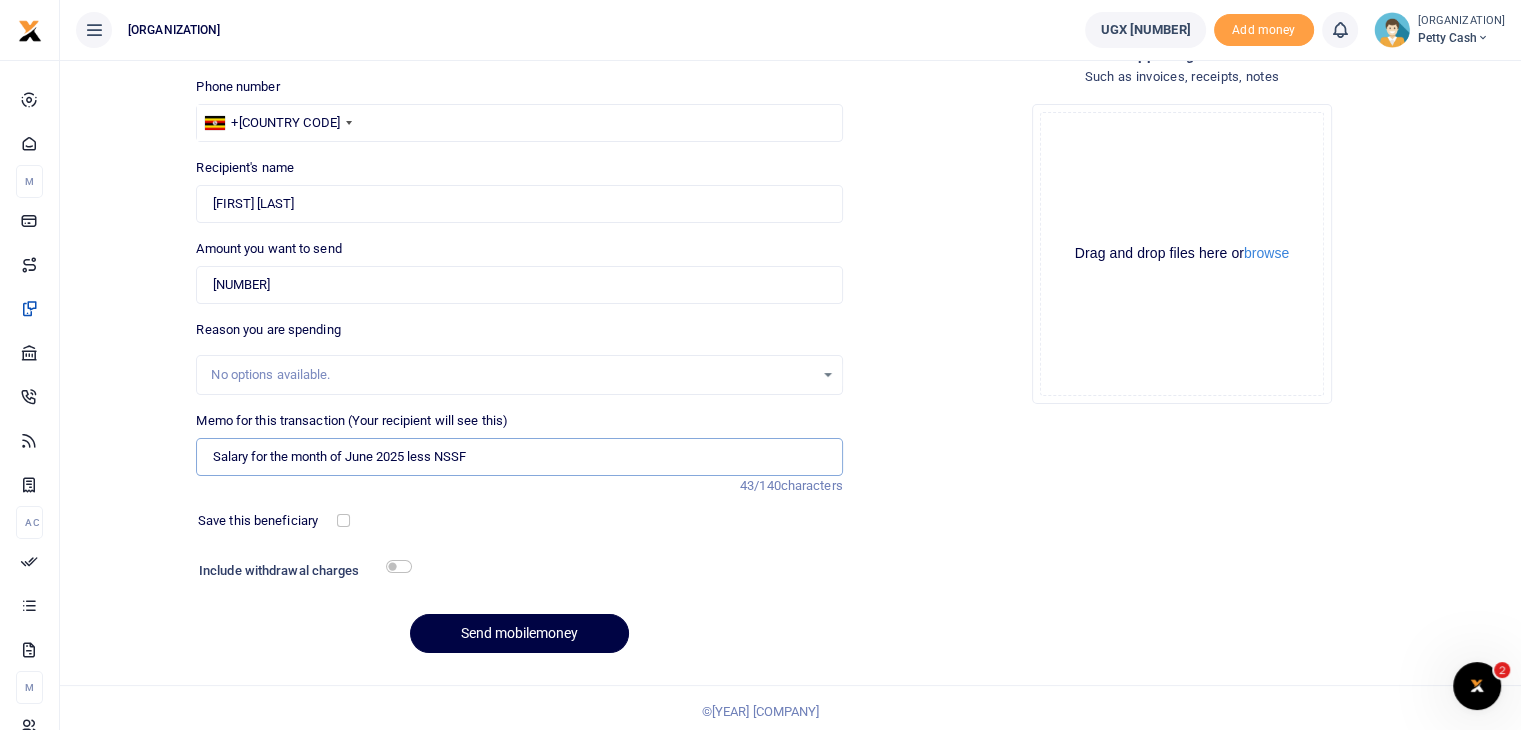 scroll, scrollTop: 136, scrollLeft: 0, axis: vertical 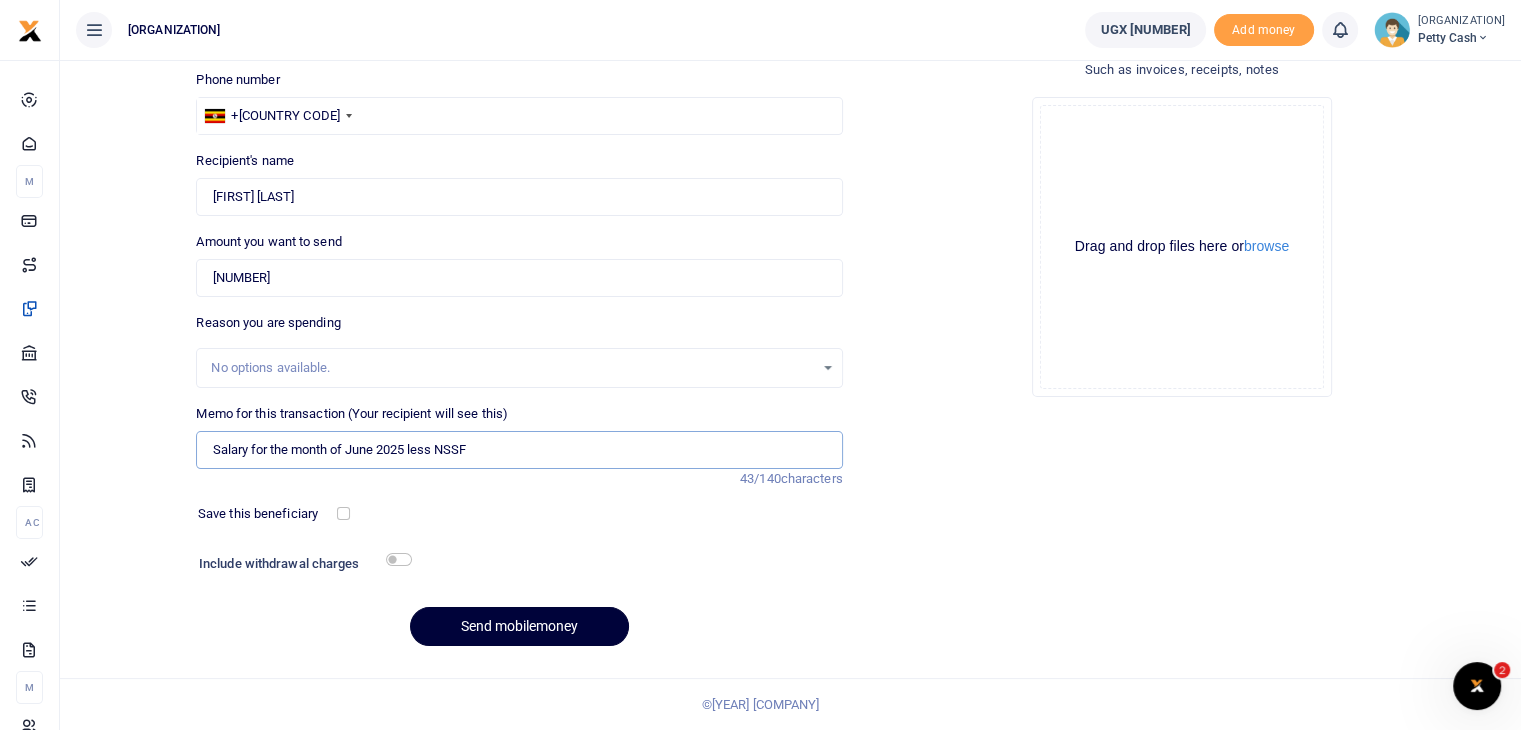 type on "Salary for the month of June 2025 less NSSF" 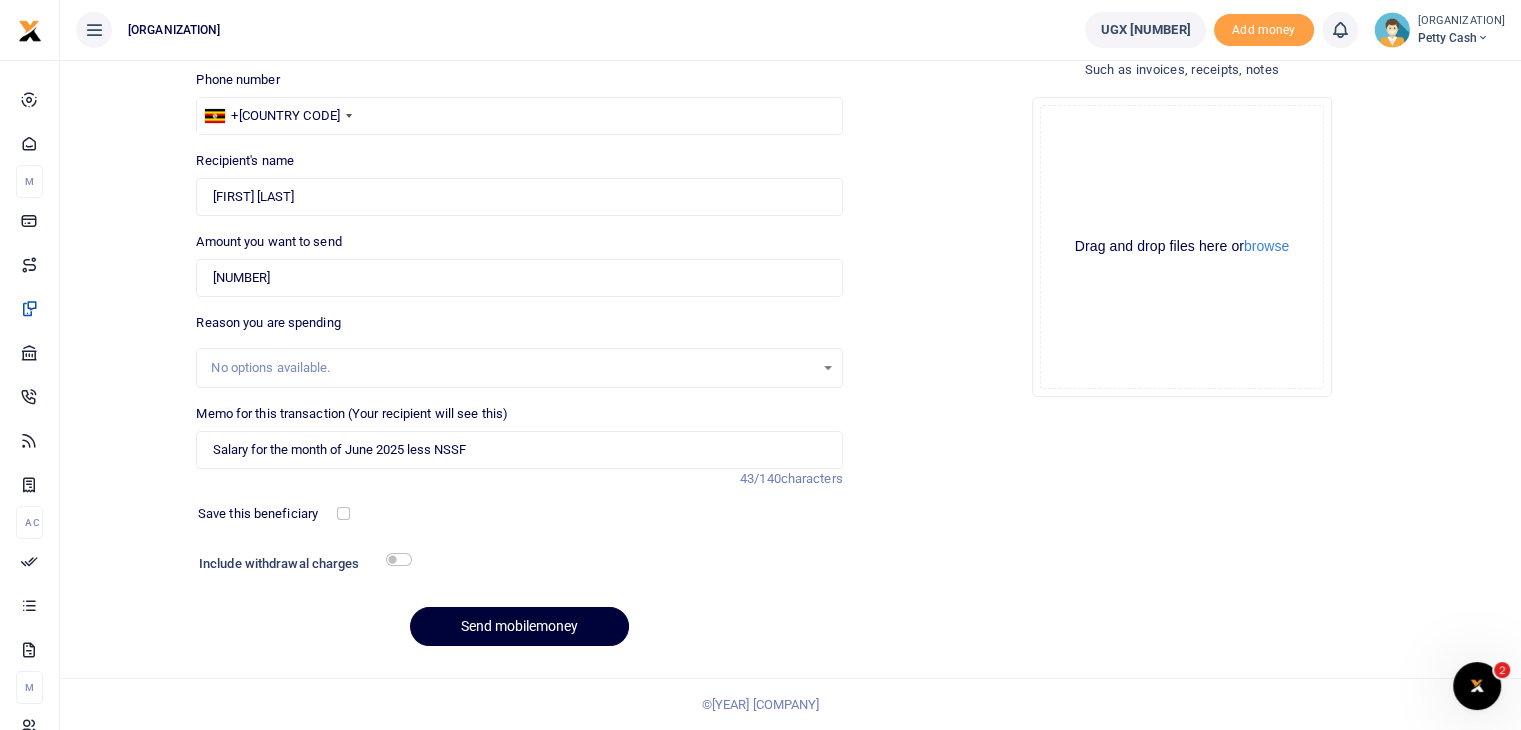 click on "Send mobilemoney" at bounding box center (519, 626) 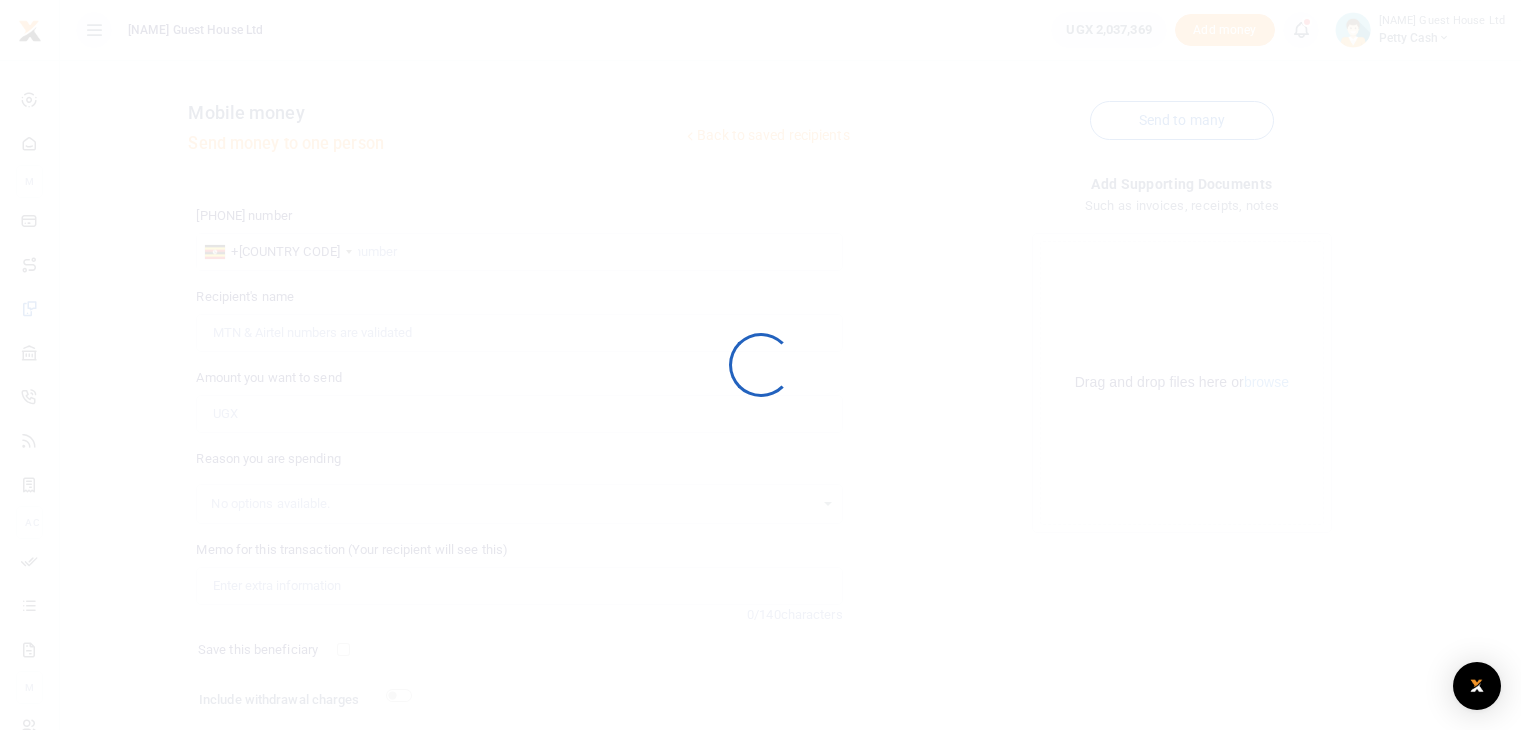 scroll, scrollTop: 136, scrollLeft: 0, axis: vertical 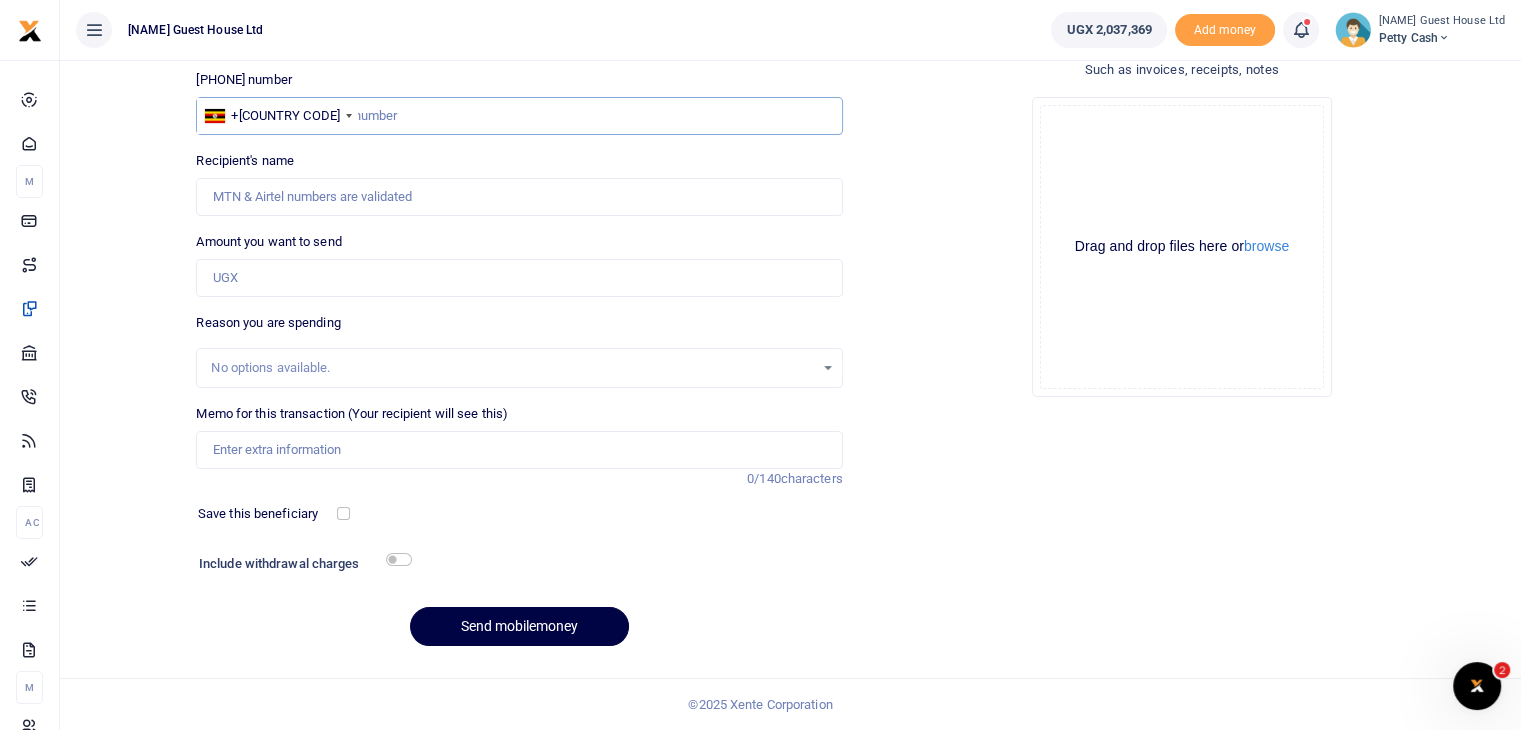 click at bounding box center [519, 116] 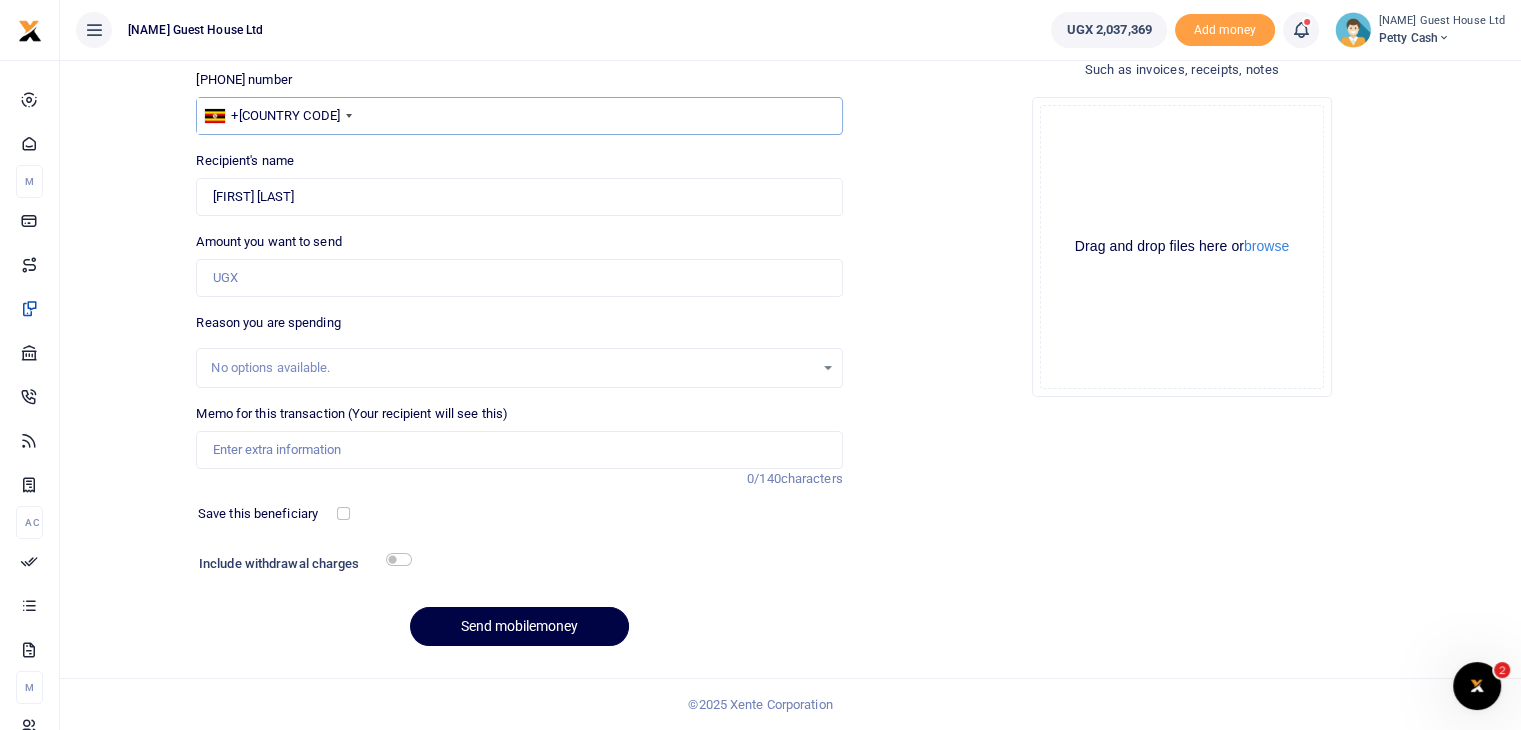 type on "746442039" 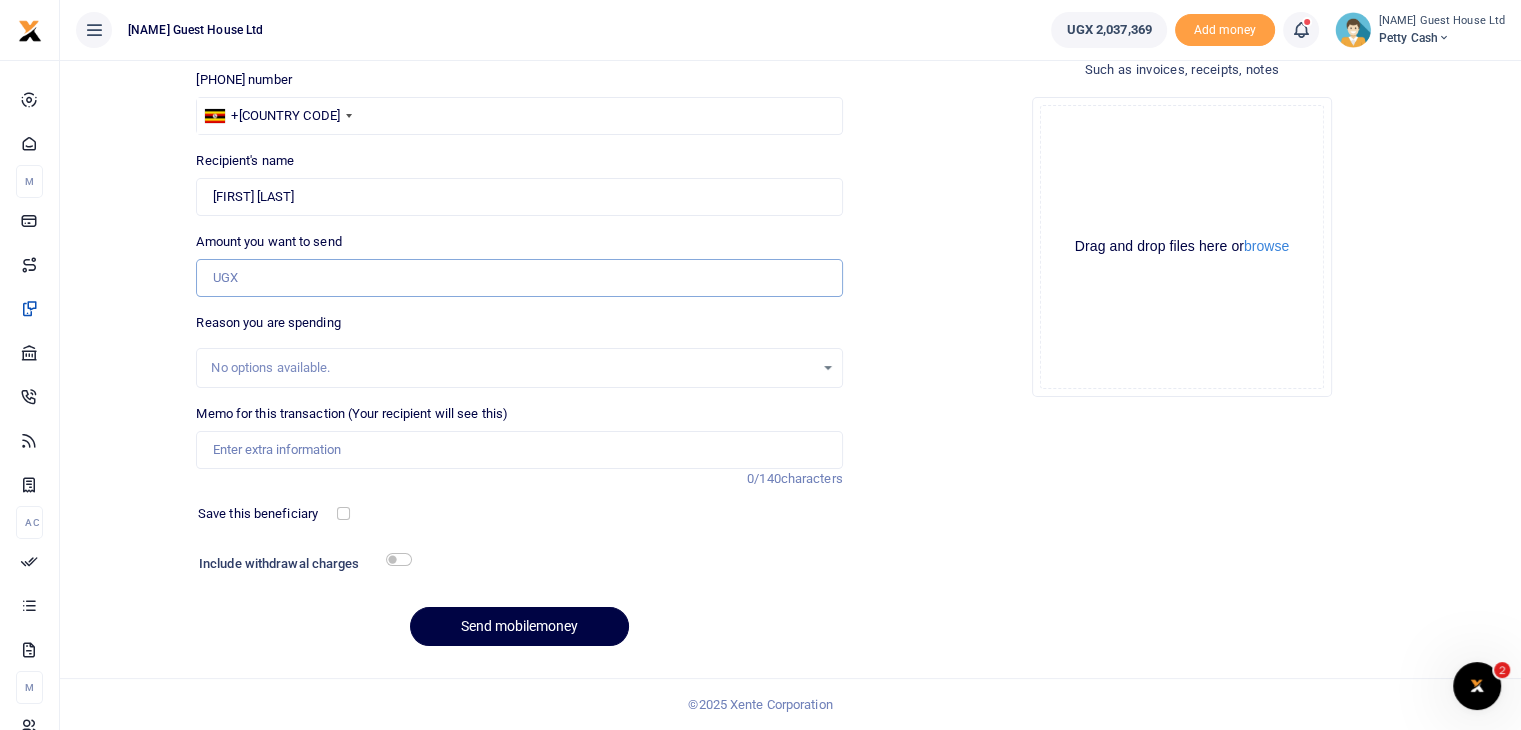 click on "Amount you want to send" at bounding box center (519, 278) 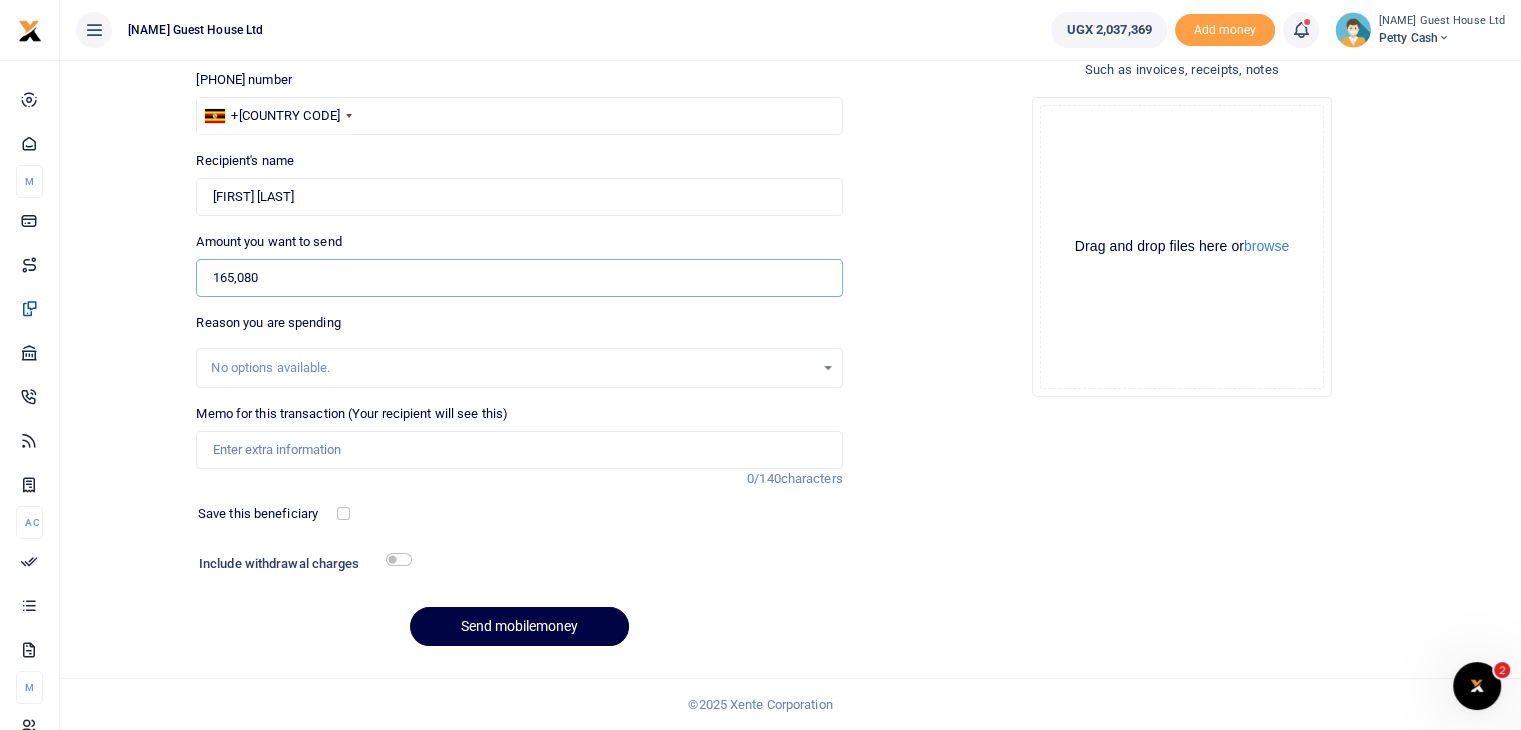 type on "165,080" 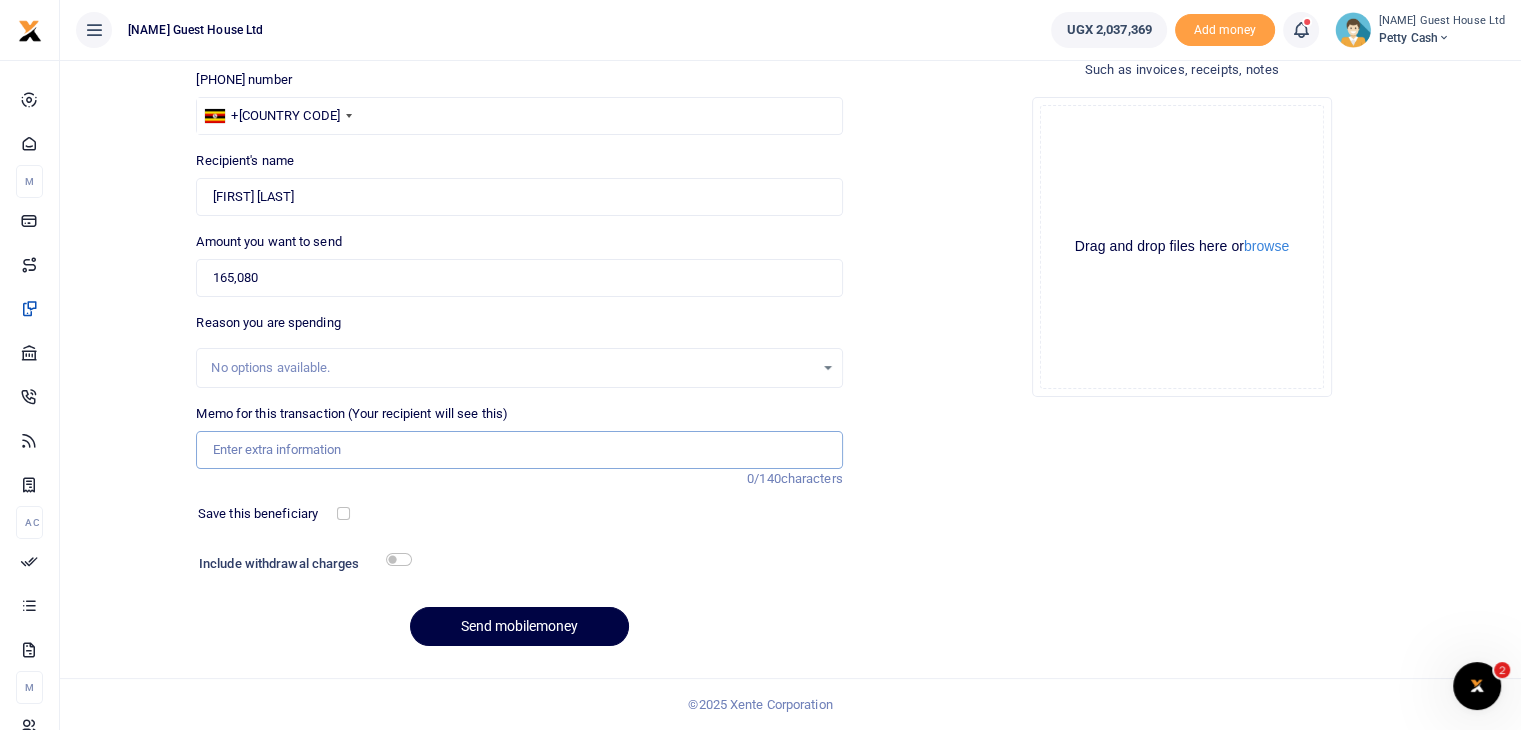 click on "Memo for this transaction (Your recipient will see this)" at bounding box center [519, 450] 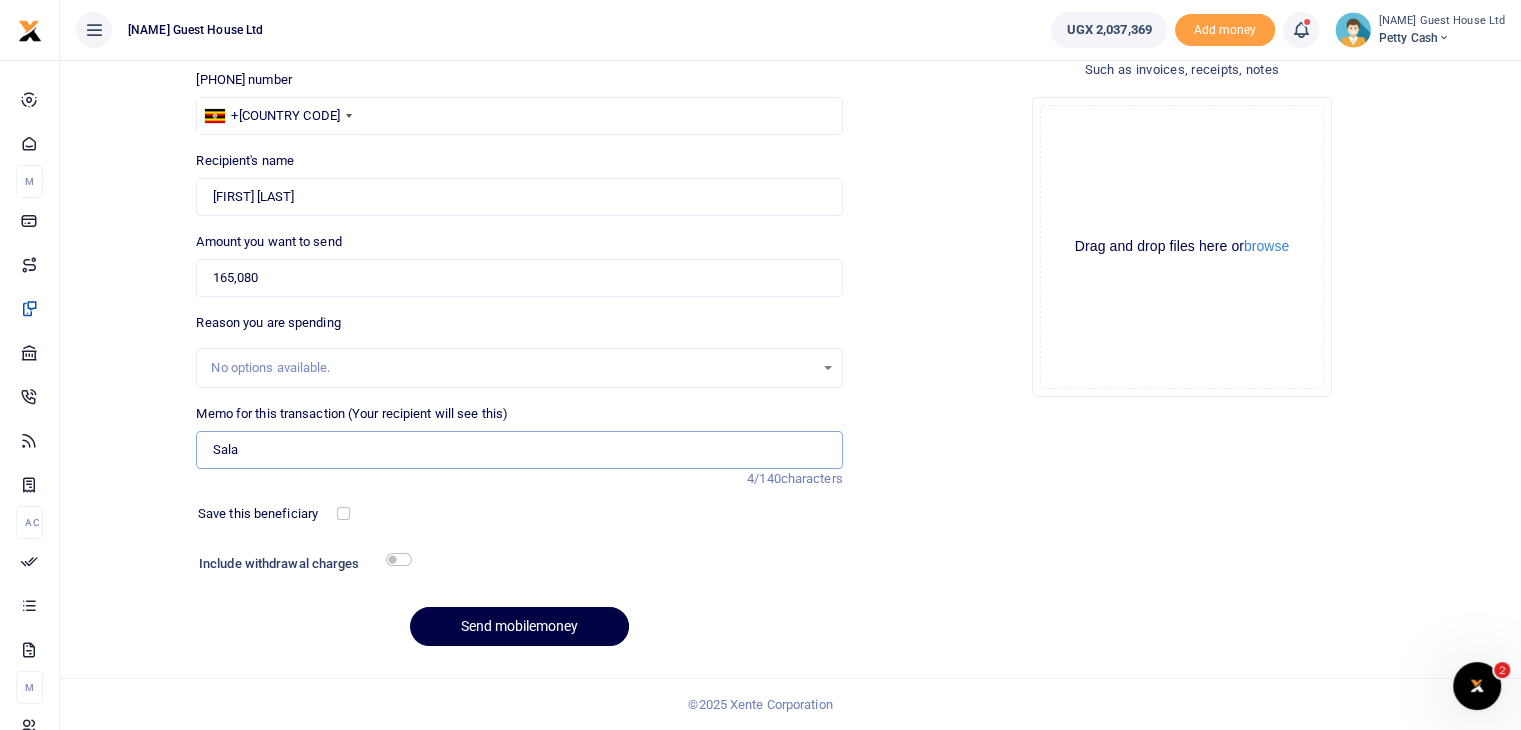 type on "Salary for the month of June 2025 less NSSF" 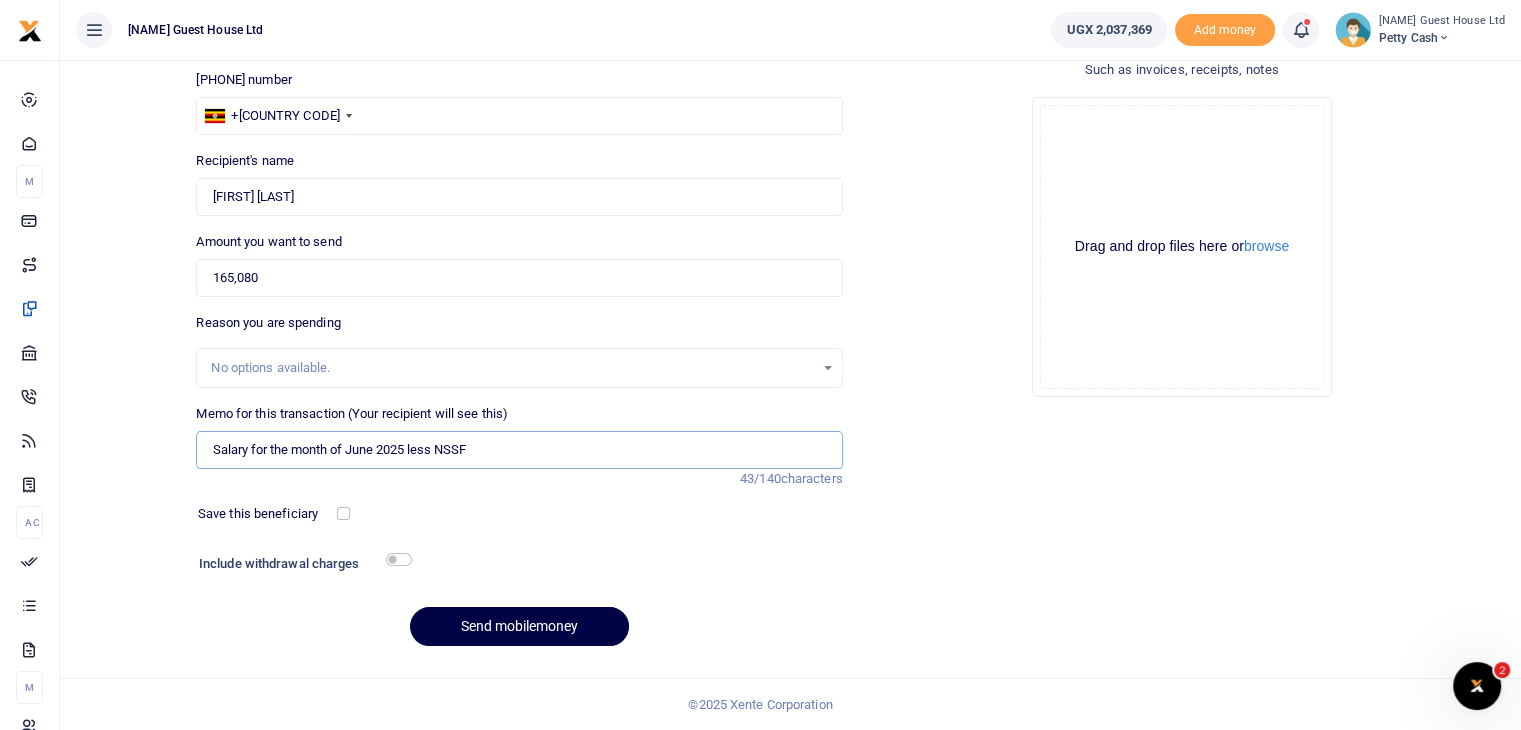 click on "Salary for the month of June 2025 less NSSF" at bounding box center [519, 450] 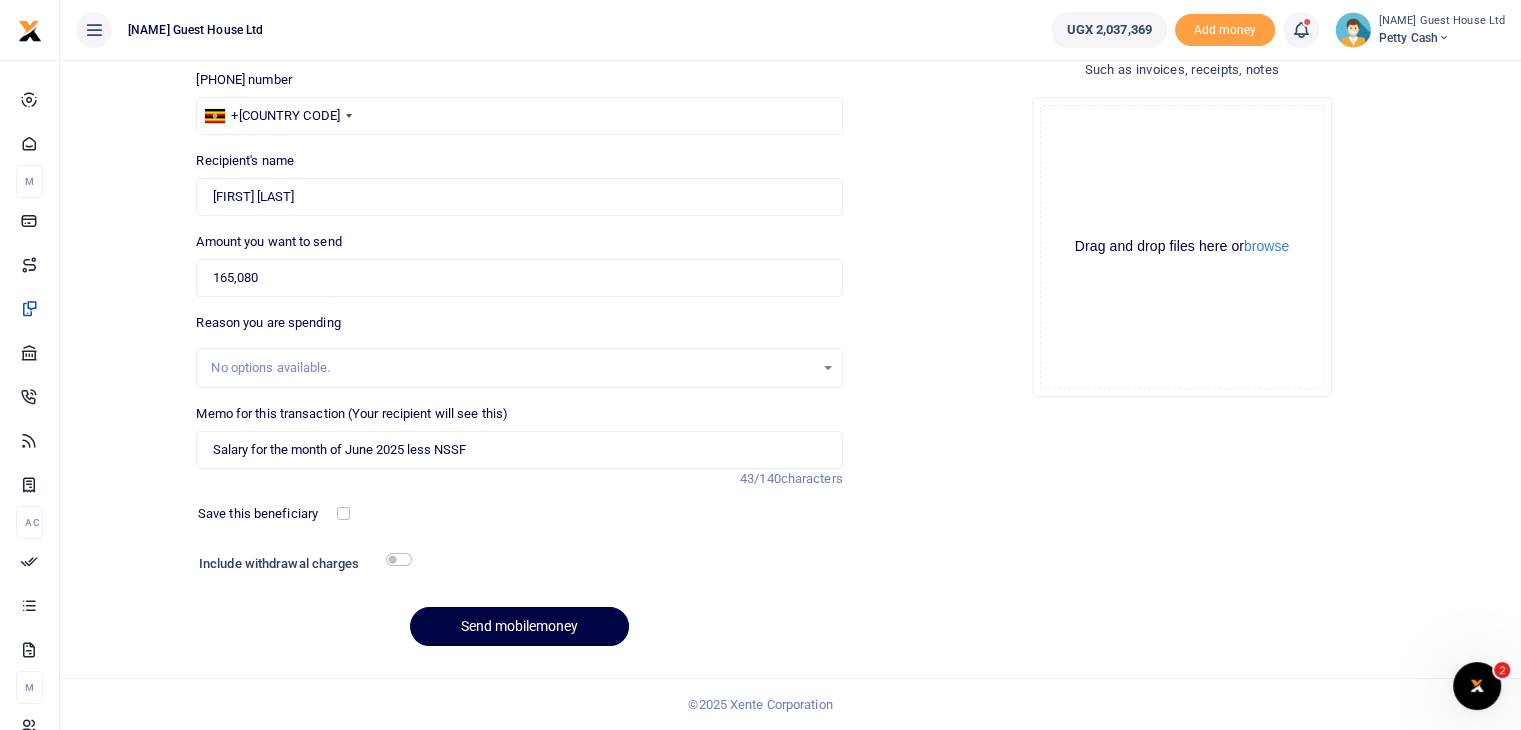 click on "Save this beneficiary" at bounding box center [507, 514] 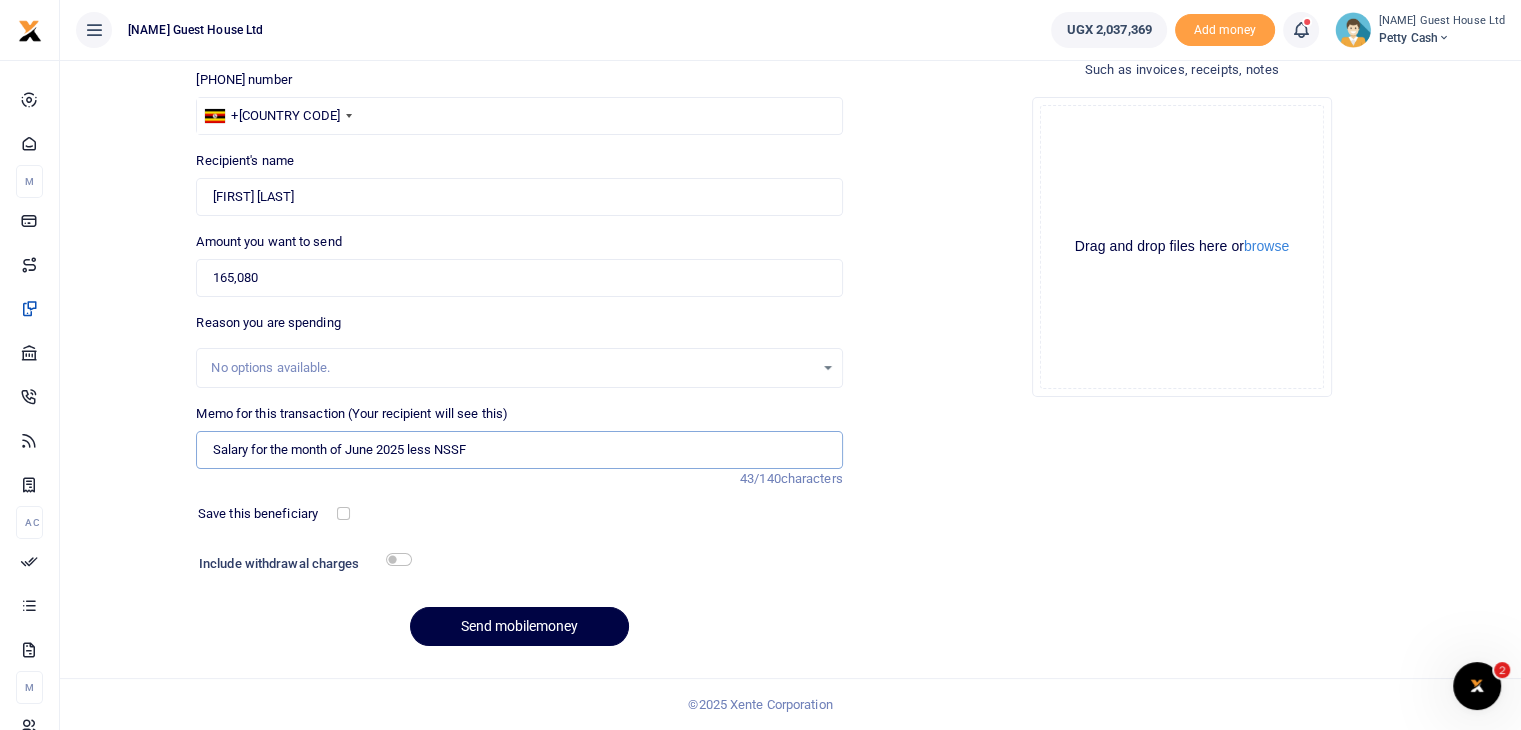 click on "Salary for the month of June 2025 less NSSF" at bounding box center (519, 450) 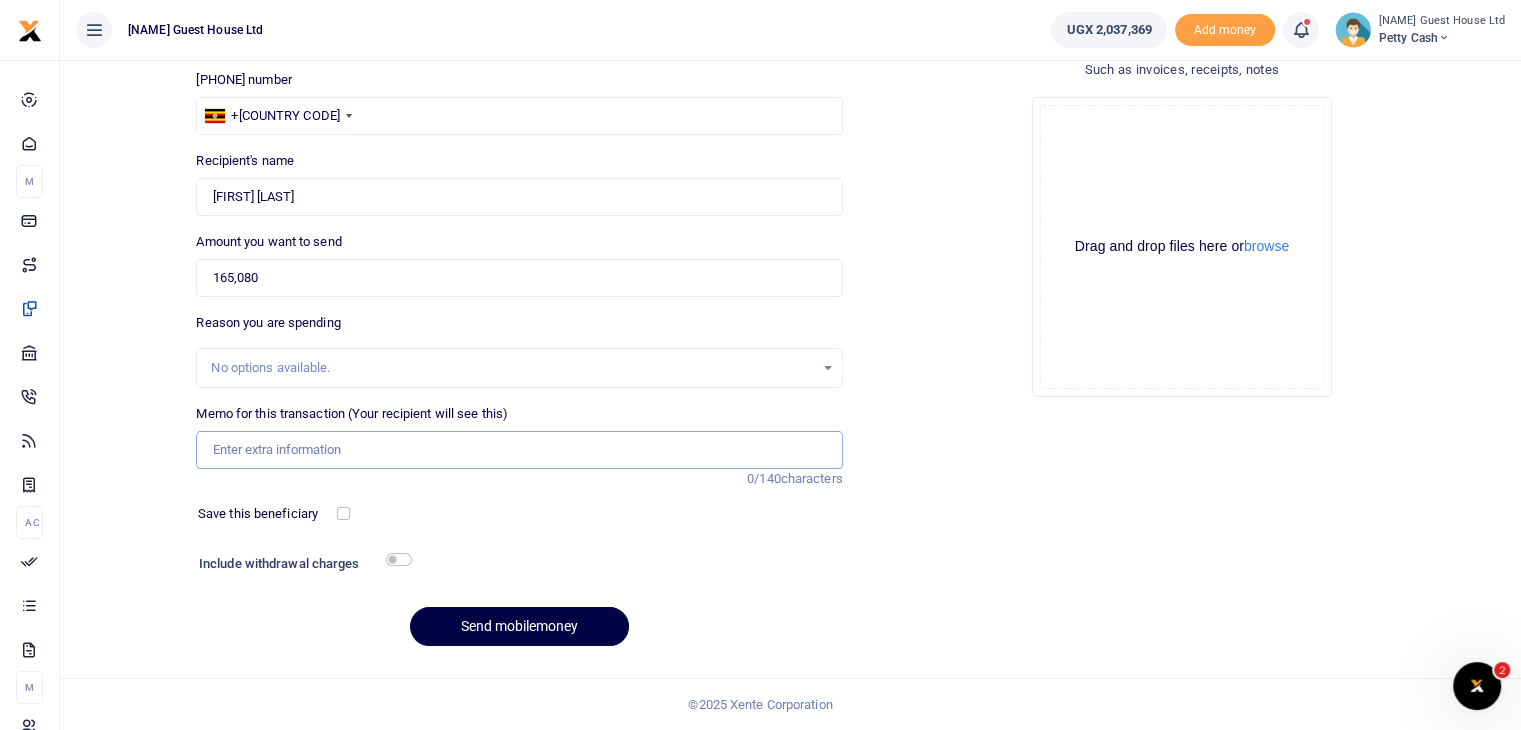 paste on "Salary for the month of June 2025 less NSSF" 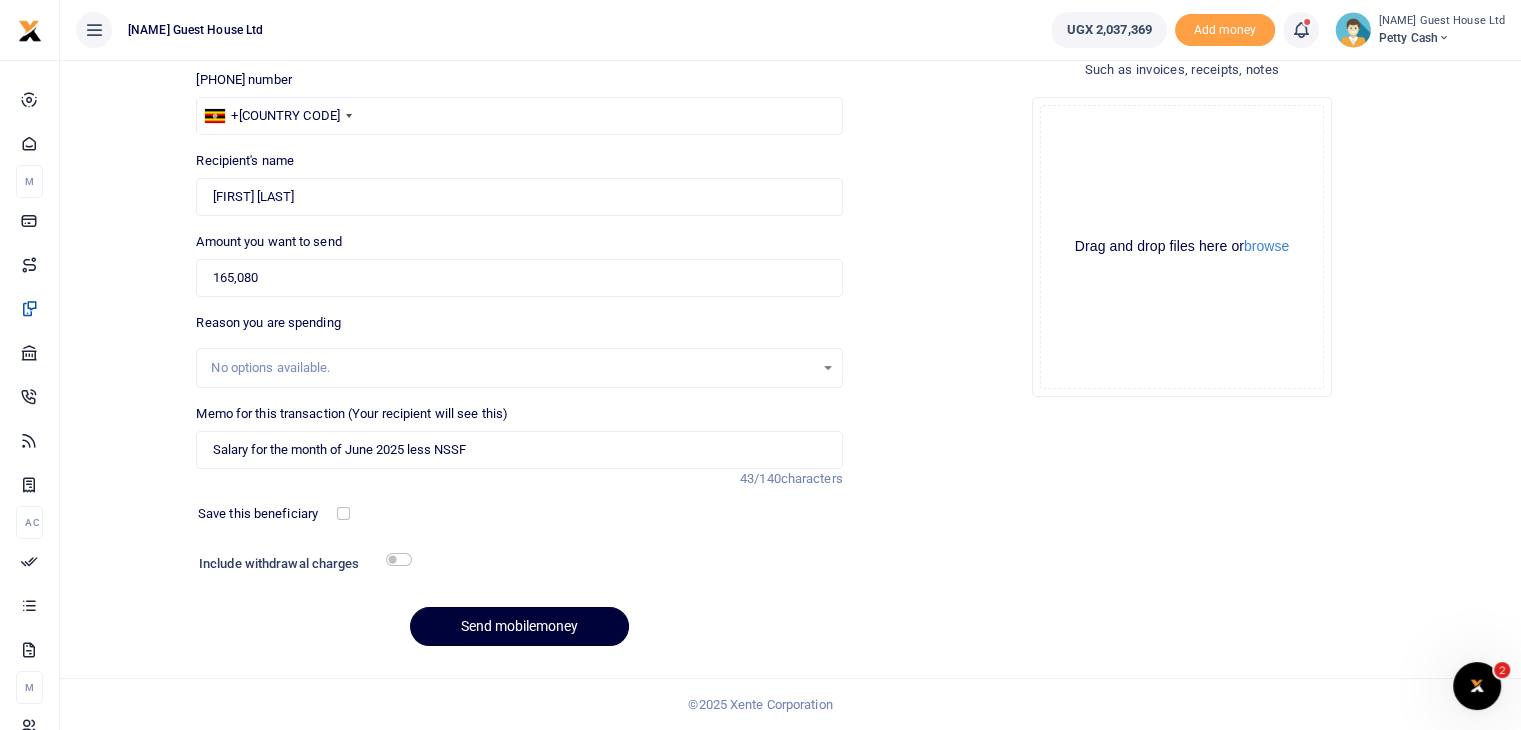 click on "Send mobilemoney" at bounding box center [519, 626] 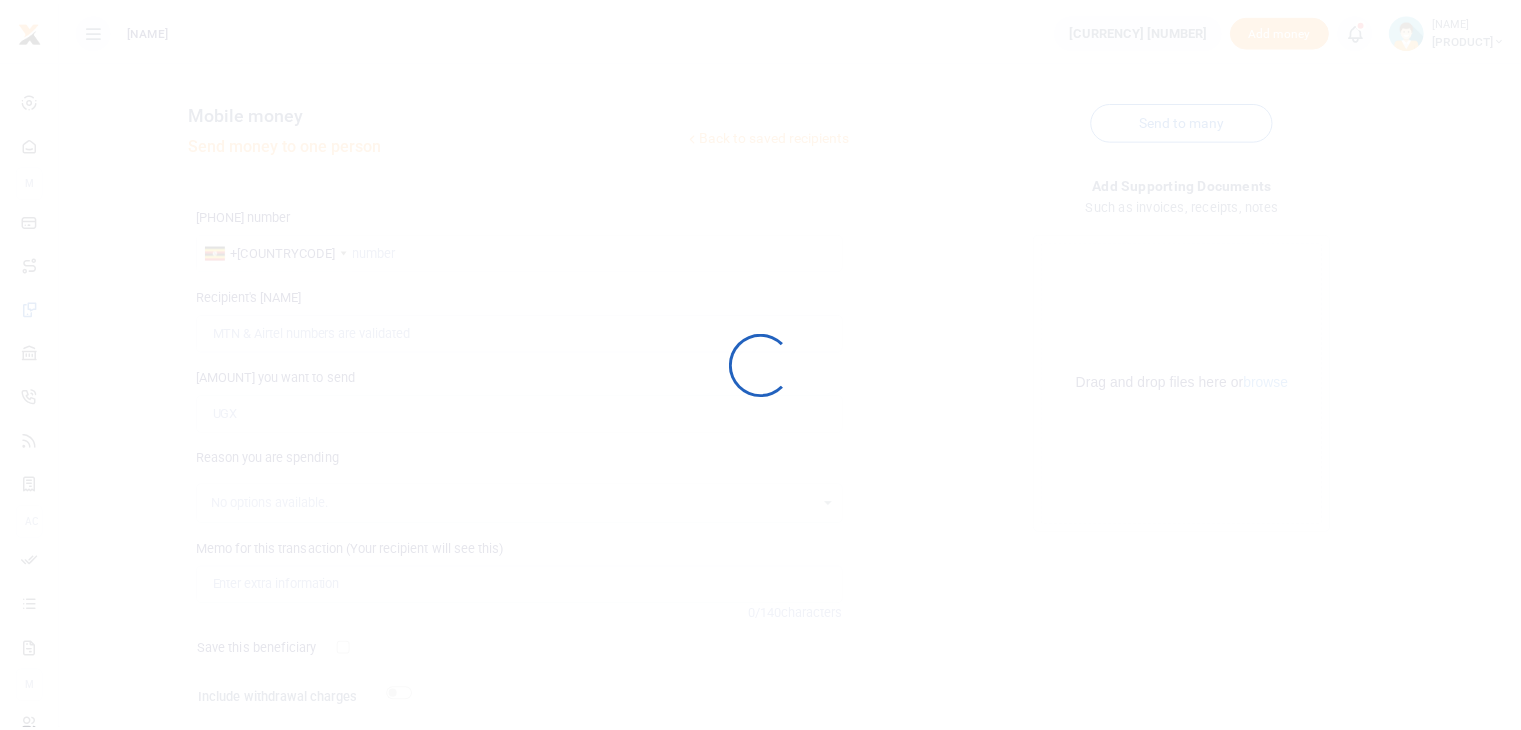 scroll, scrollTop: 136, scrollLeft: 0, axis: vertical 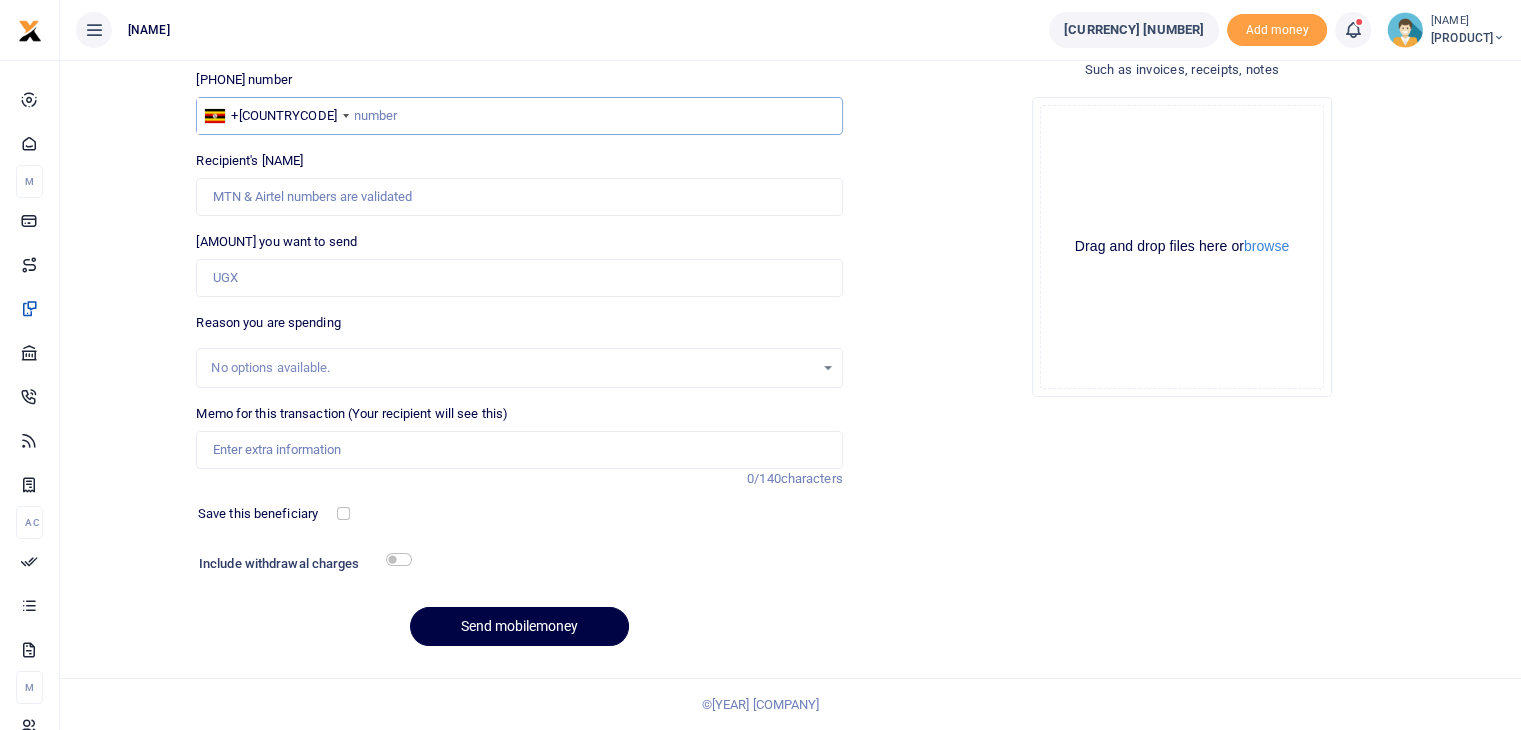 click at bounding box center (519, 116) 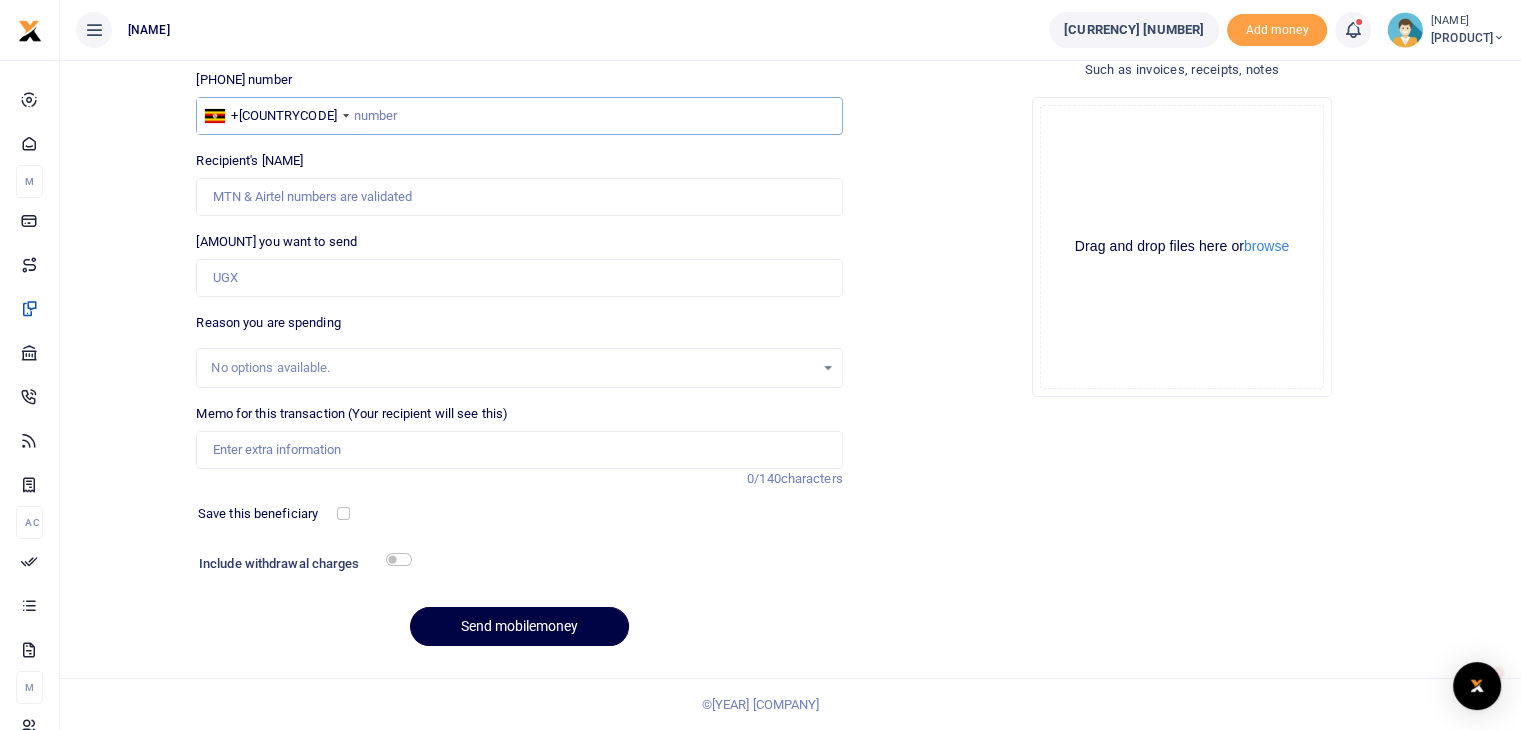 scroll, scrollTop: 0, scrollLeft: 0, axis: both 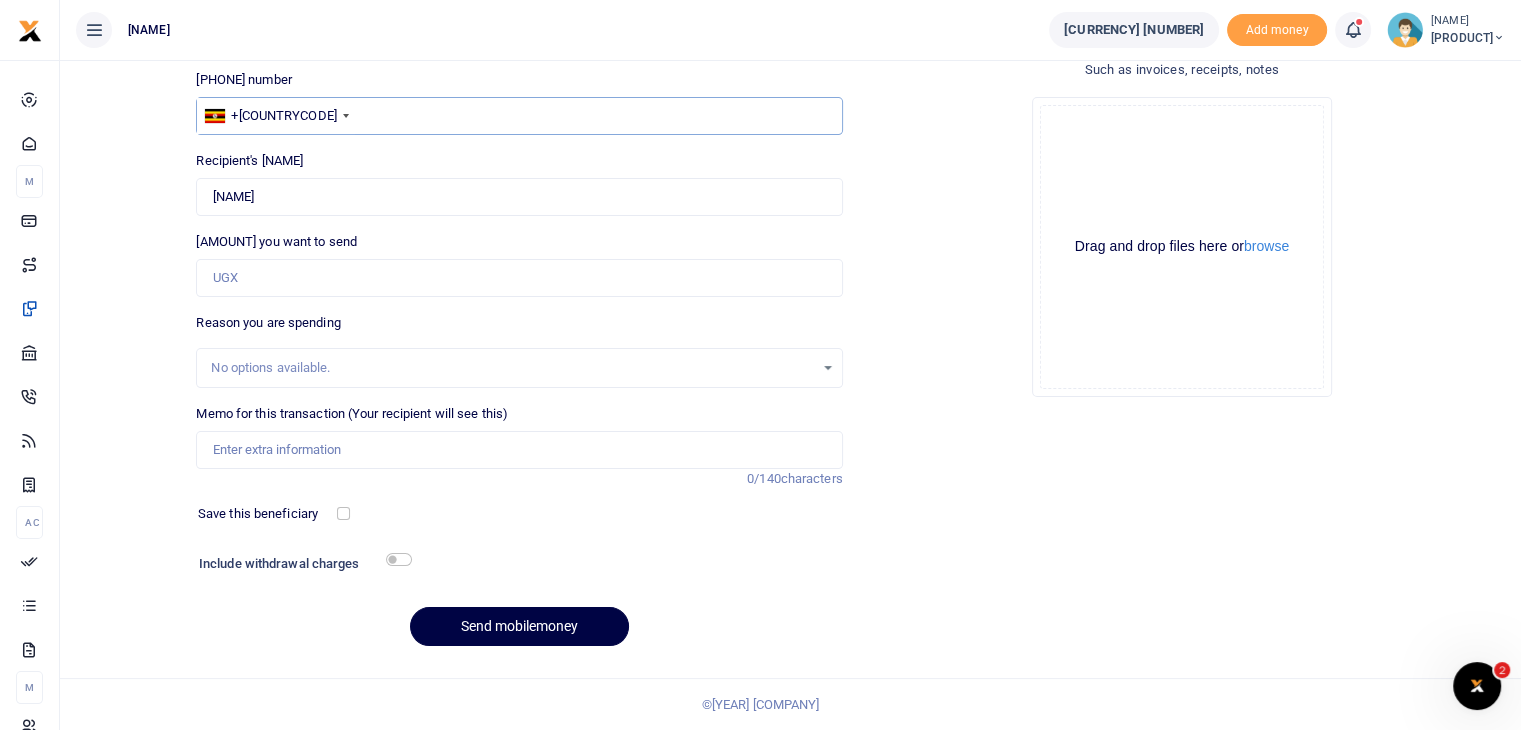 type on "751338402" 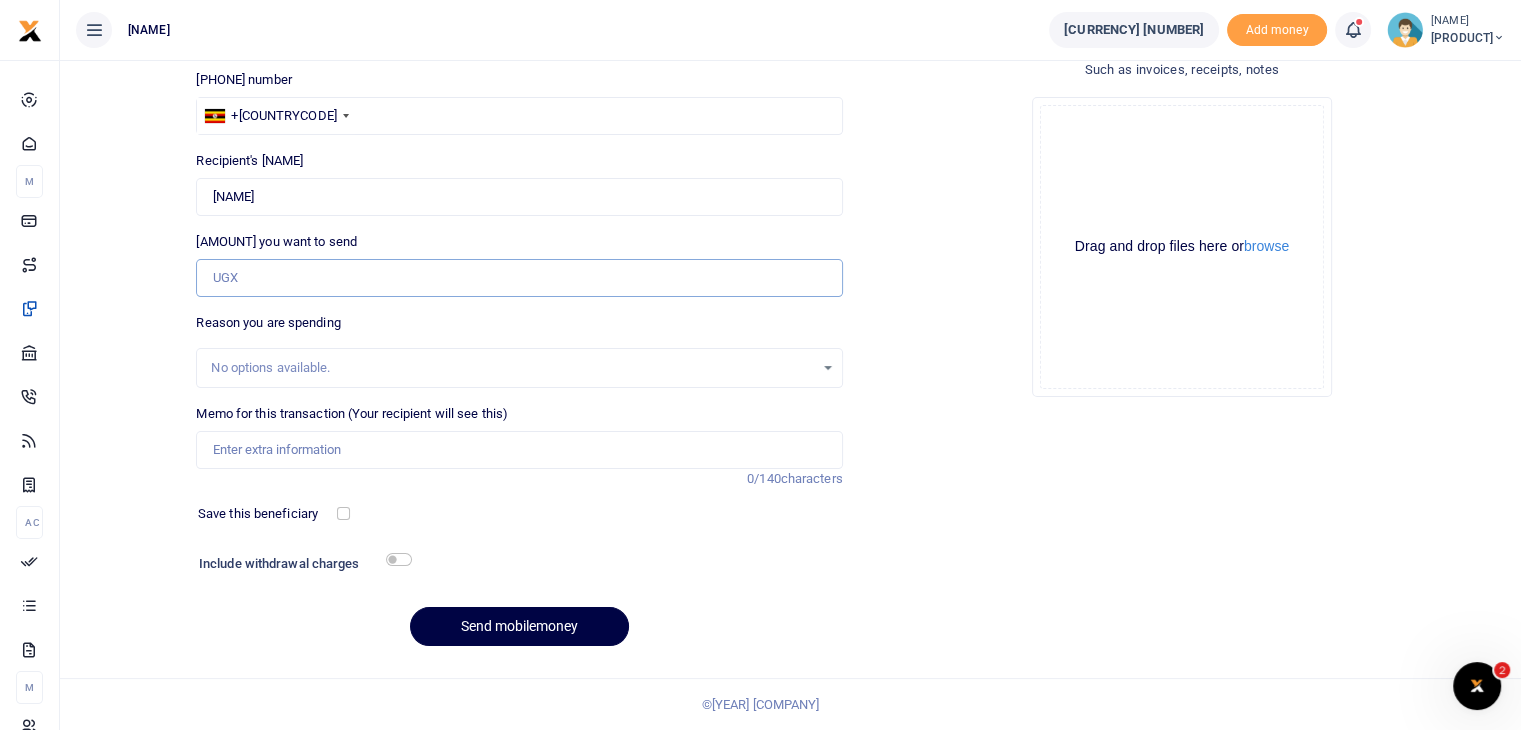 click on "Amount you want to send" at bounding box center (519, 278) 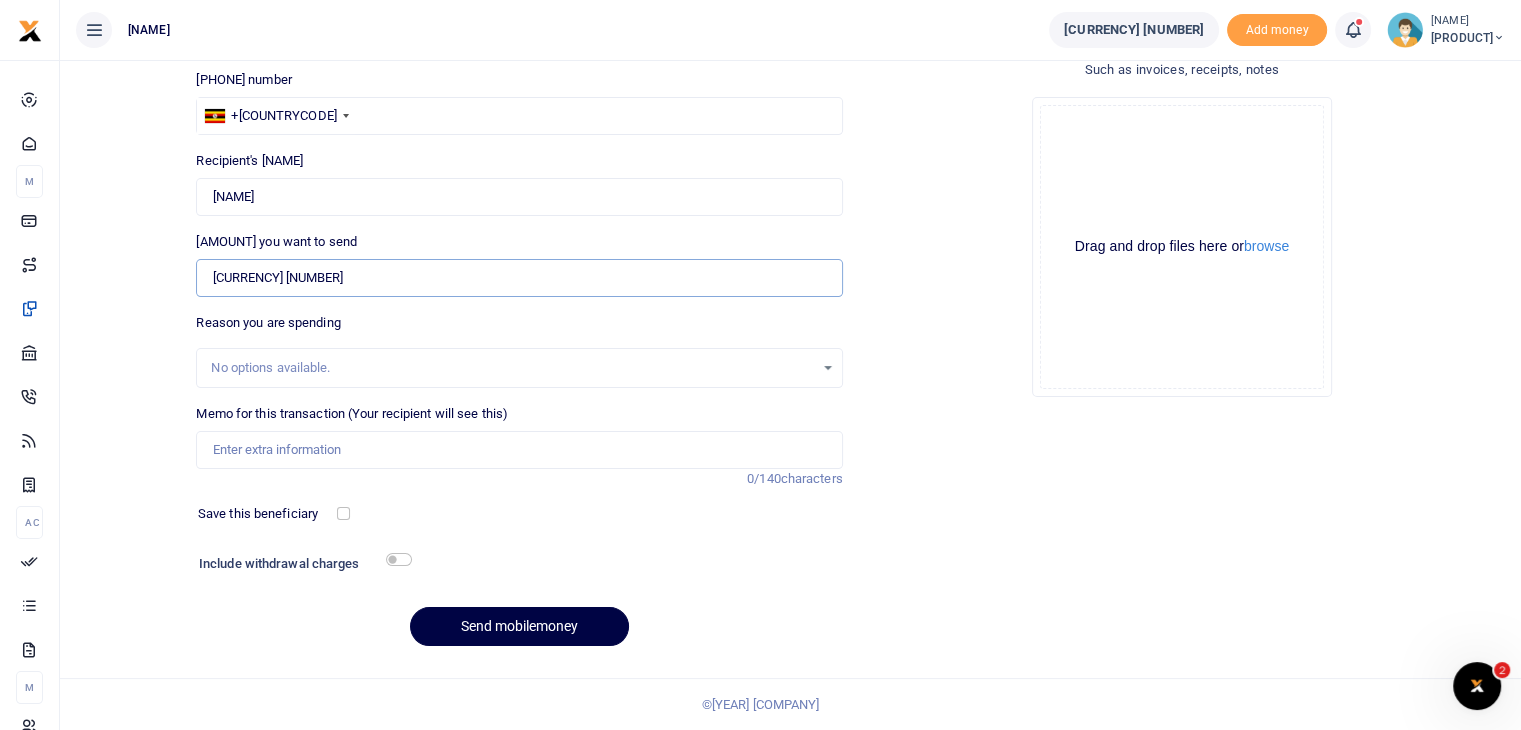 type on "95,800" 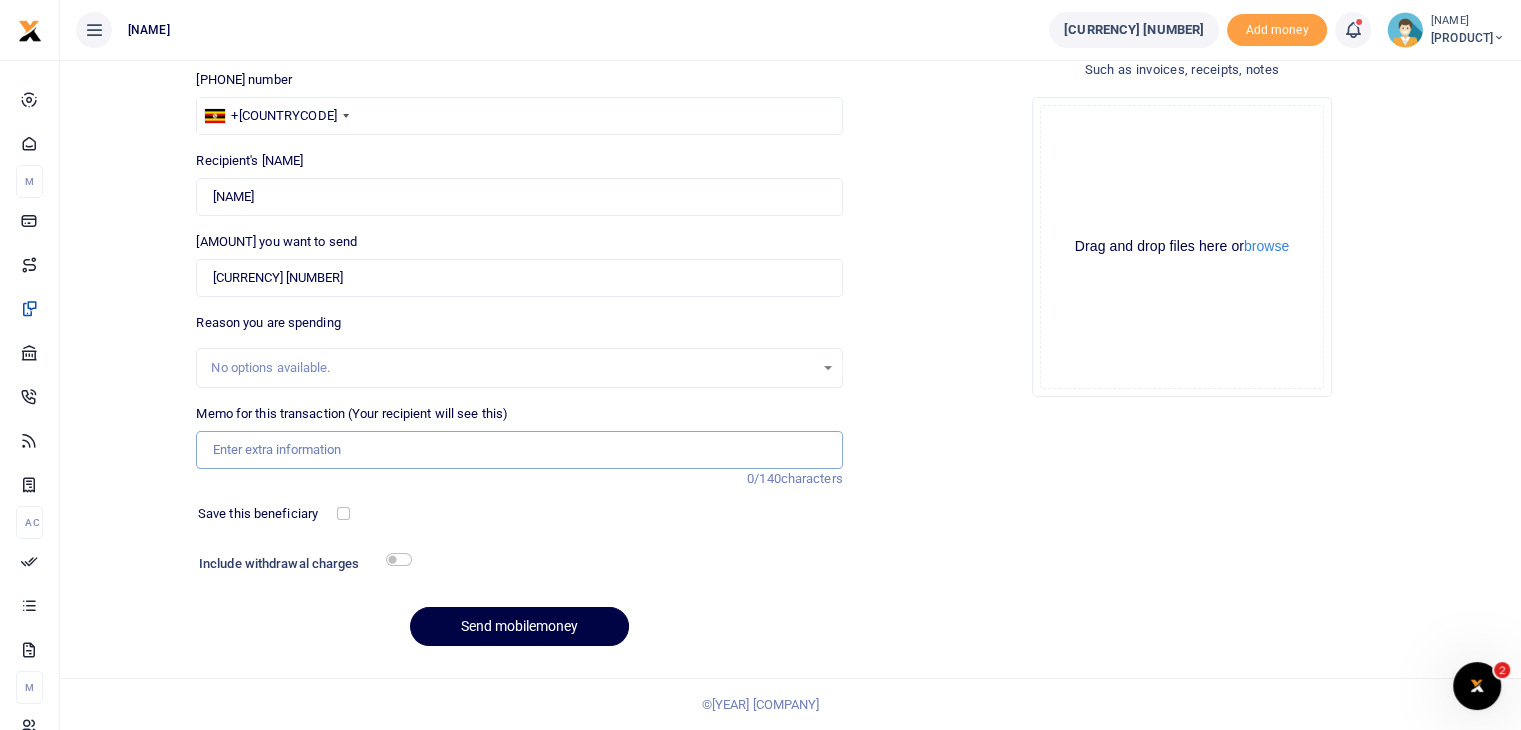 click on "Memo for this transaction (Your recipient will see this)" at bounding box center (519, 450) 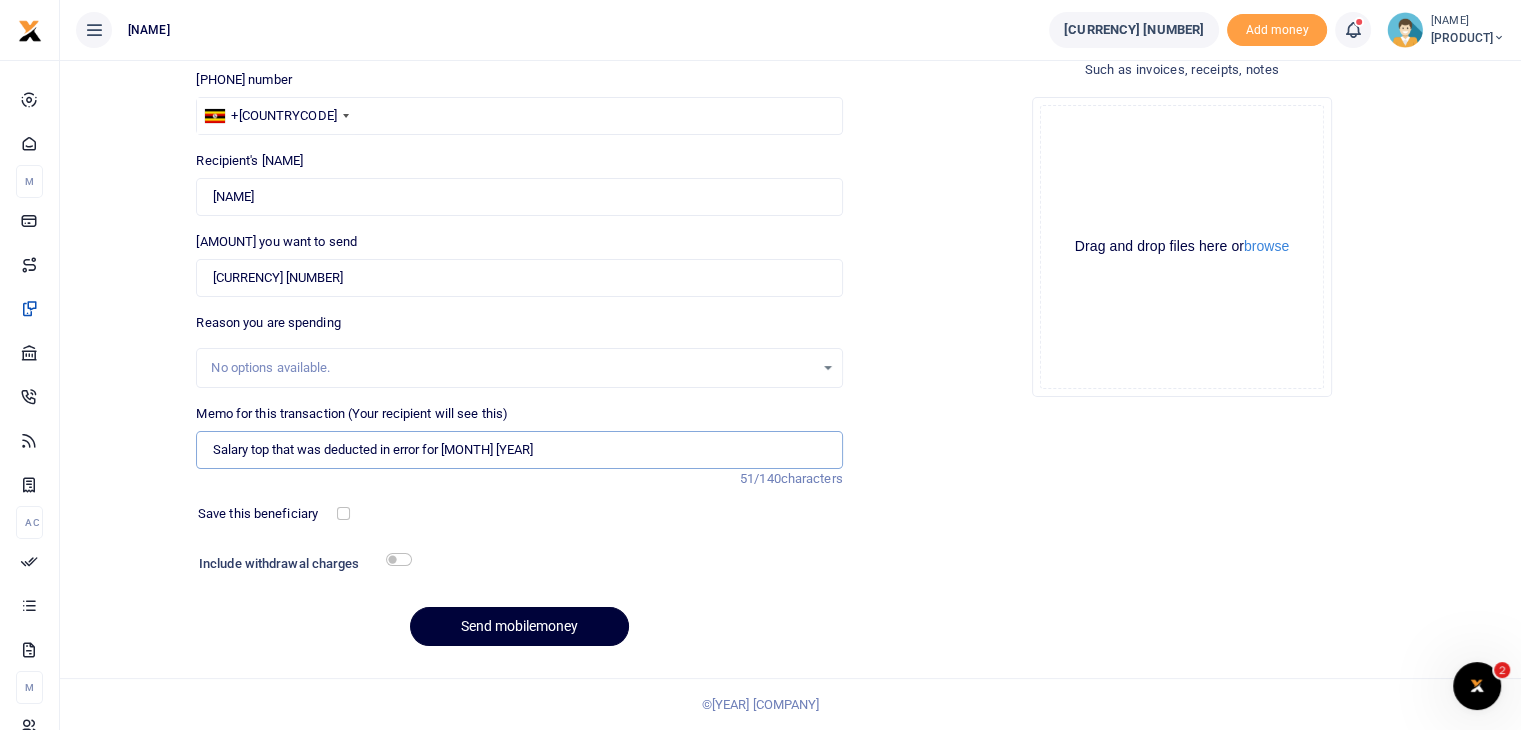 type on "Salary top that was deducted in error for June 2025" 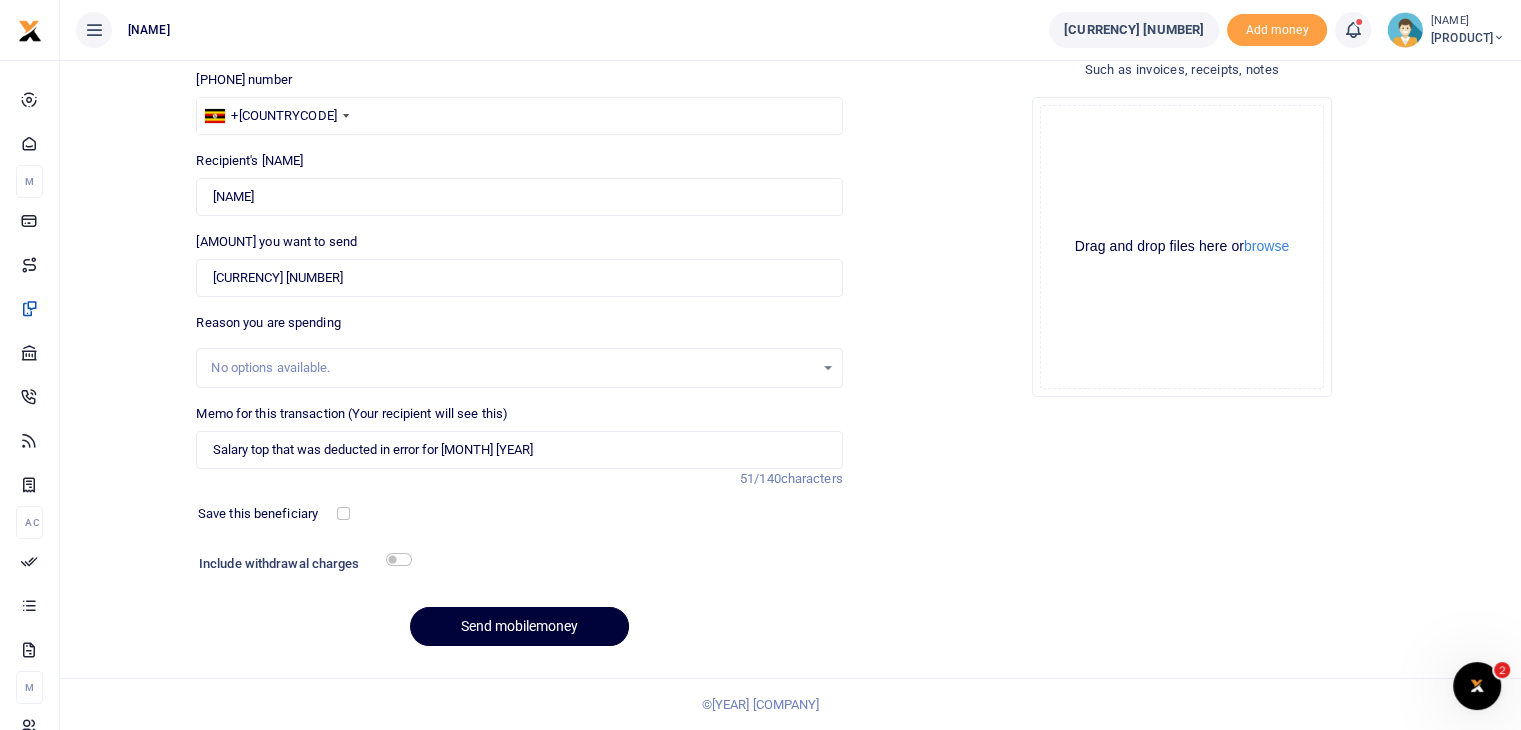 click on "Send mobilemoney" at bounding box center (519, 626) 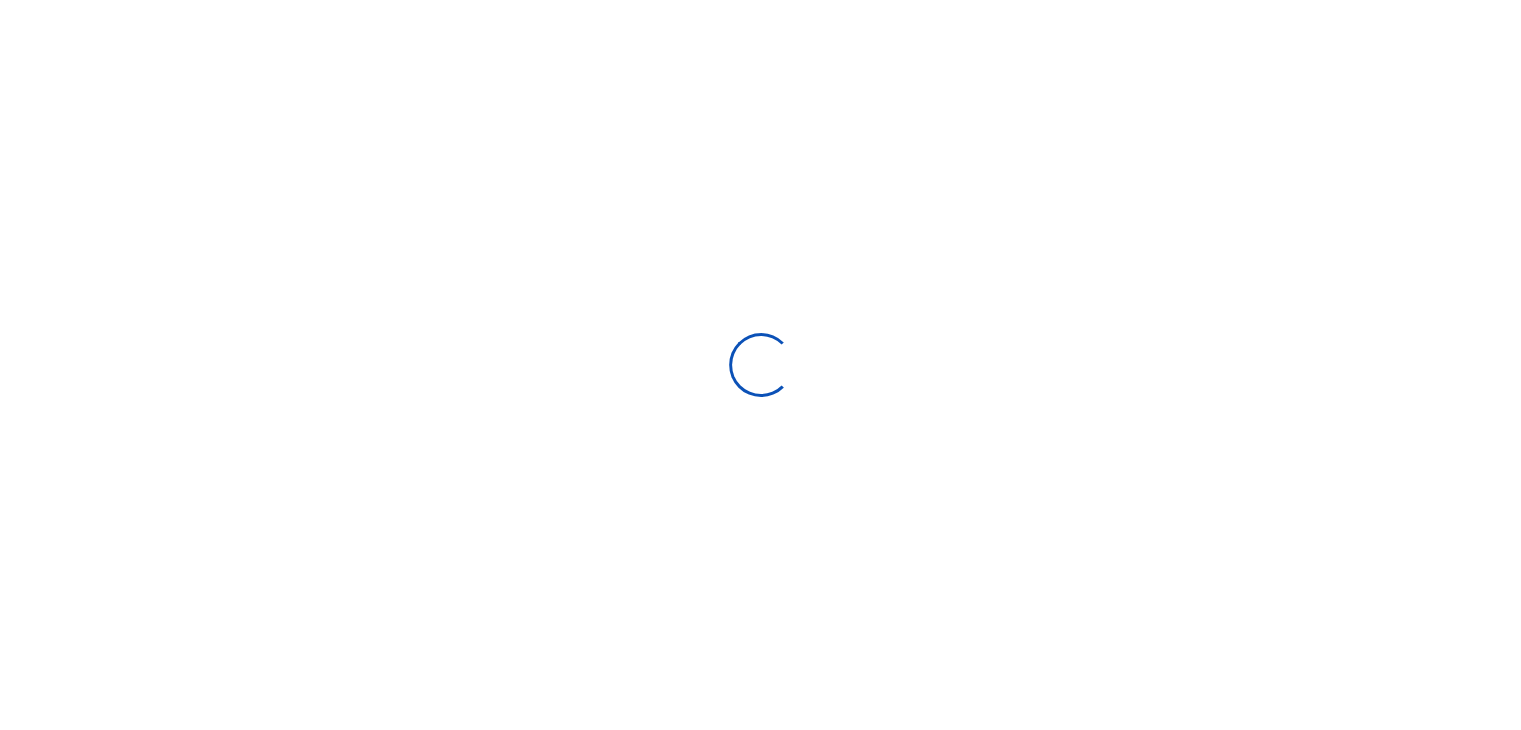 scroll, scrollTop: 136, scrollLeft: 0, axis: vertical 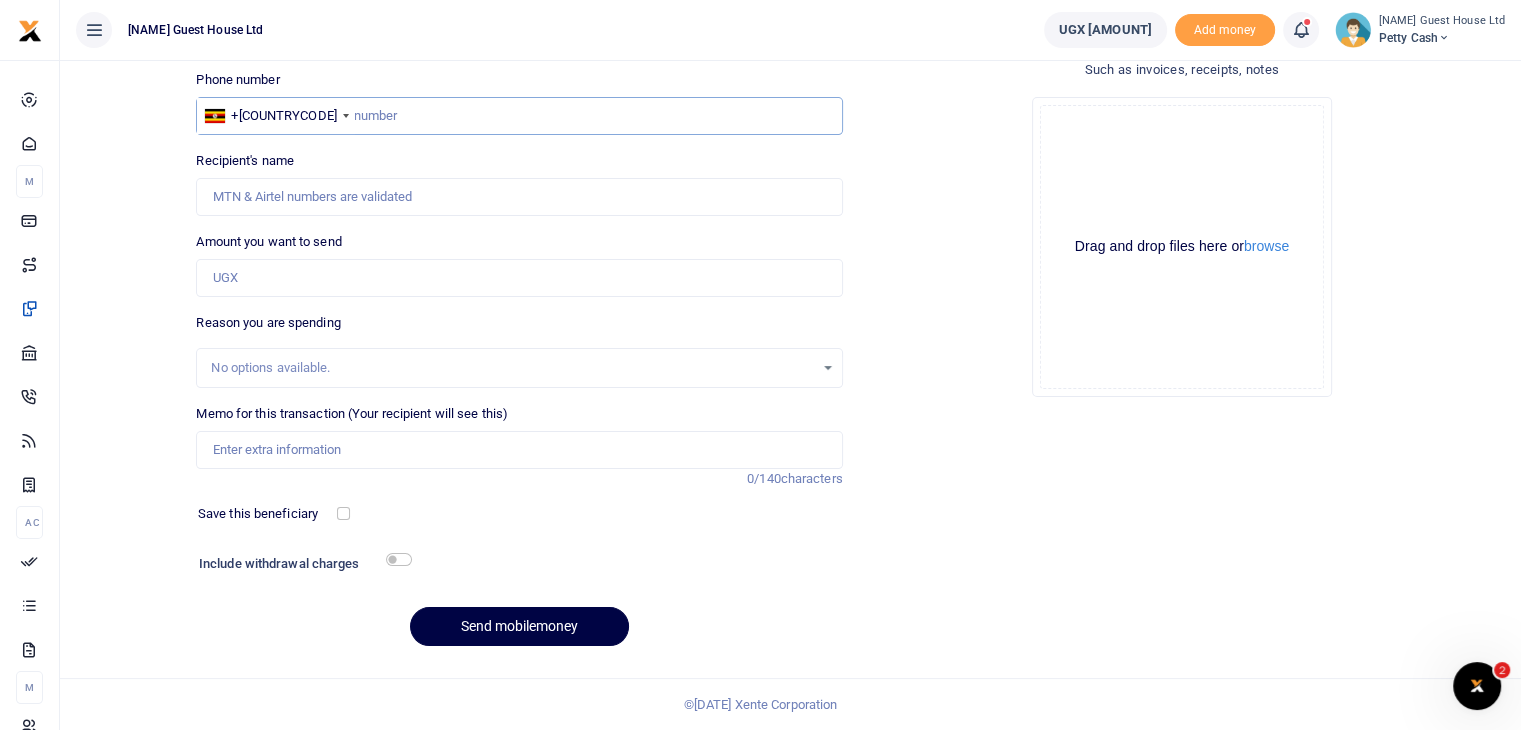 click at bounding box center (519, 116) 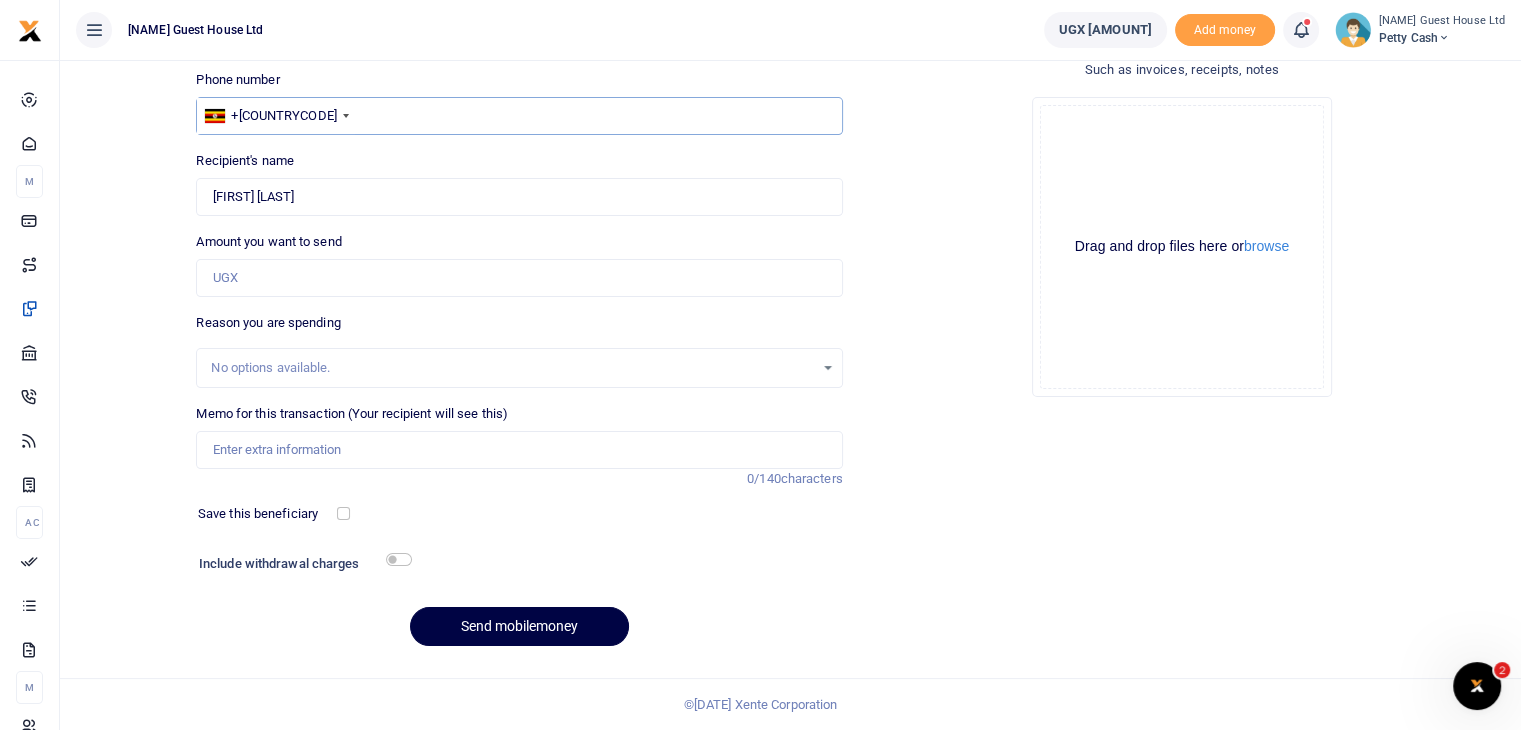 type on "702090779" 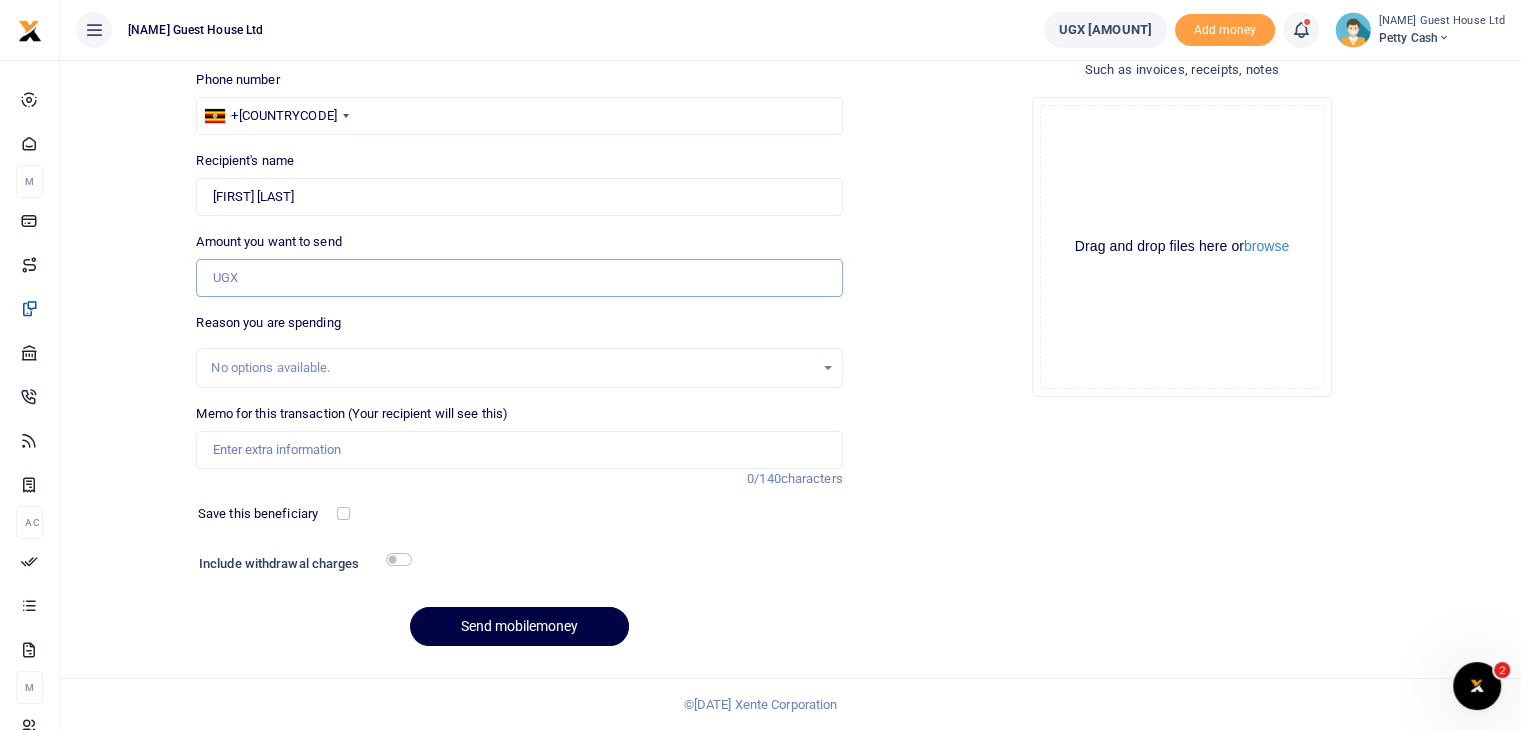 click on "Amount you want to send" at bounding box center [519, 278] 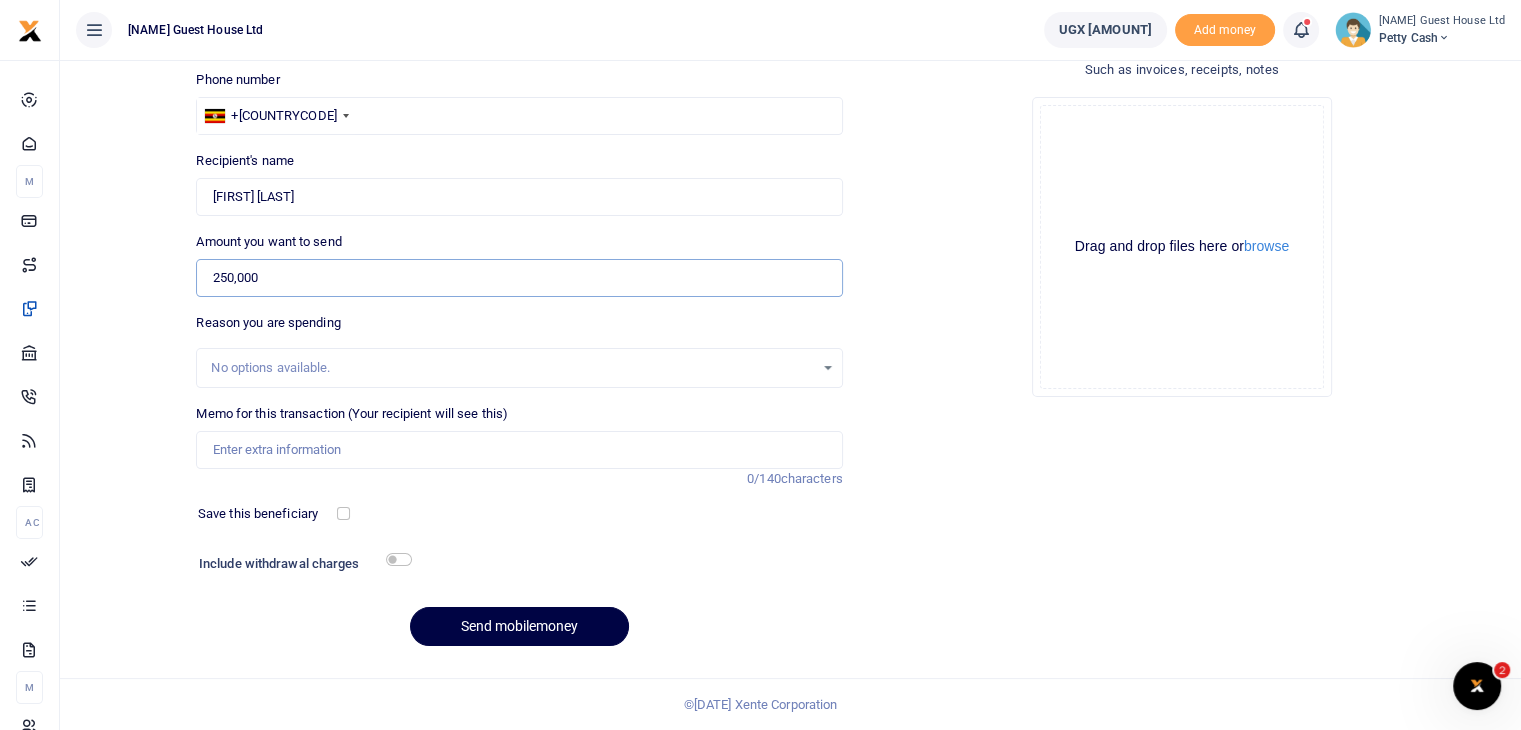 type on "250,000" 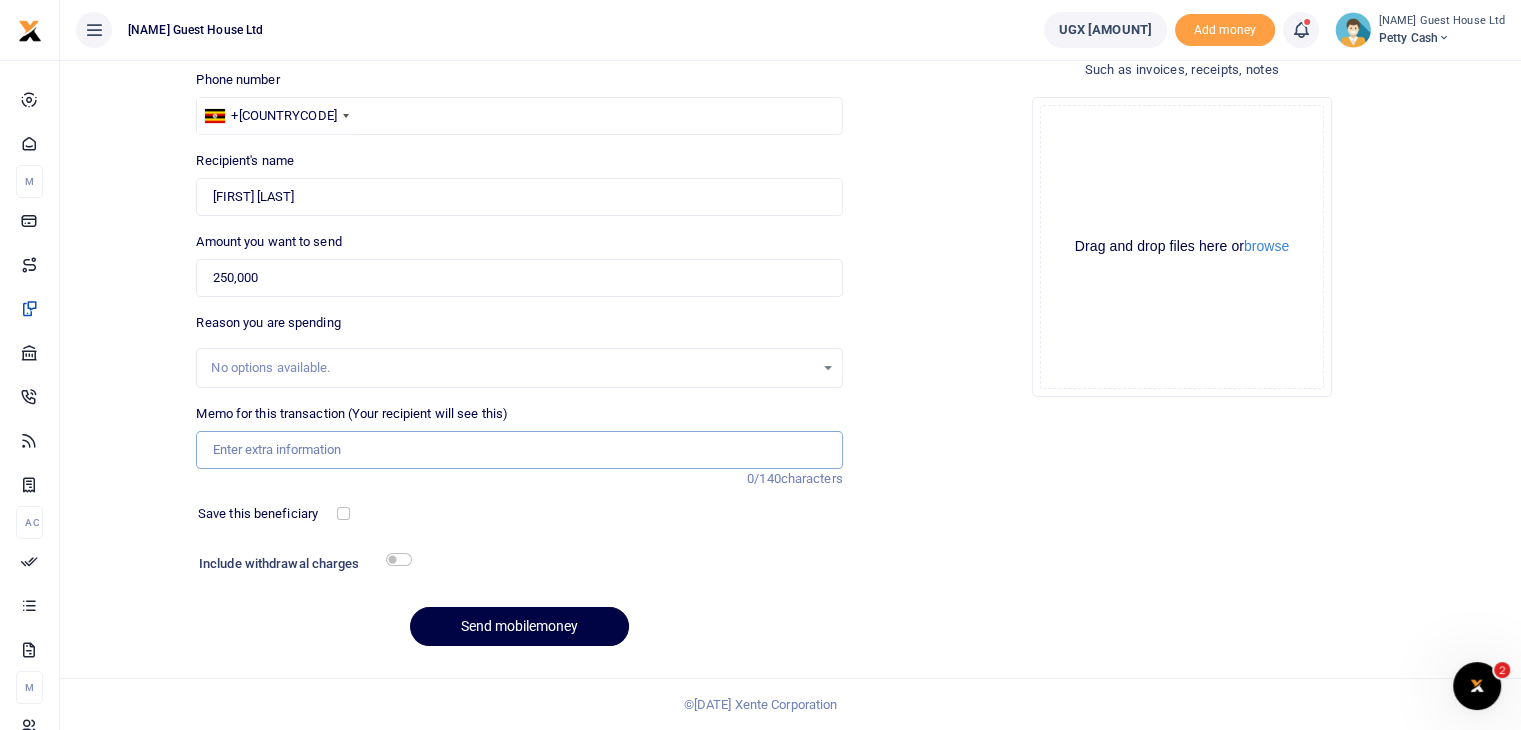 click on "Memo for this transaction (Your recipient will see this)" at bounding box center [519, 450] 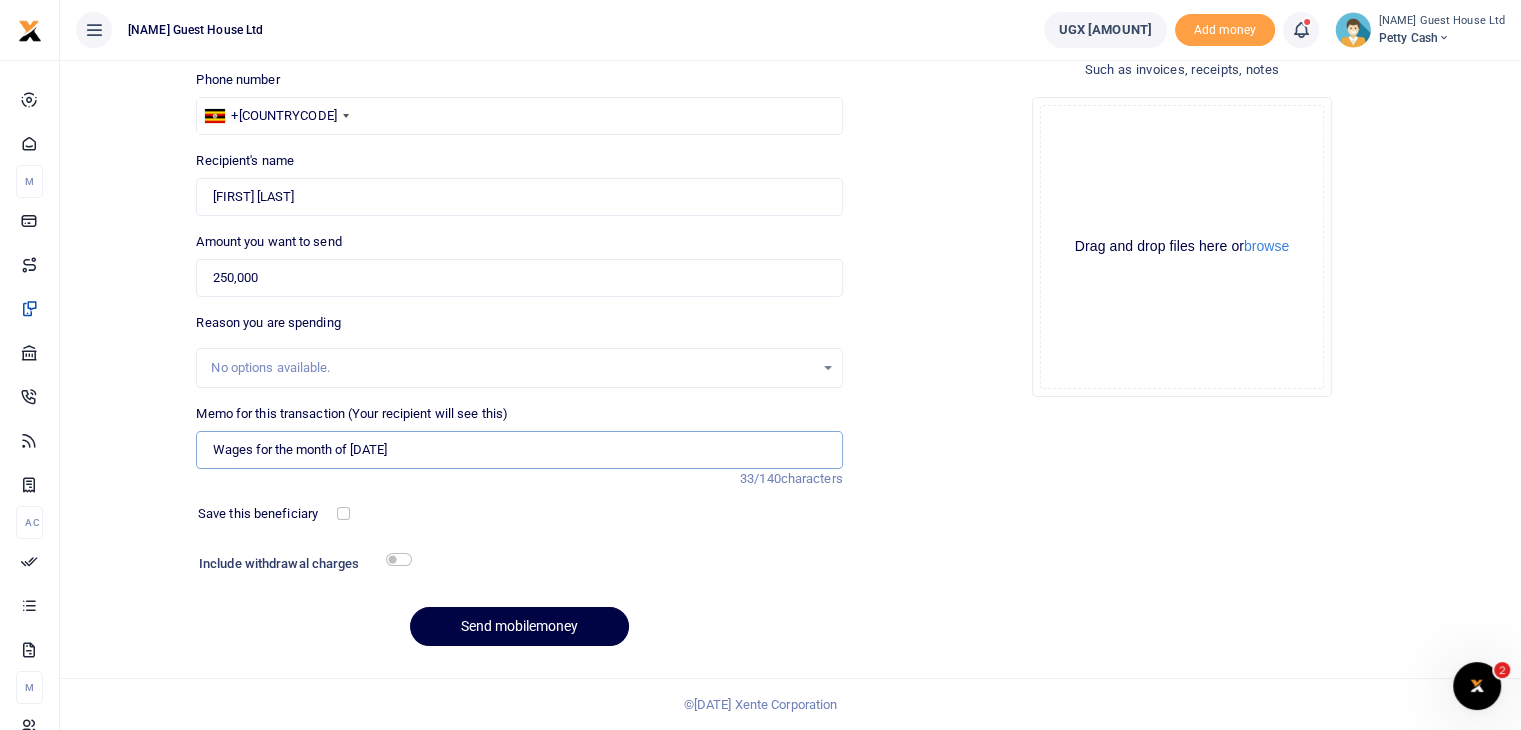 click on "Wages for the month of June 2025" at bounding box center (519, 450) 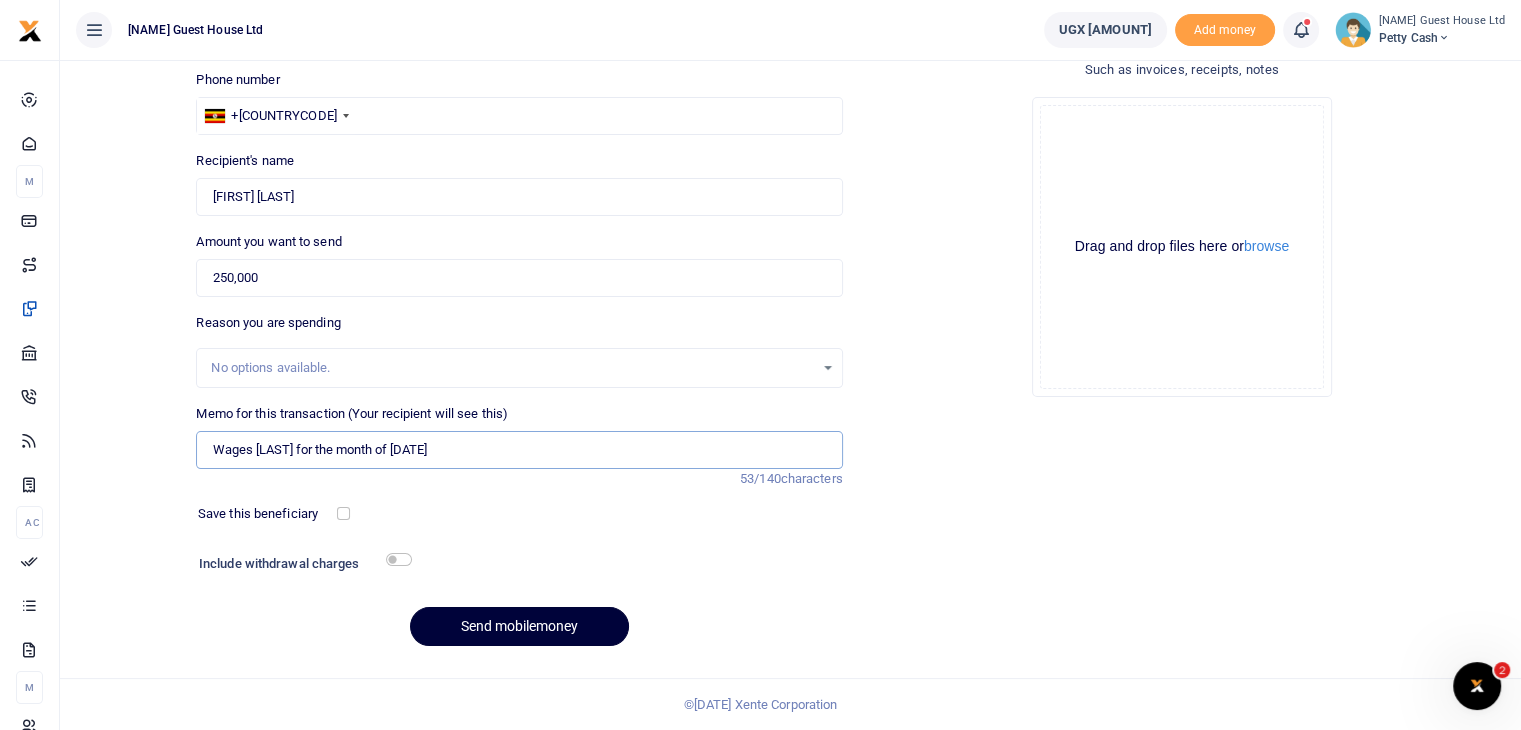 type on "Wages  Samantha Nembabazi for the month of June 2025" 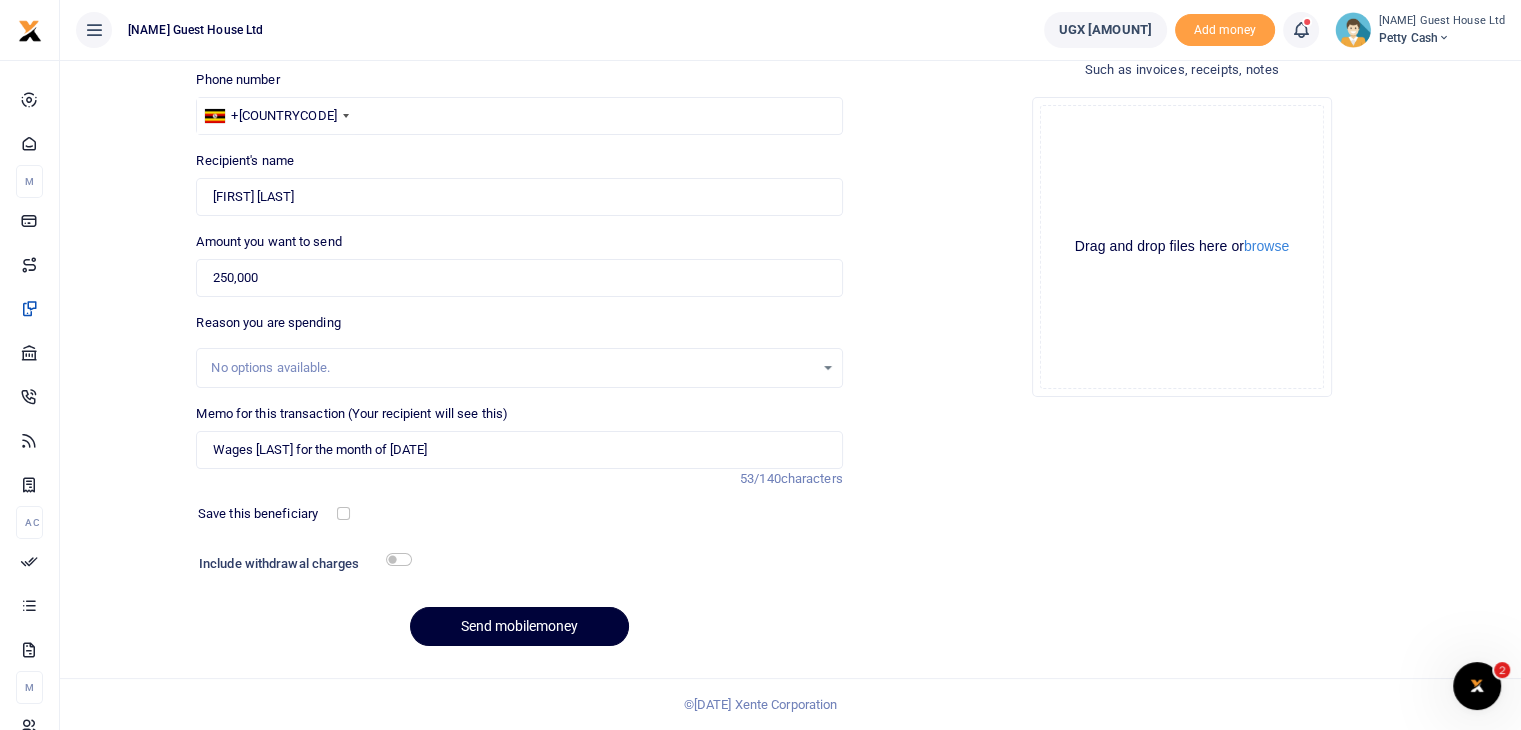 click on "Send mobilemoney" at bounding box center (519, 626) 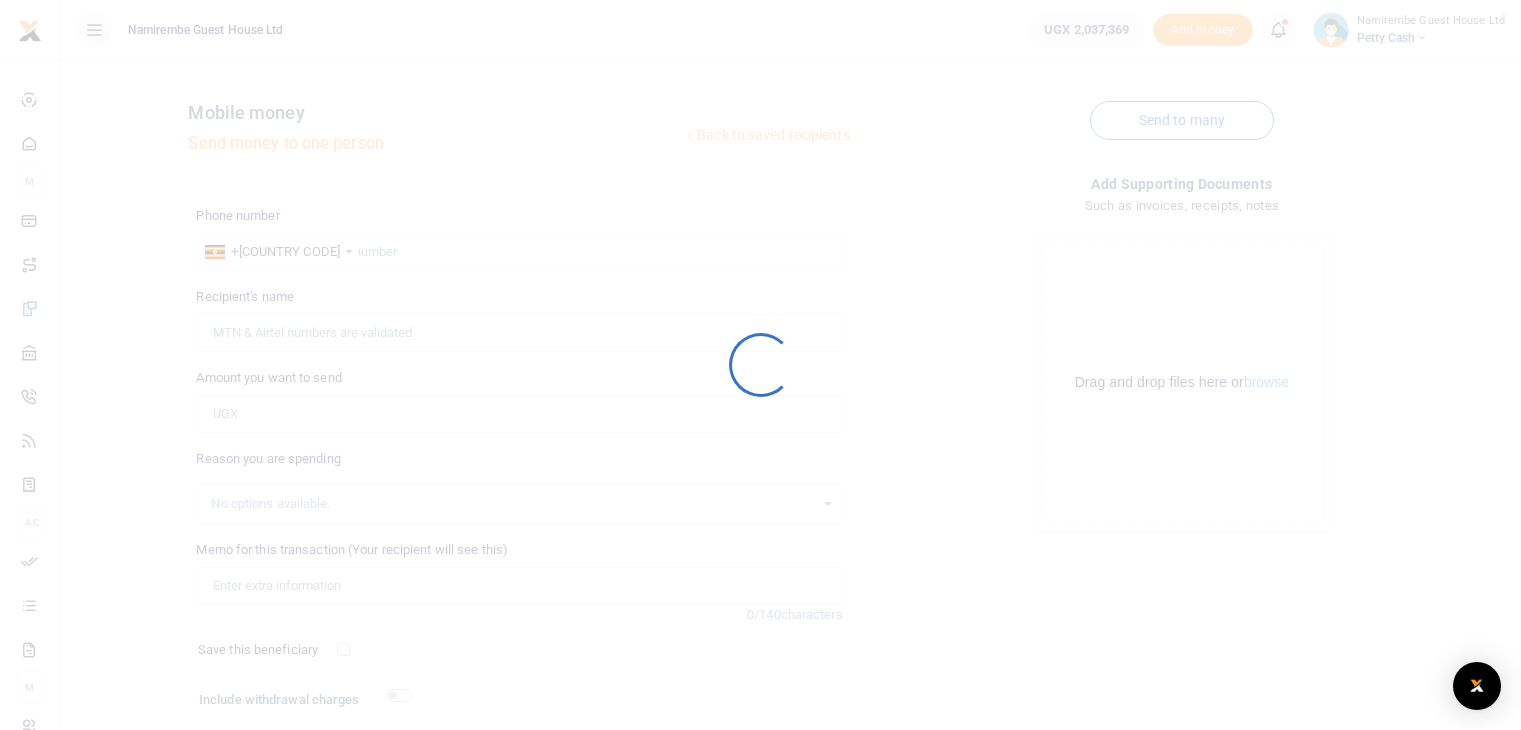 scroll, scrollTop: 136, scrollLeft: 0, axis: vertical 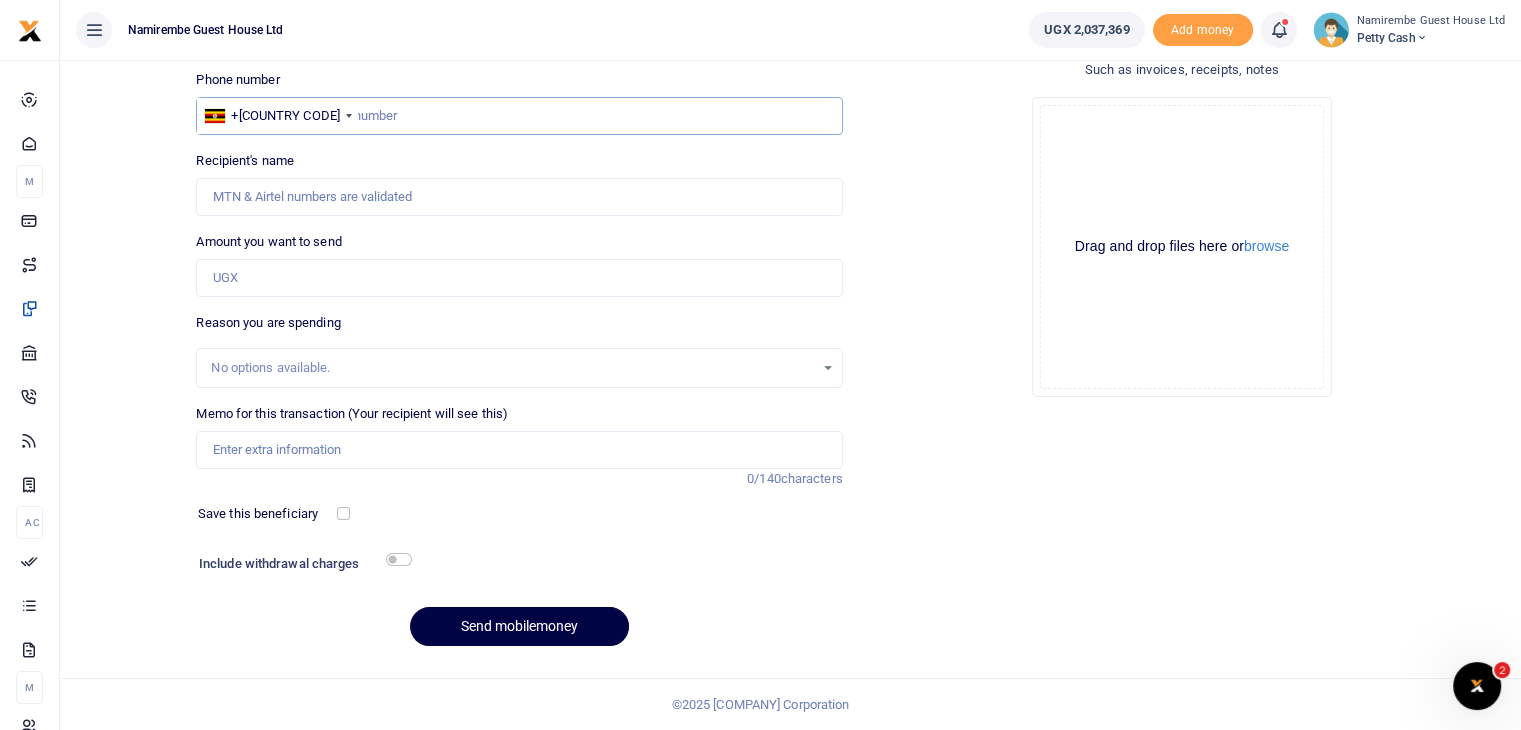 click at bounding box center [519, 116] 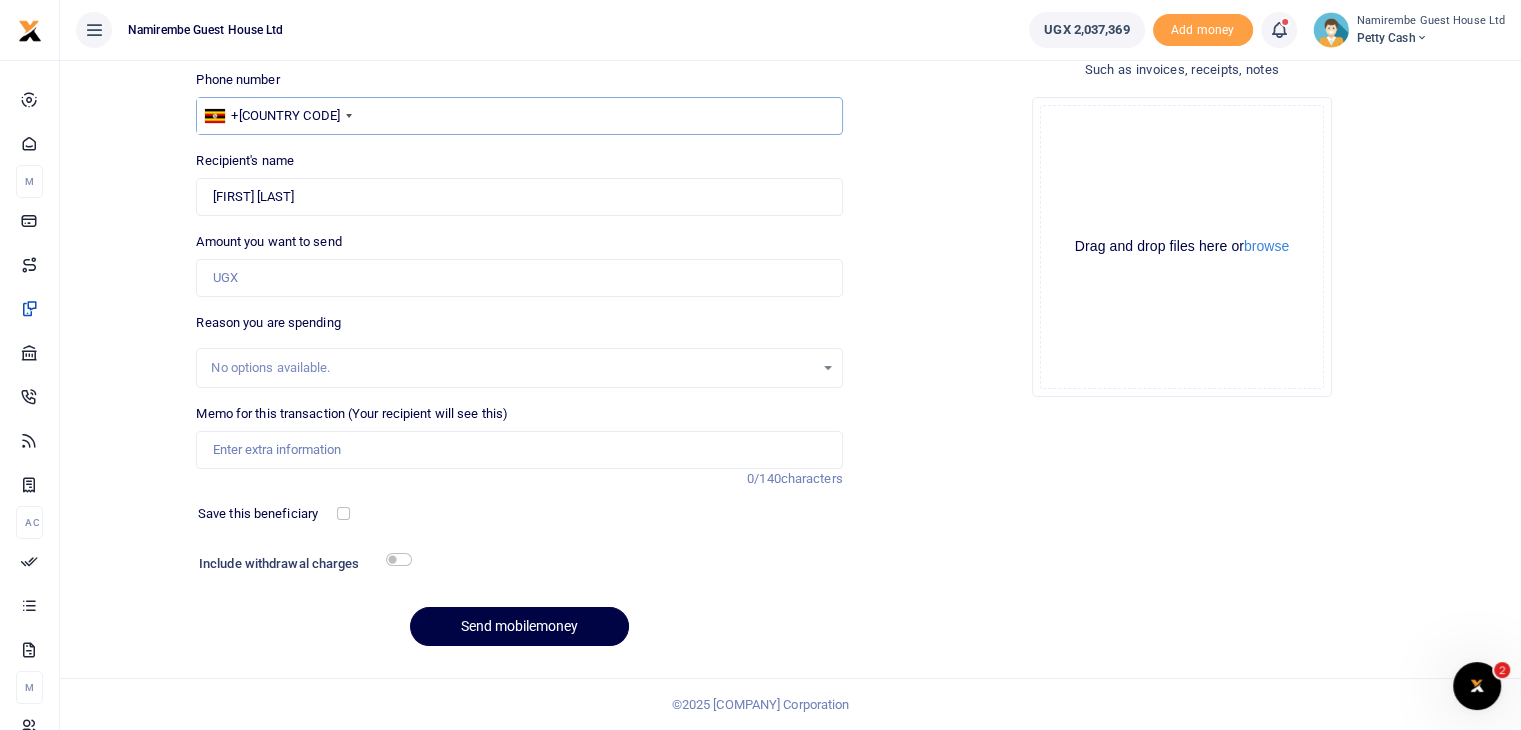 type on "708941751" 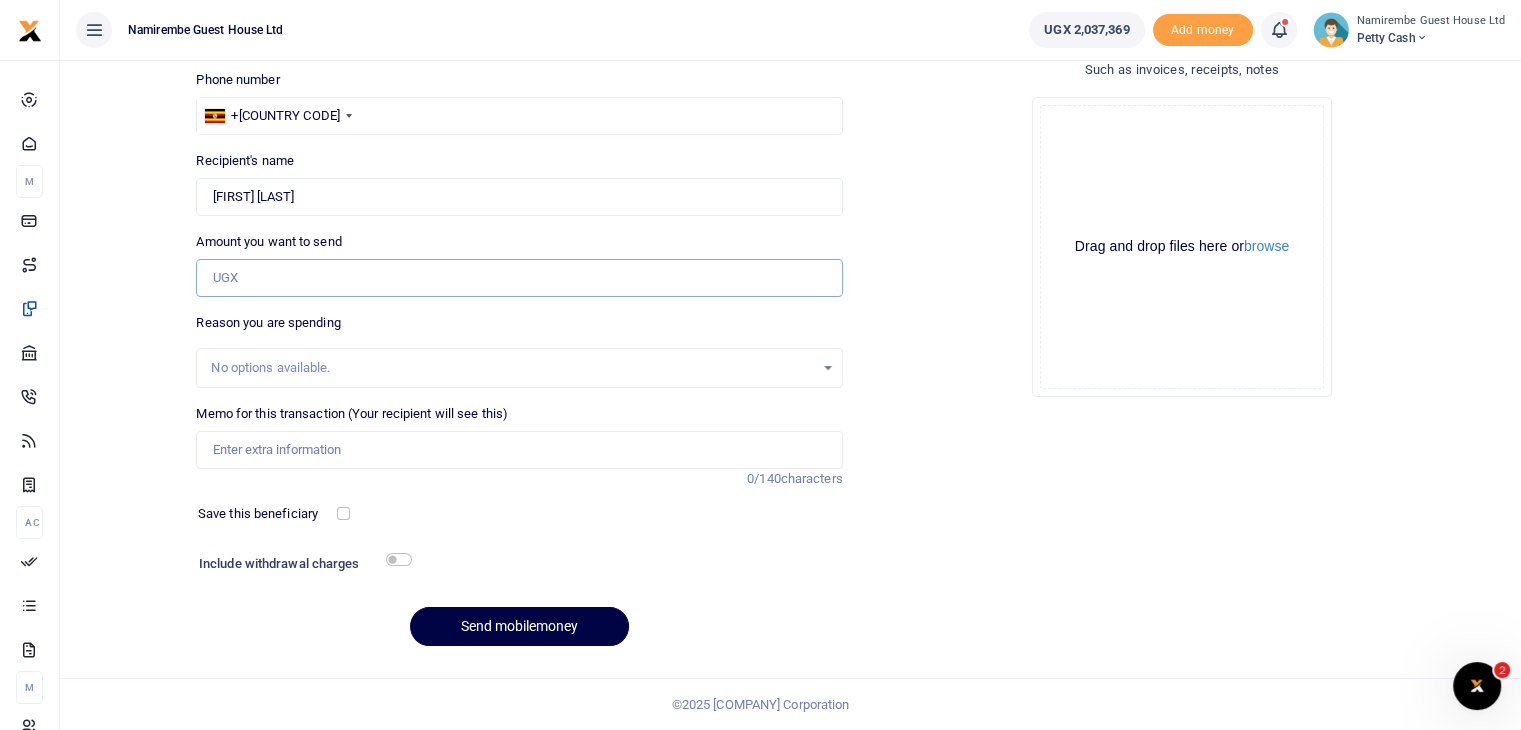 click on "Amount you want to send" at bounding box center (519, 278) 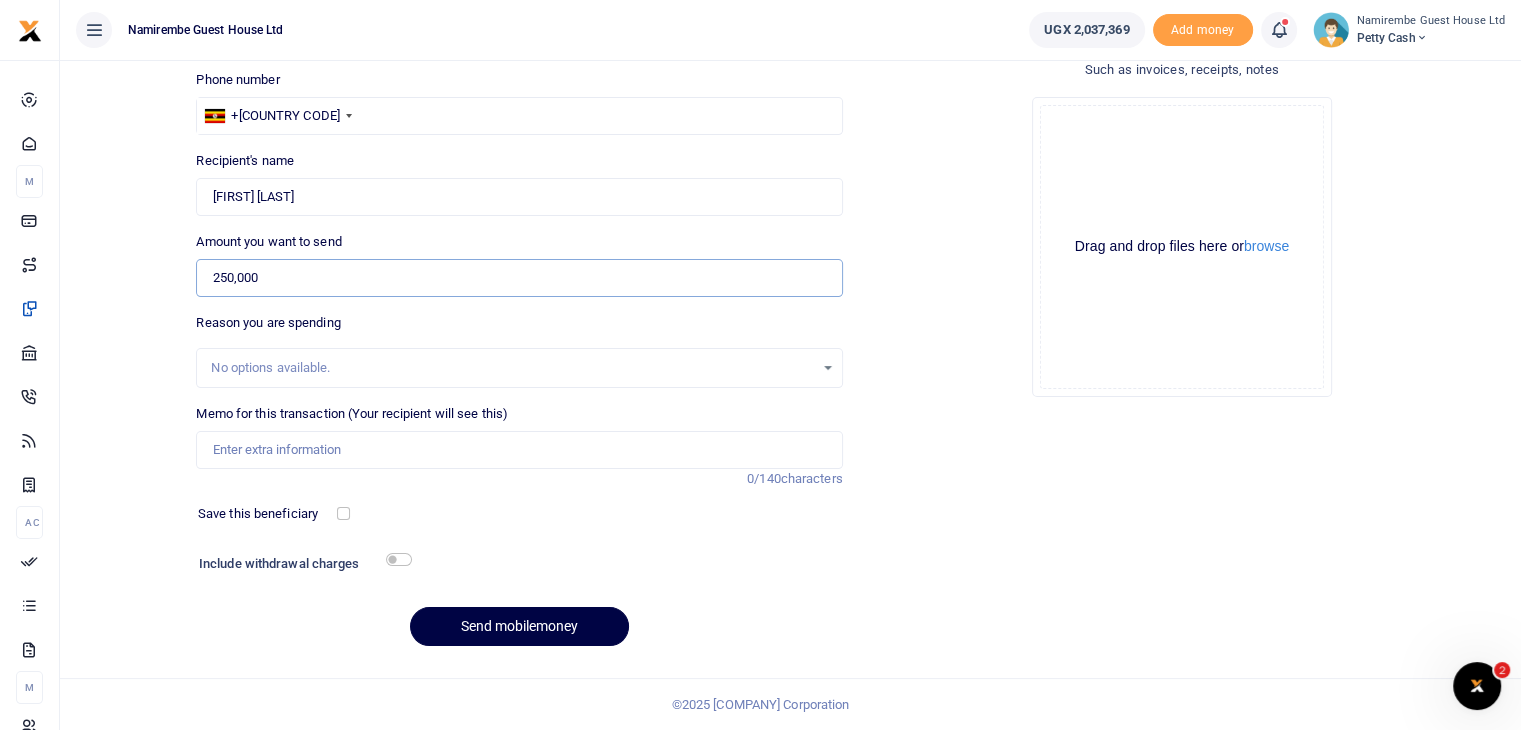 type on "250,000" 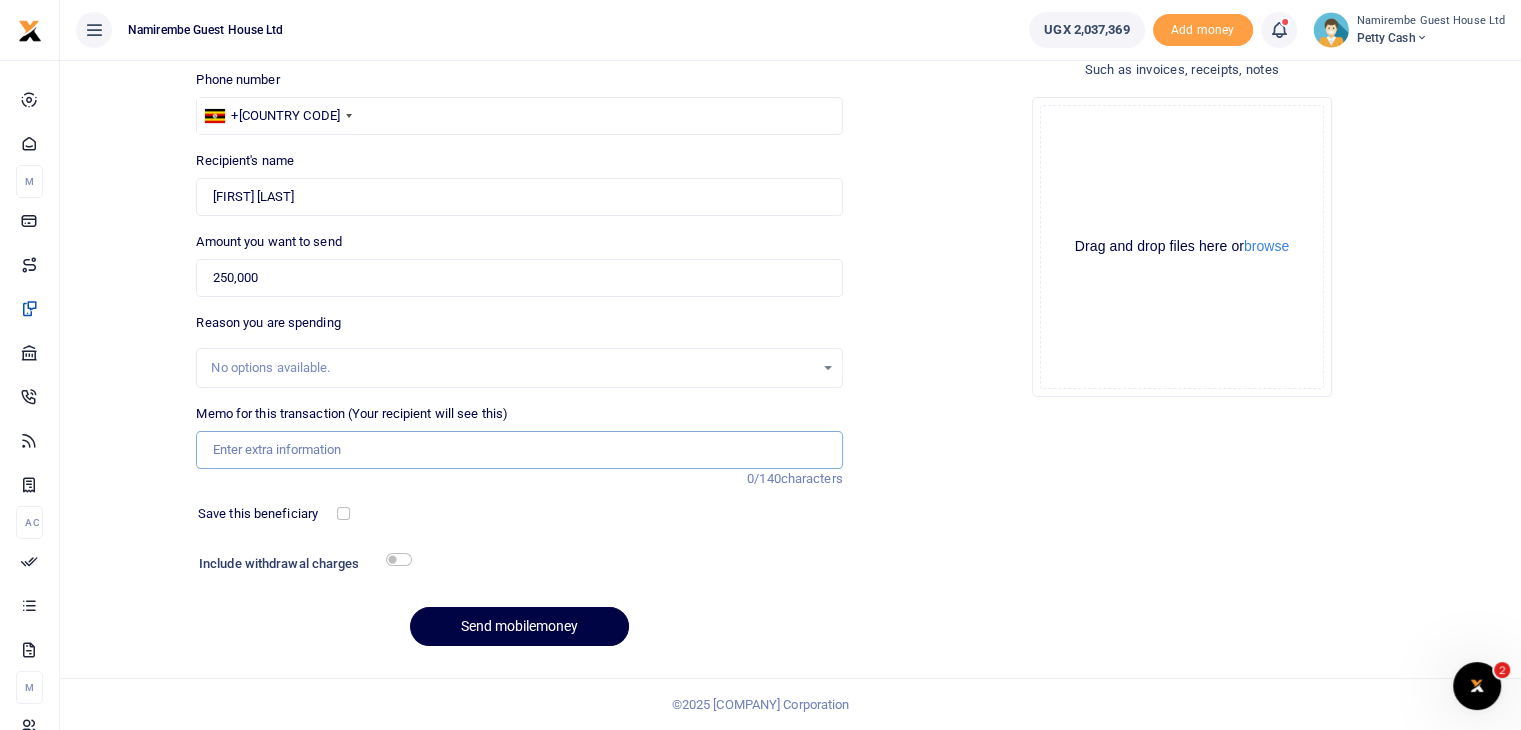 click on "Memo for this transaction (Your recipient will see this)" at bounding box center (519, 450) 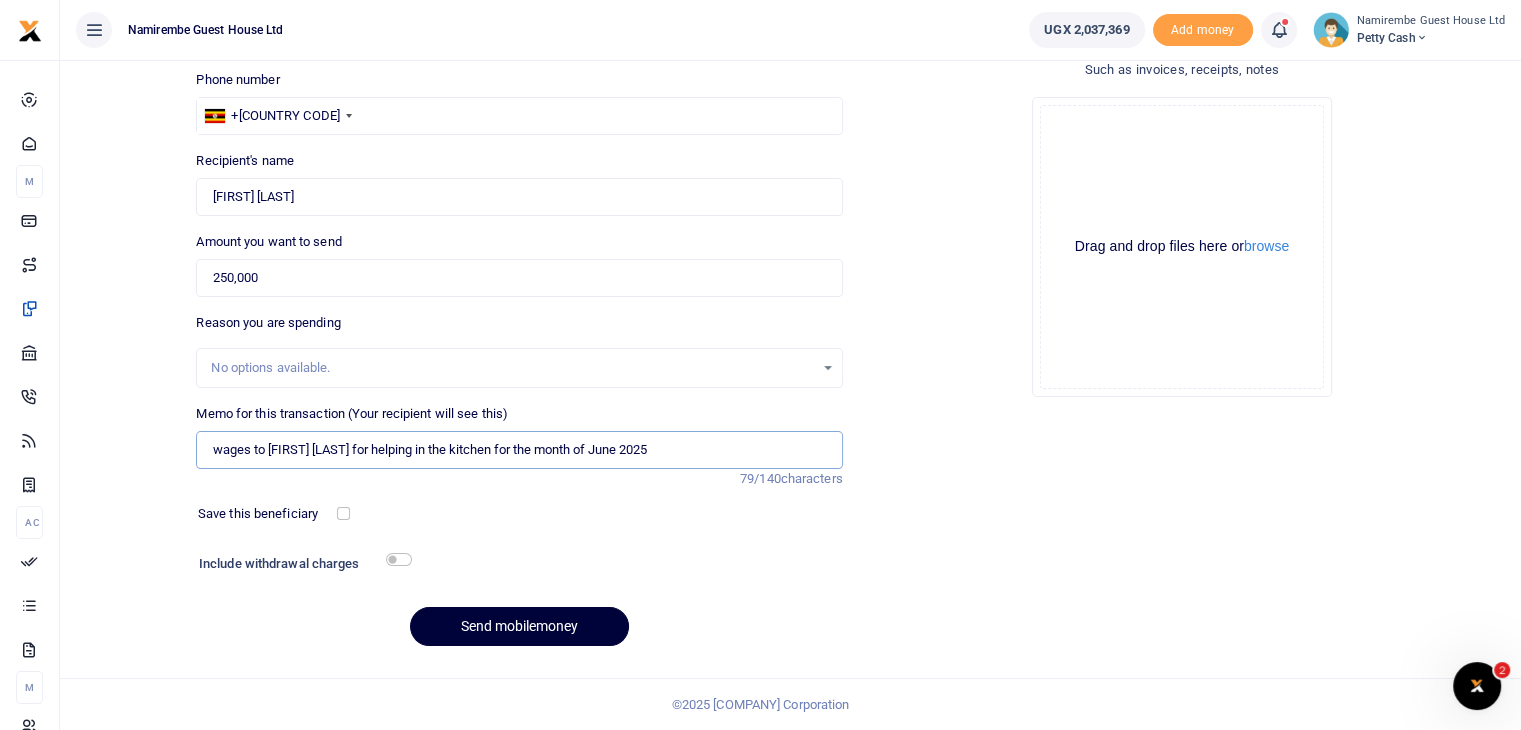 type on "wages to Nalukenge Oliver for helping in the kitchen for the month of June 2025" 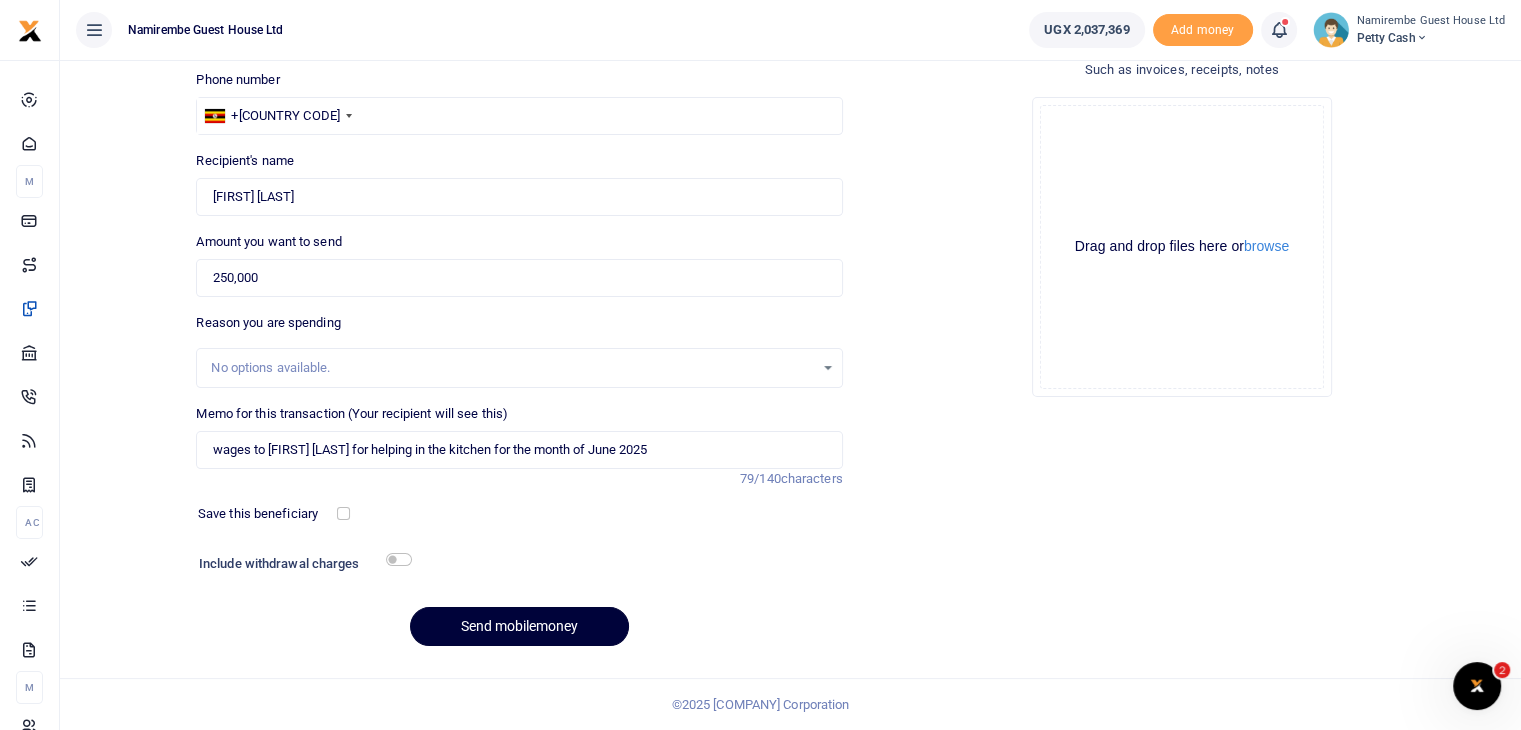 click on "Send mobilemoney" at bounding box center (519, 626) 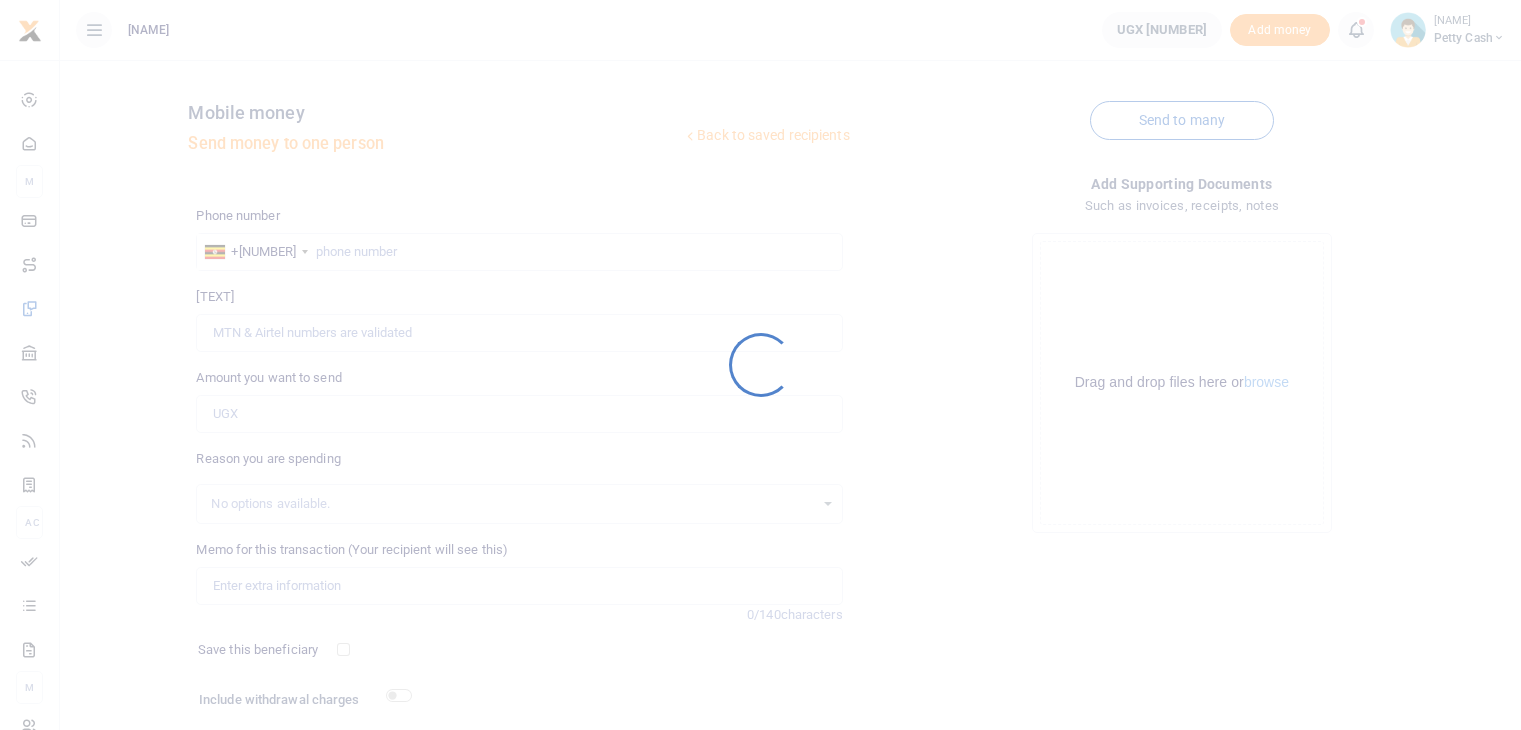 scroll, scrollTop: 136, scrollLeft: 0, axis: vertical 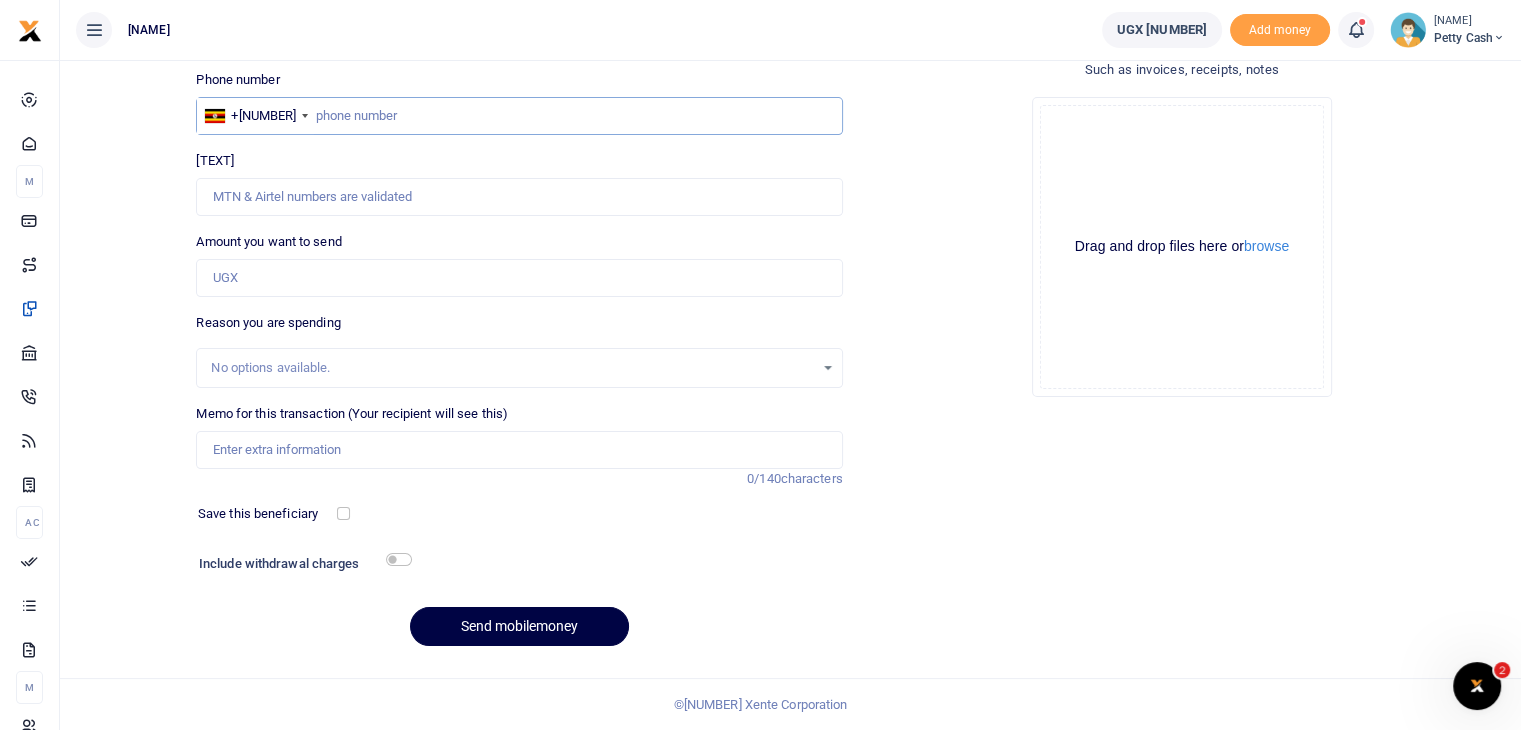 click at bounding box center (519, 116) 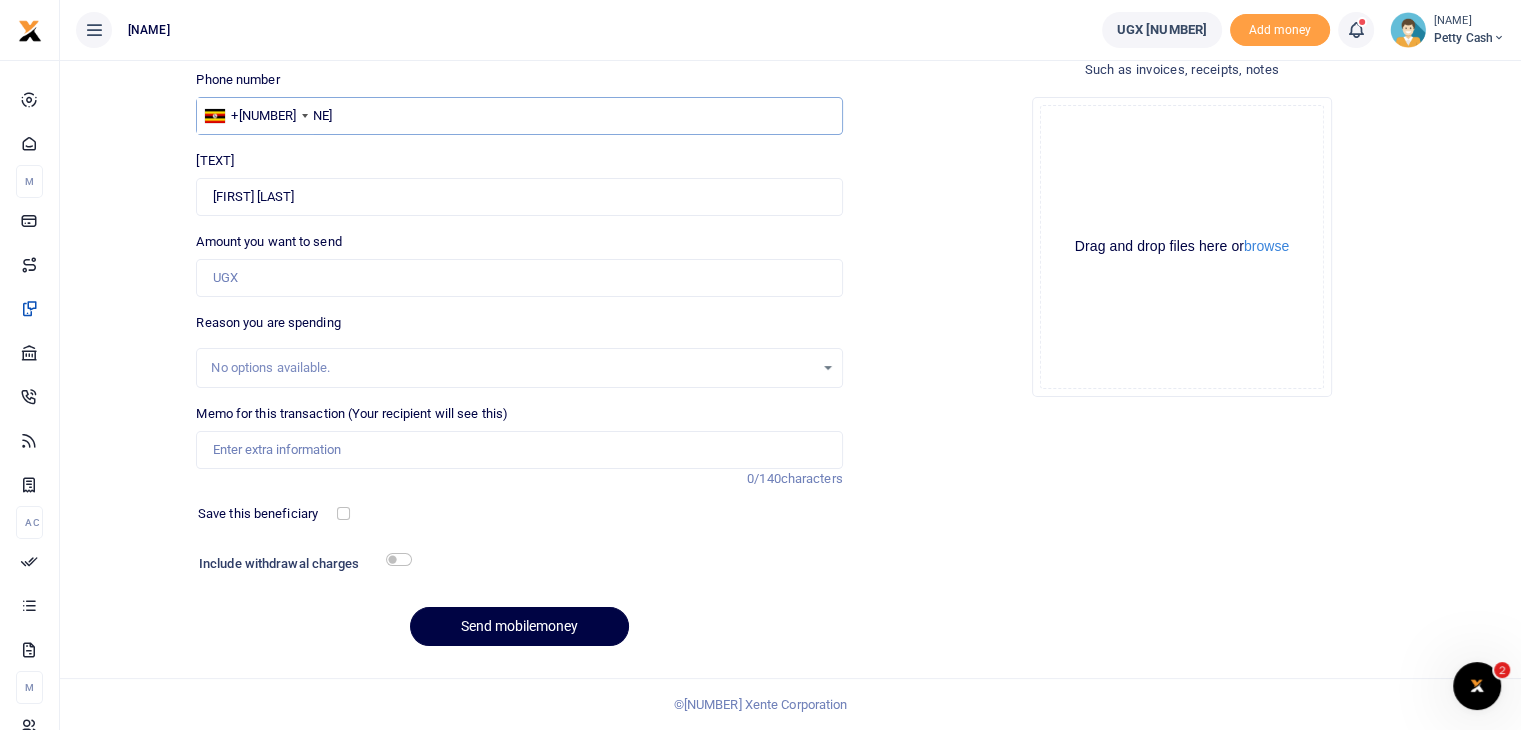 type on "[PHONE]" 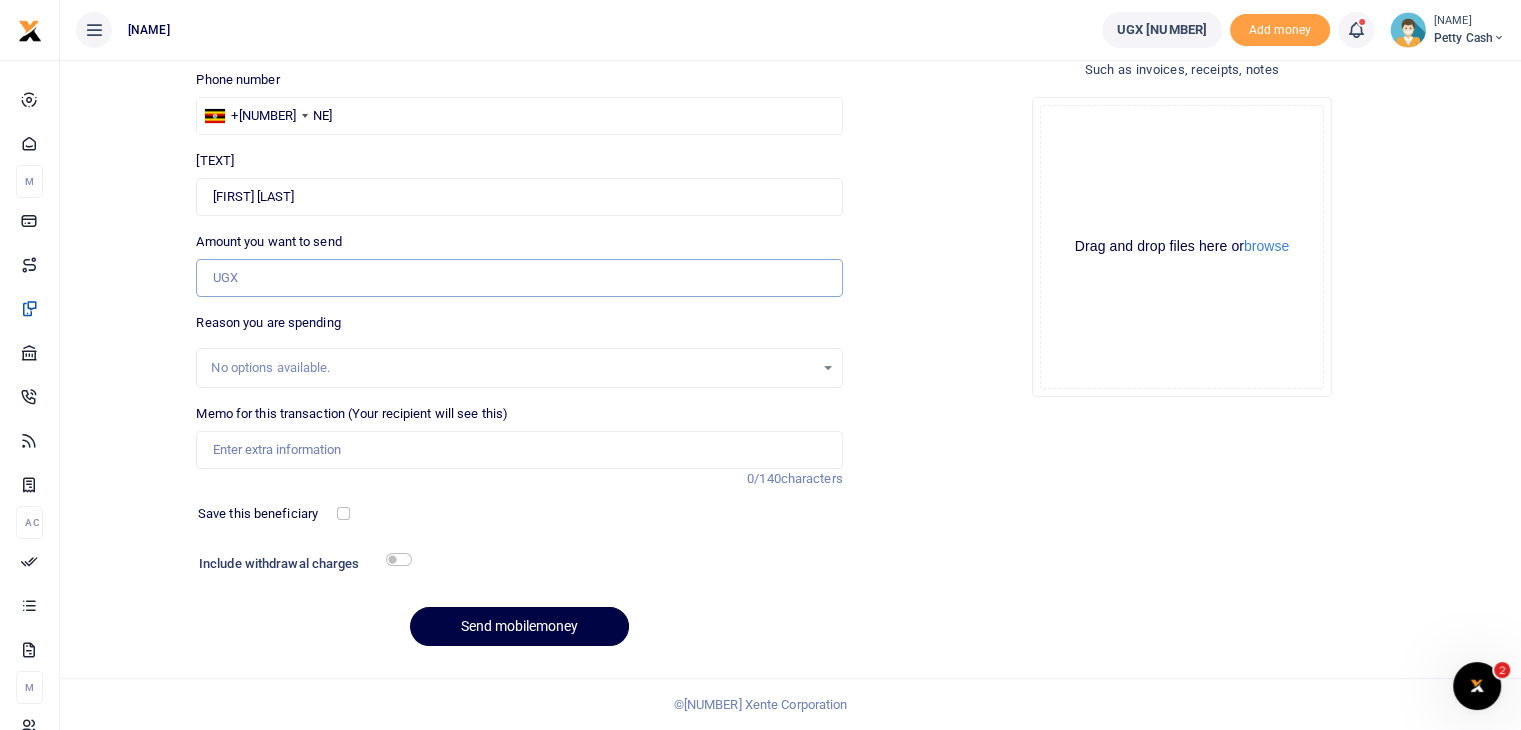 click on "Amount you want to send" at bounding box center [519, 278] 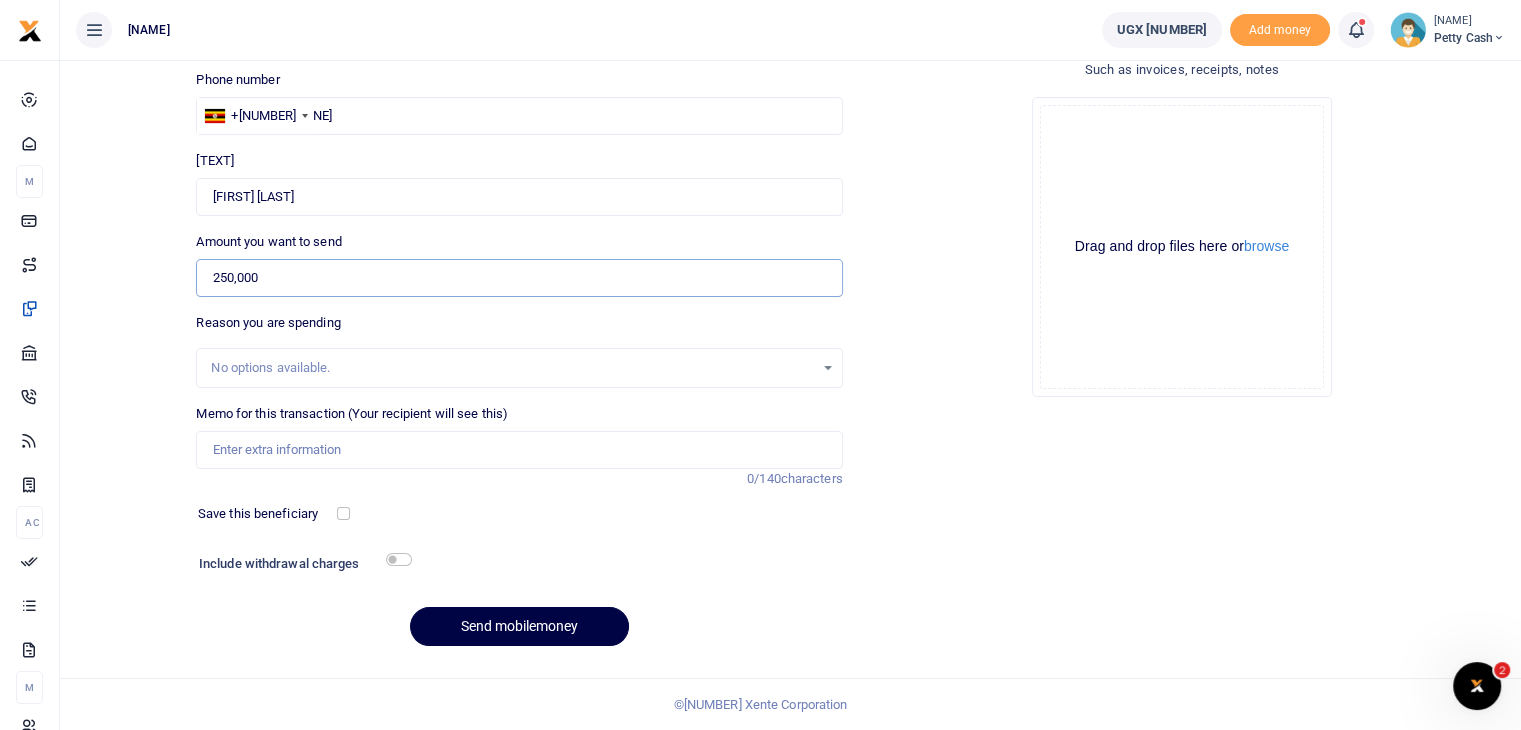 type on "250,000" 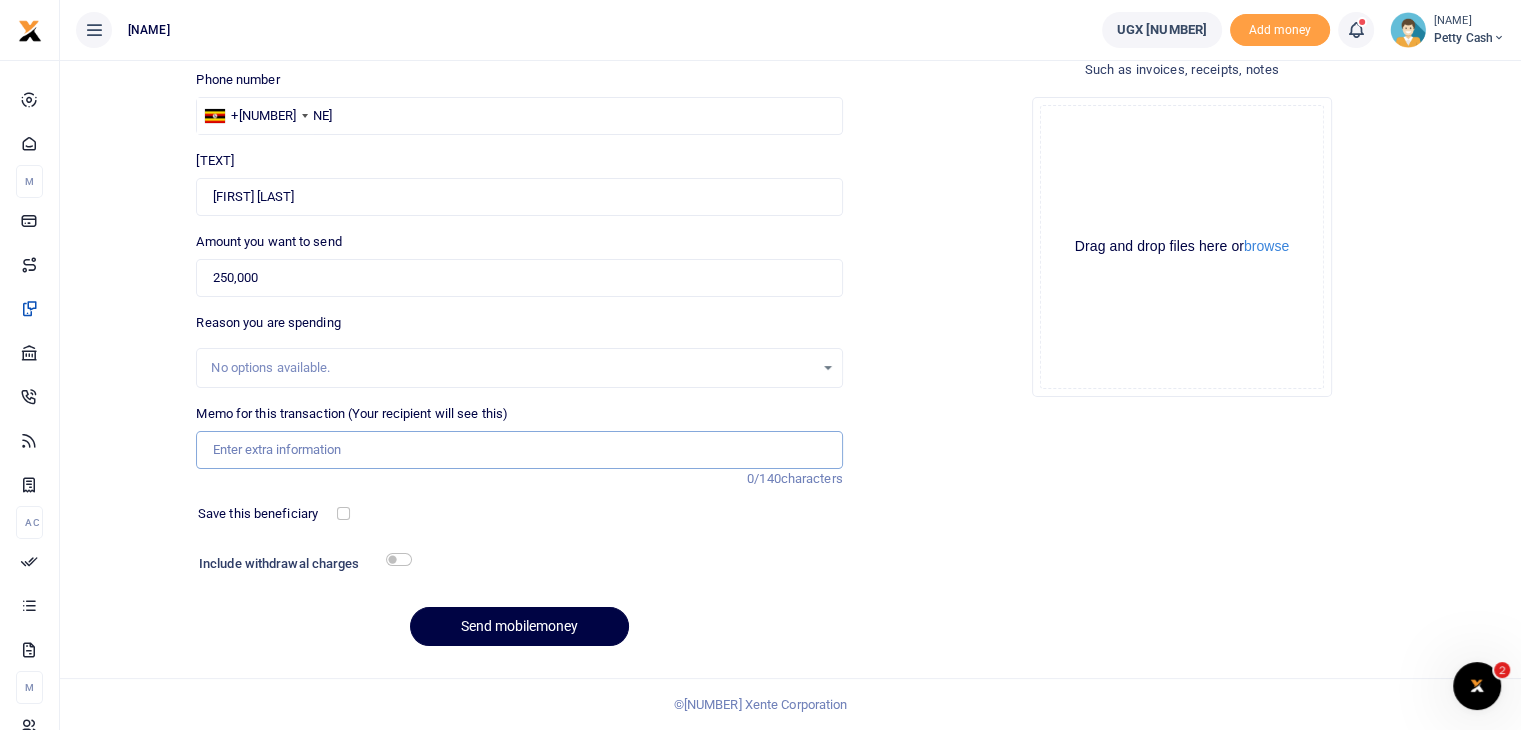 click on "Memo for this transaction (Your recipient will see this)" at bounding box center (519, 450) 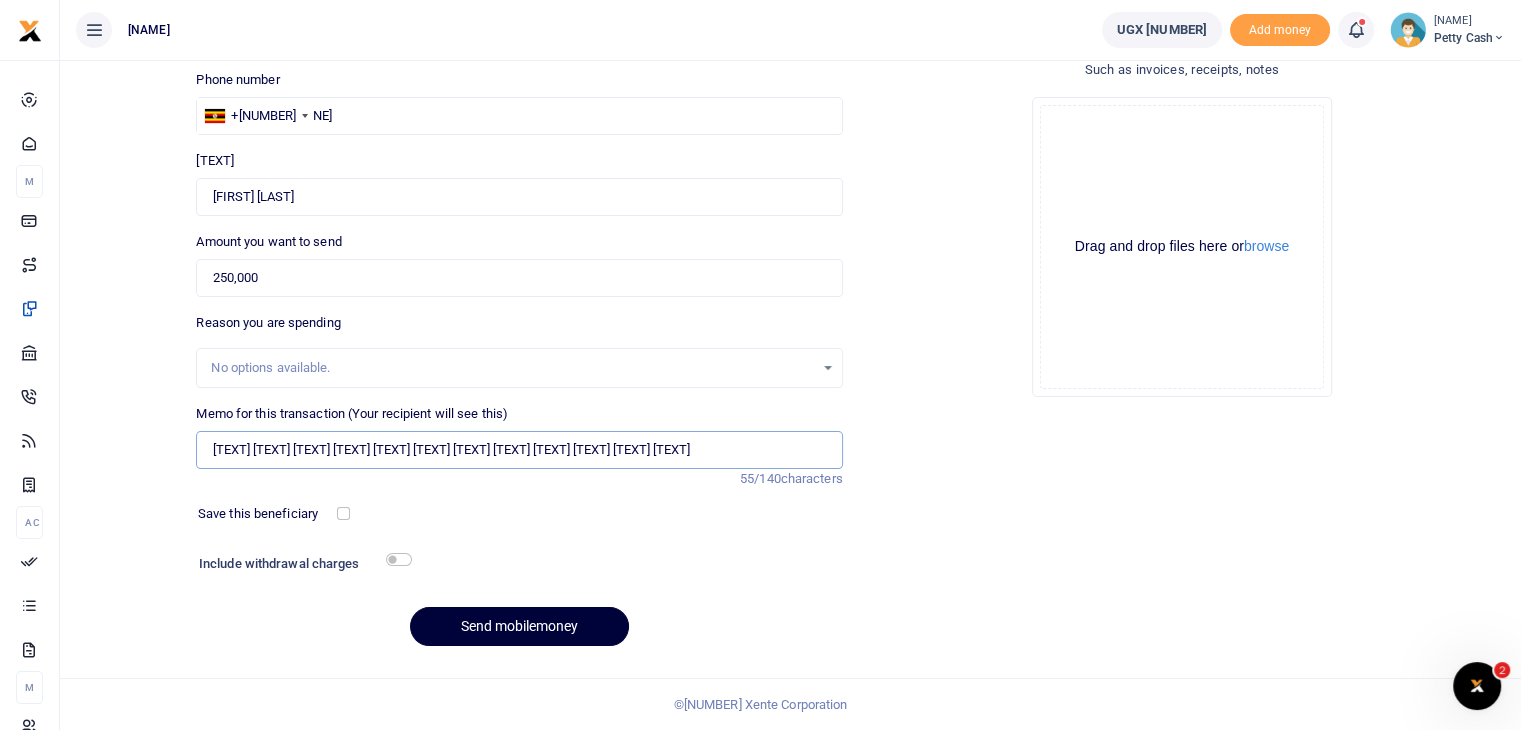 type on "Wages for working as a casual for the moth of June 2025" 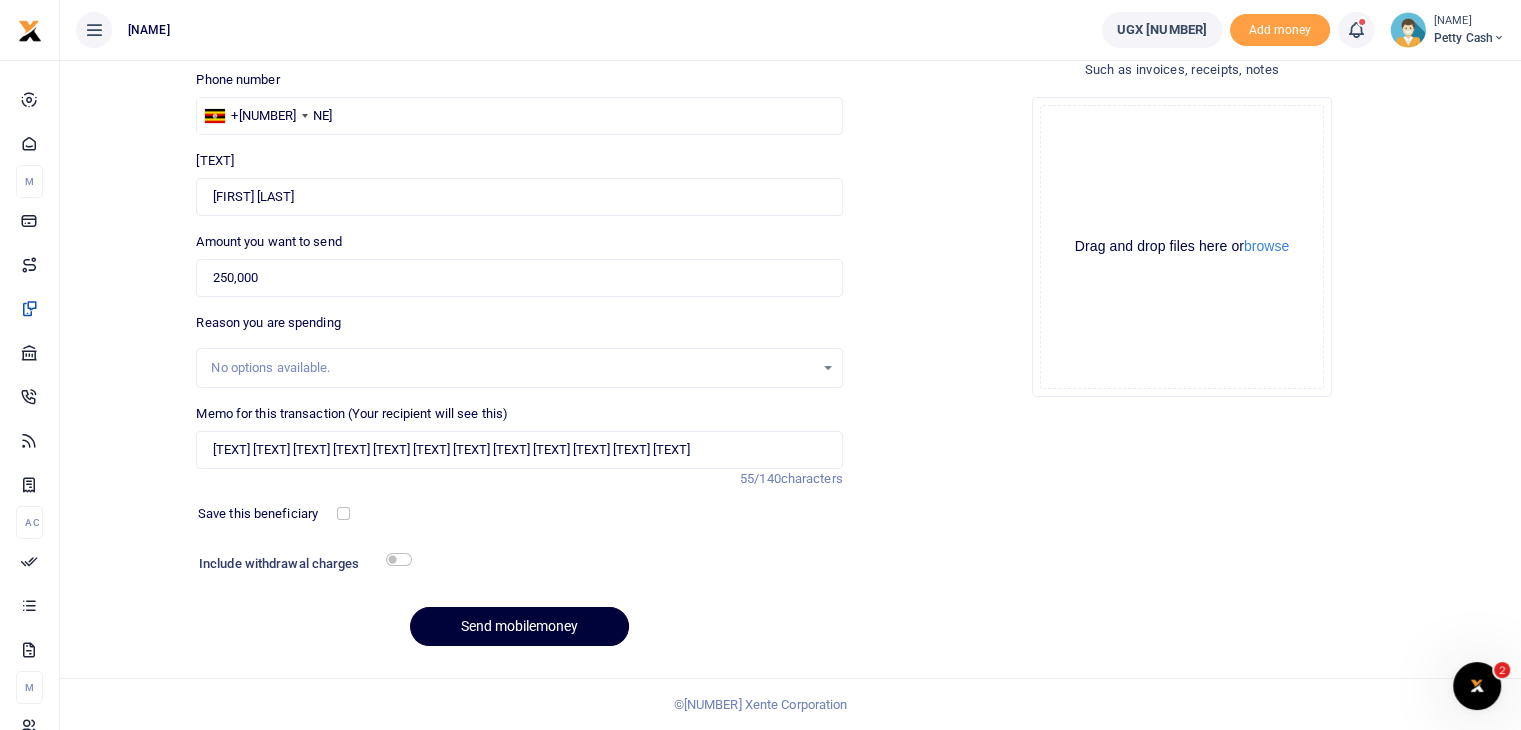 click on "Send mobilemoney" at bounding box center [519, 626] 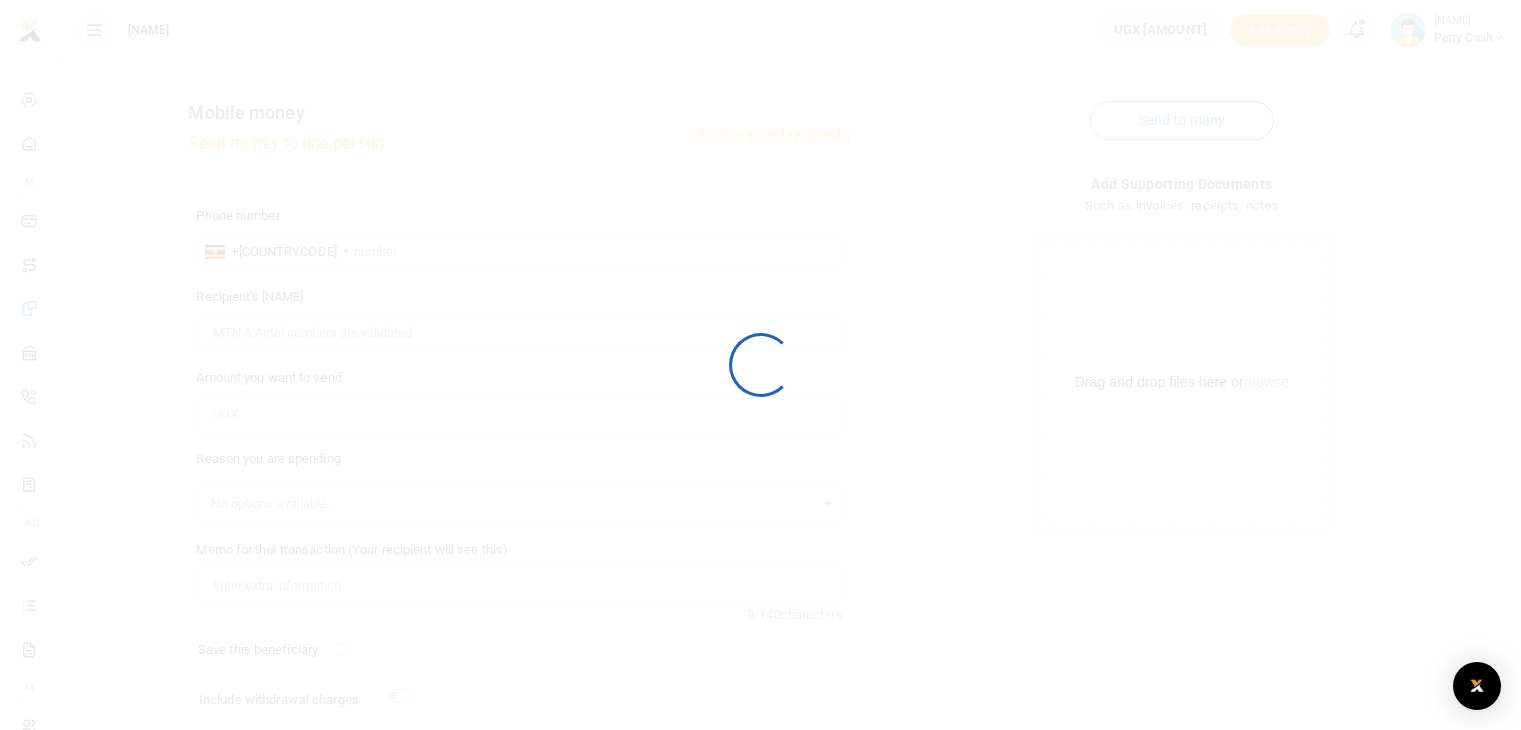 scroll, scrollTop: 136, scrollLeft: 0, axis: vertical 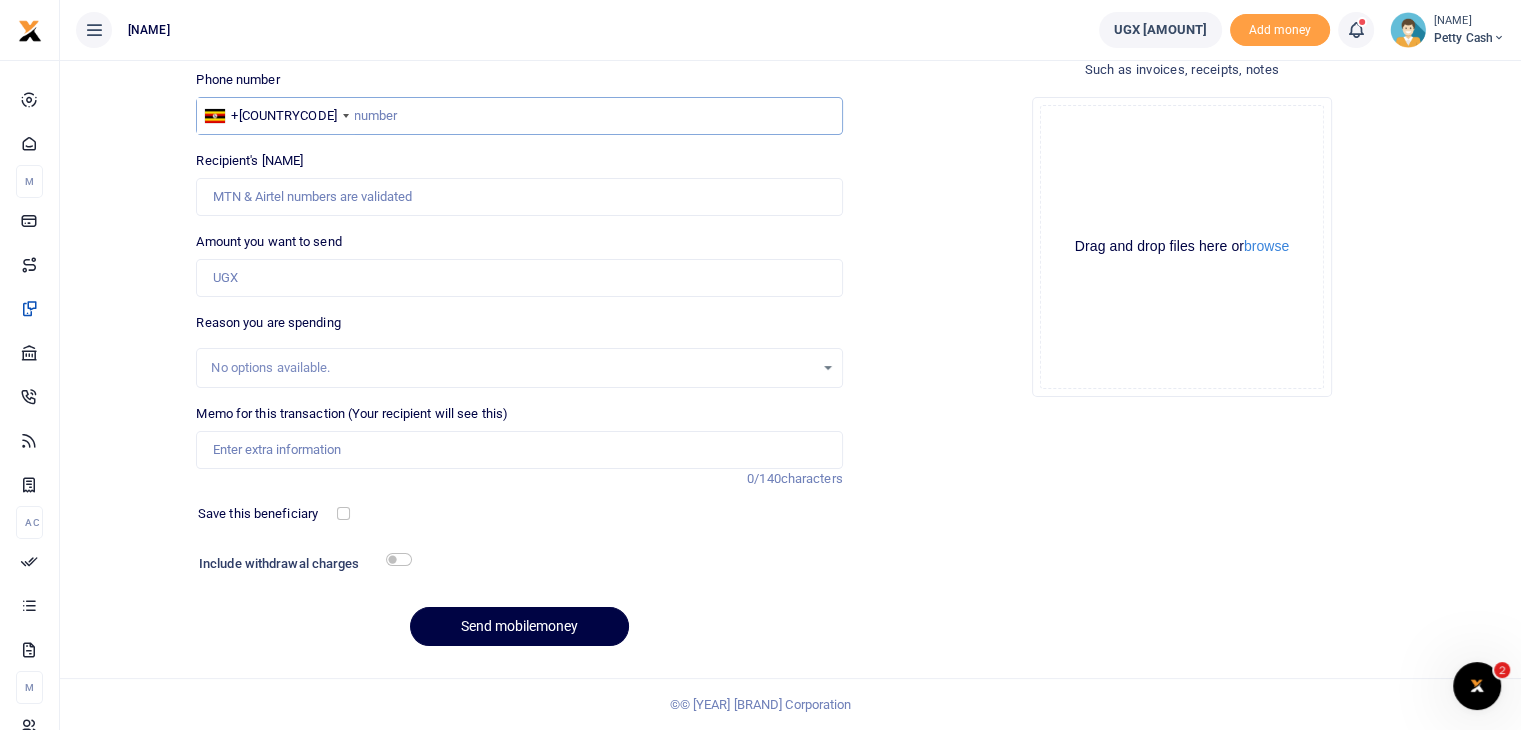 click at bounding box center (519, 116) 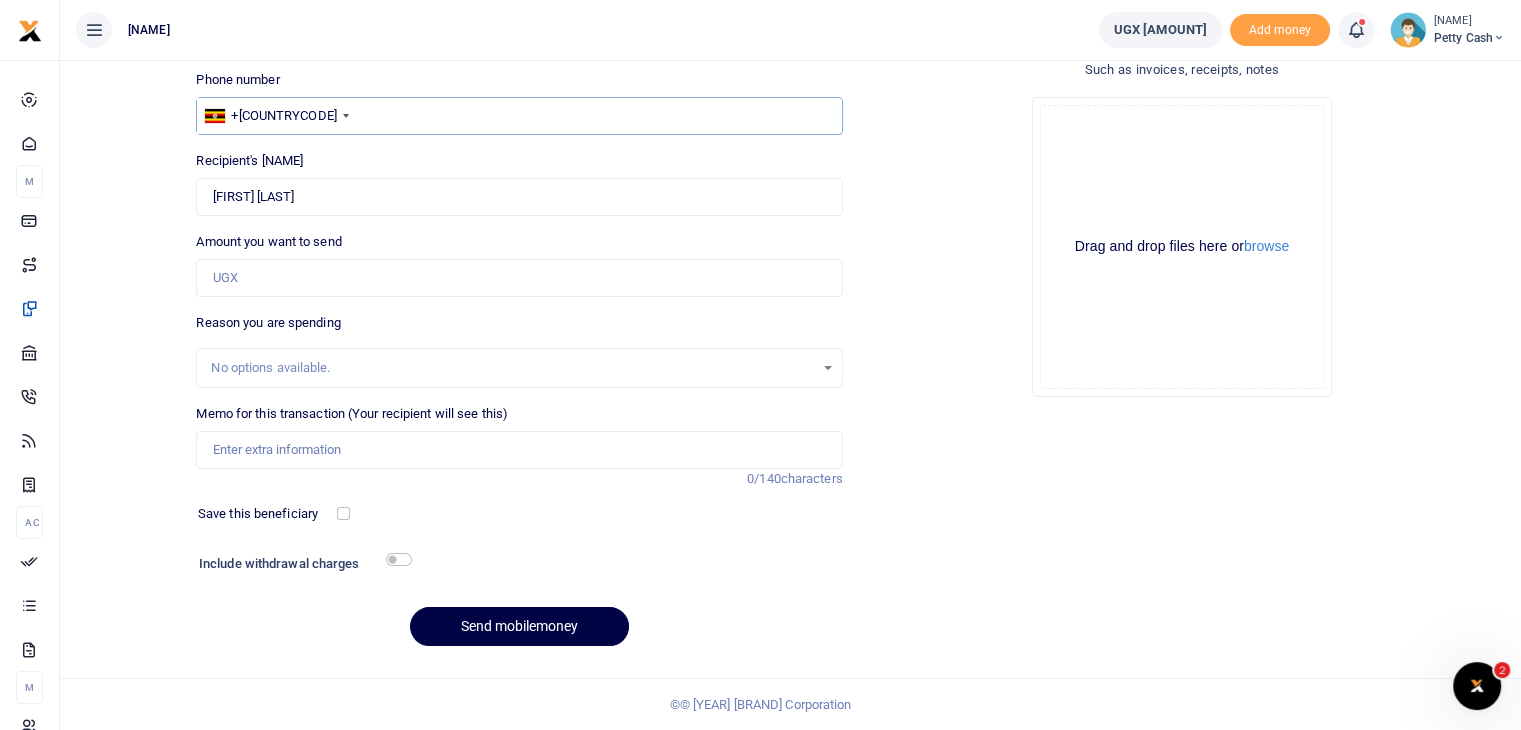 type on "777755783" 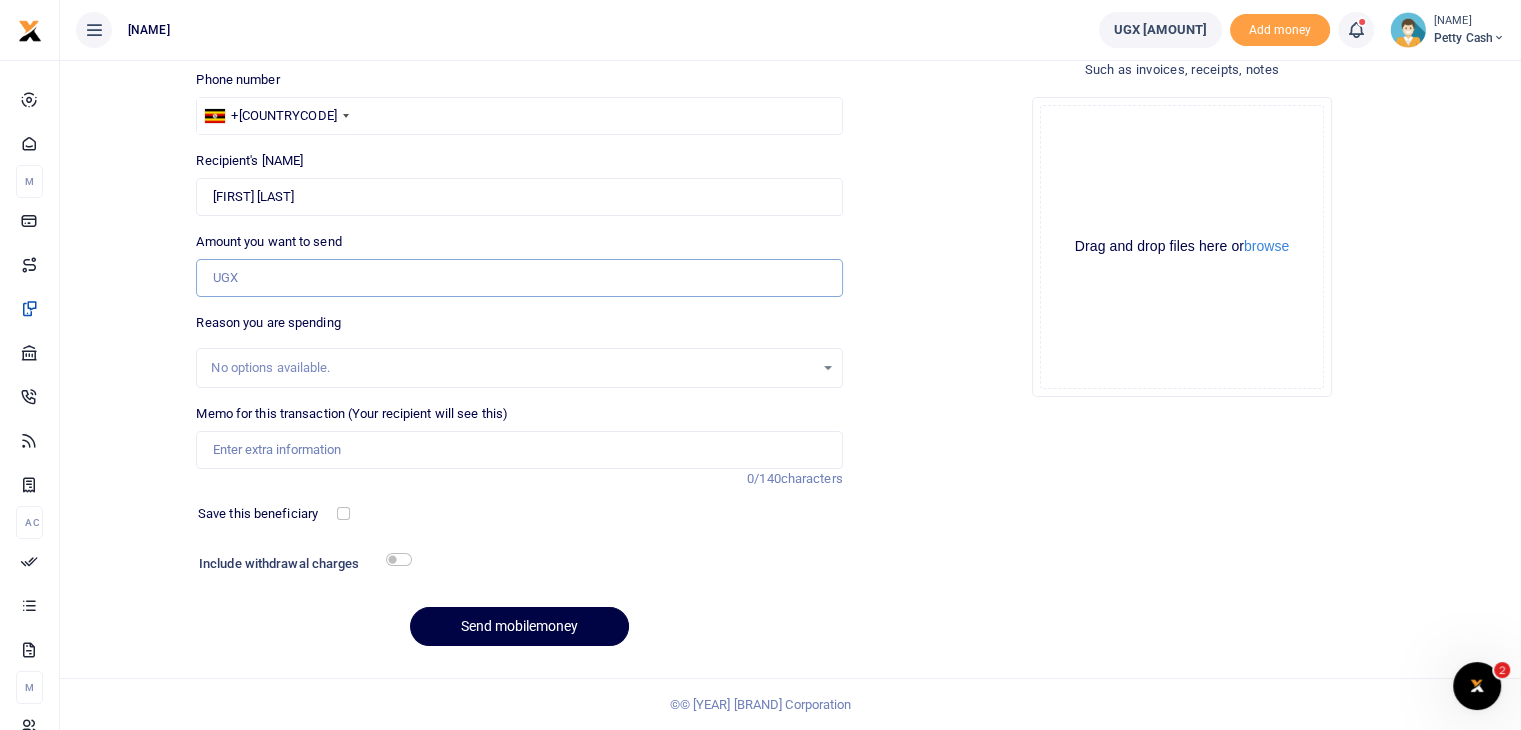 click on "Amount you want to send" at bounding box center [519, 278] 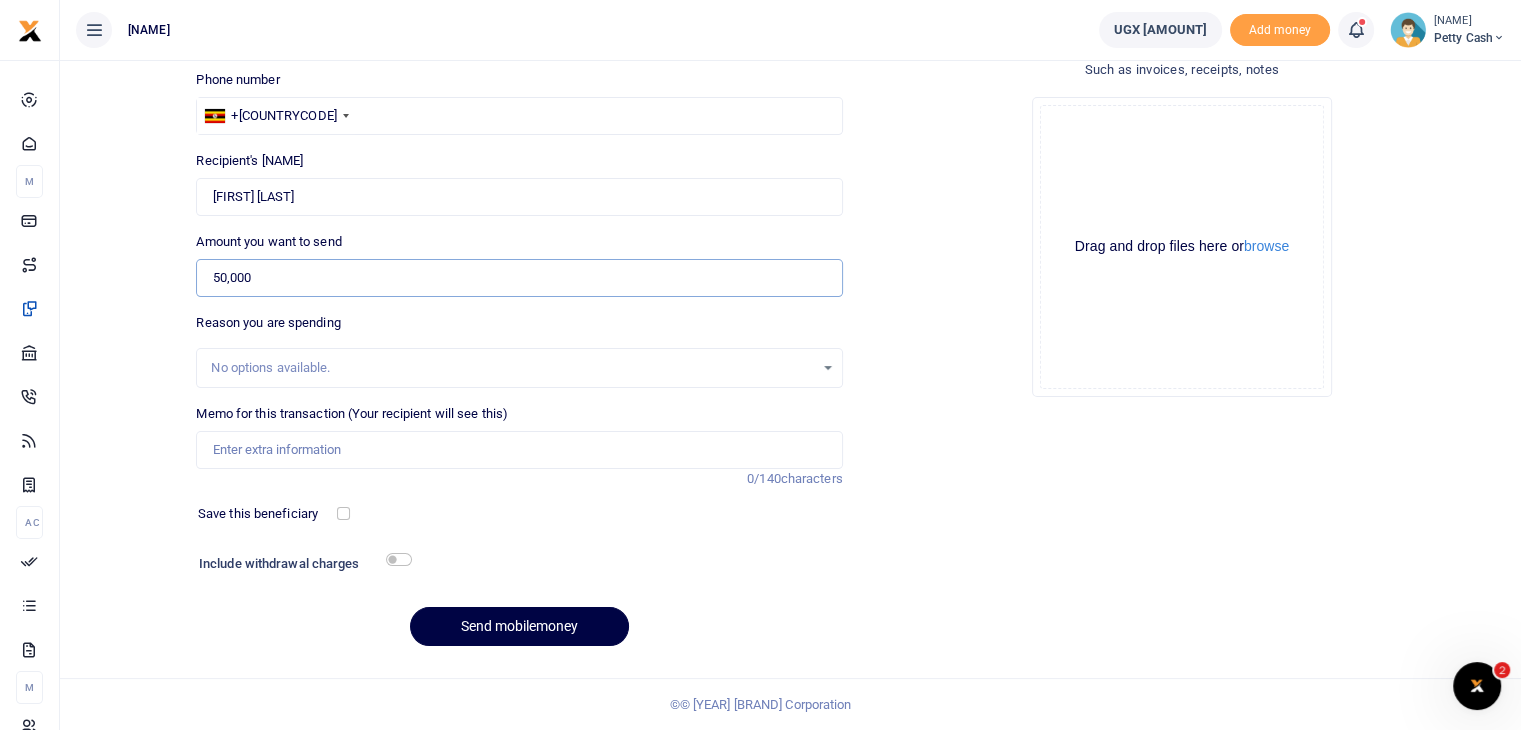 type on "50,000" 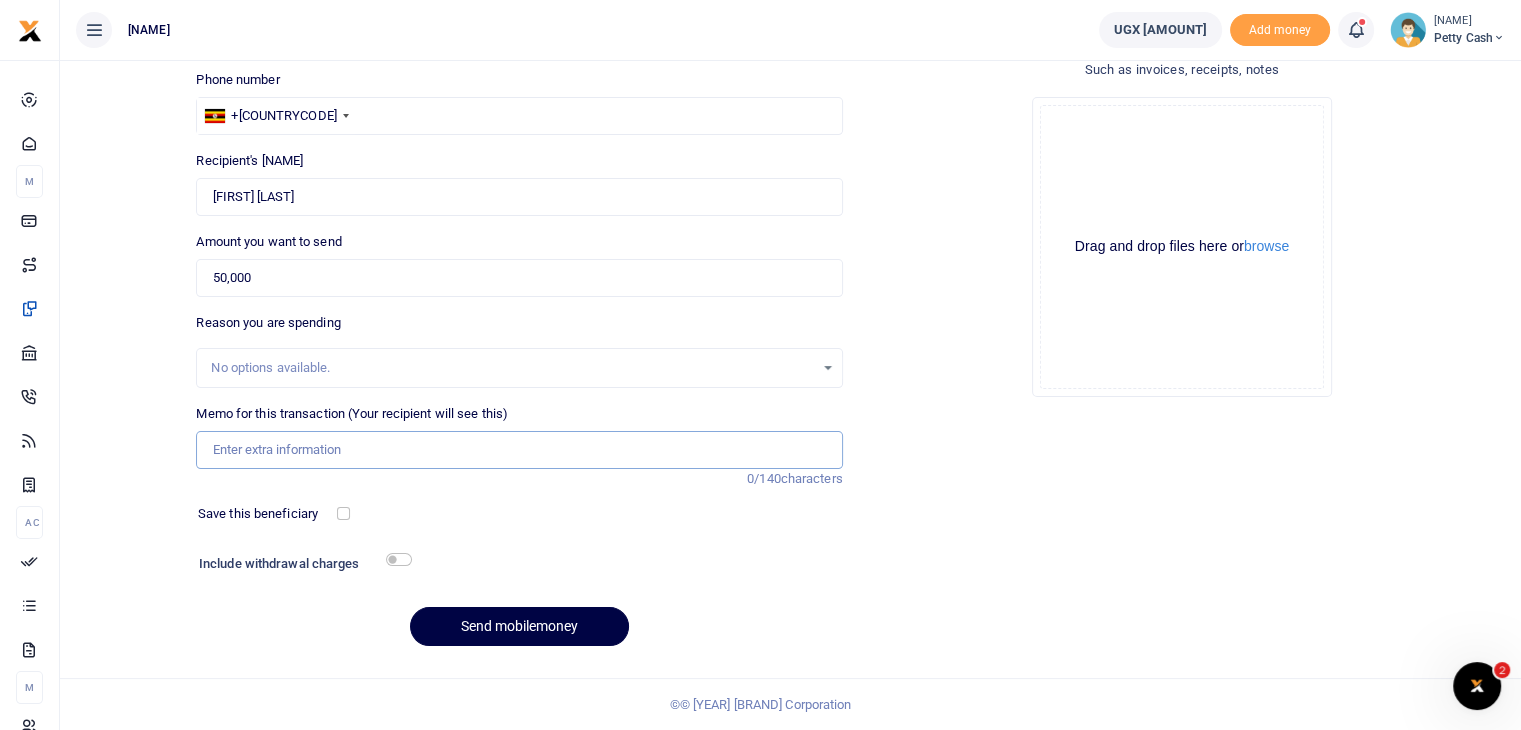 click on "Memo for this transaction (Your recipient will see this)" at bounding box center [519, 450] 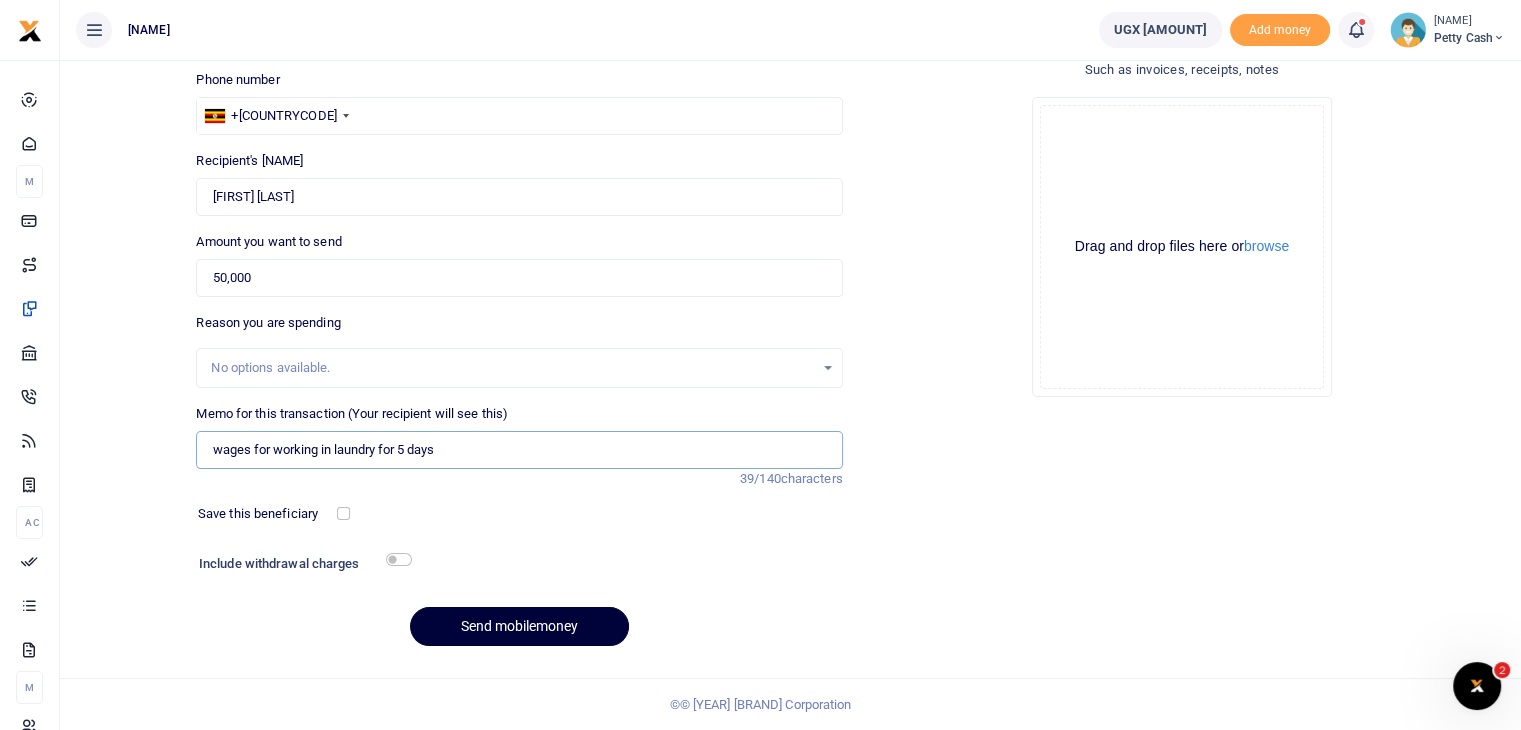 type on "wages for working in laundry for 5 days" 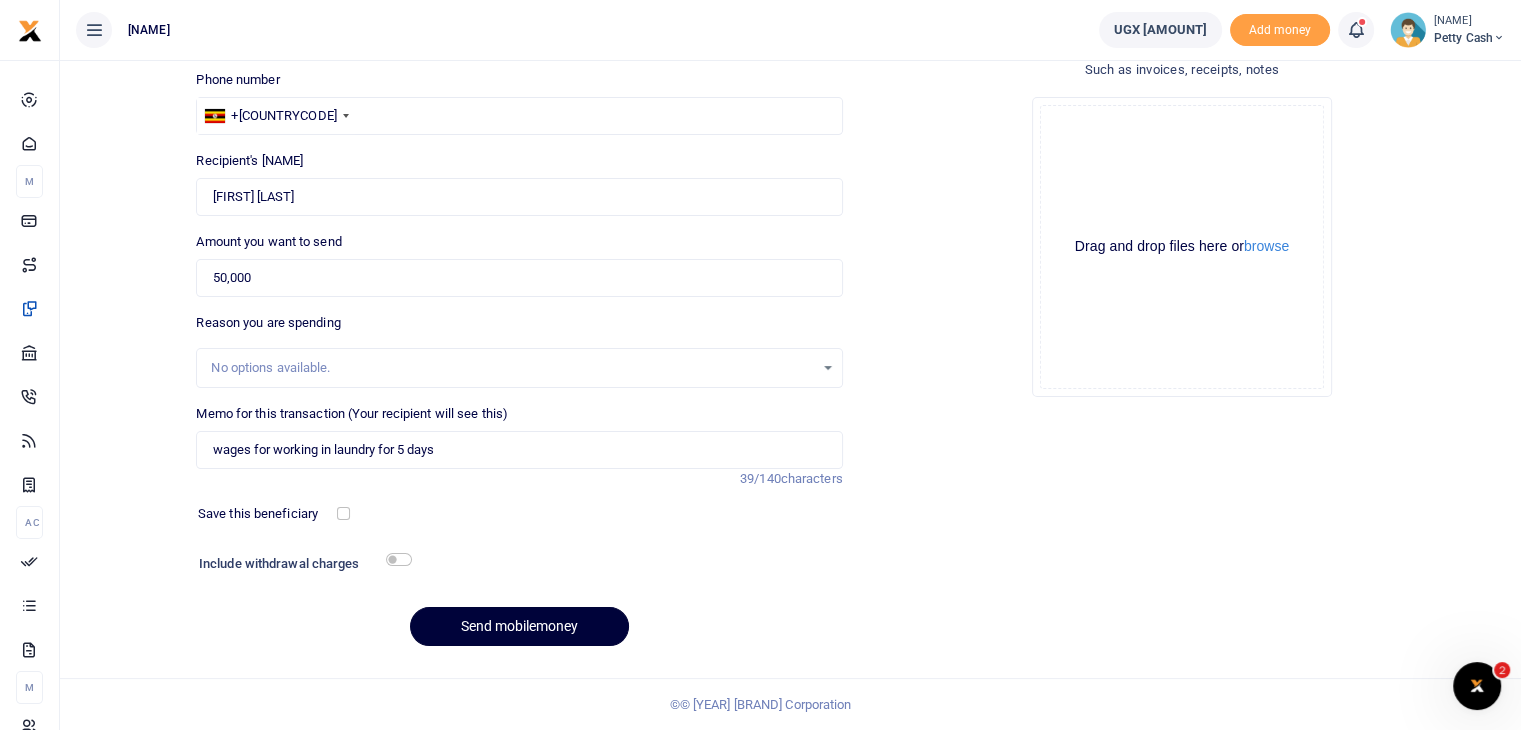 click on "Send mobilemoney" at bounding box center (519, 626) 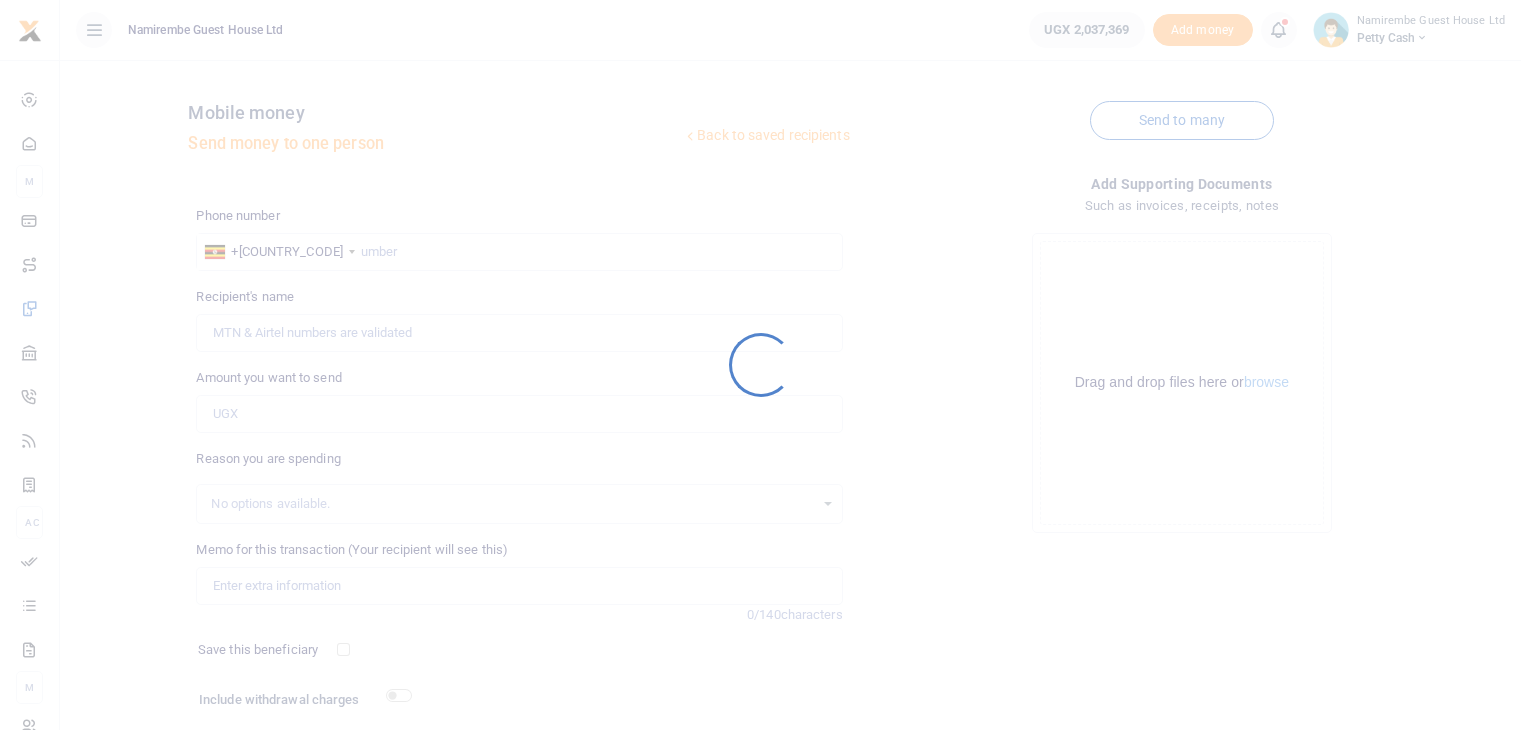scroll, scrollTop: 136, scrollLeft: 0, axis: vertical 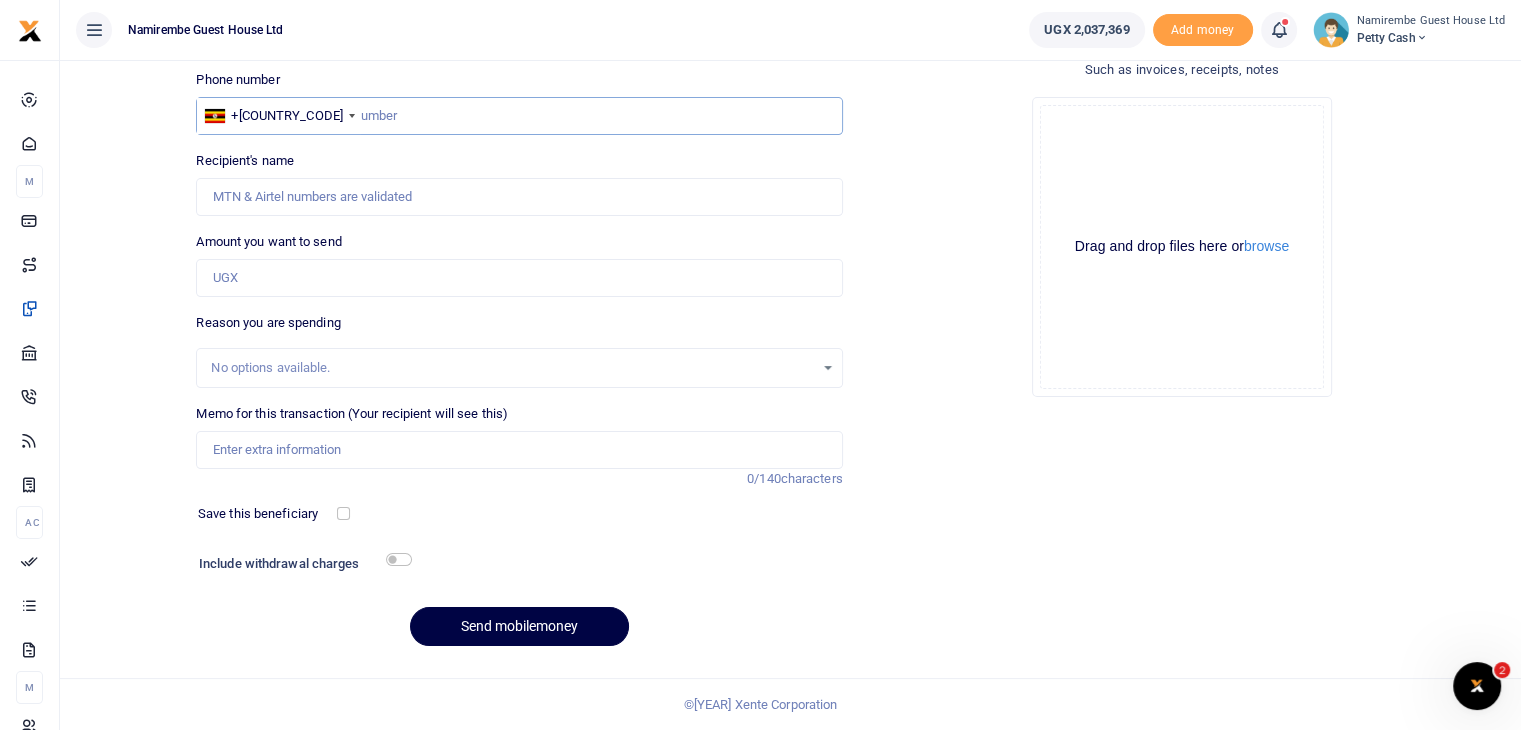 click at bounding box center [519, 116] 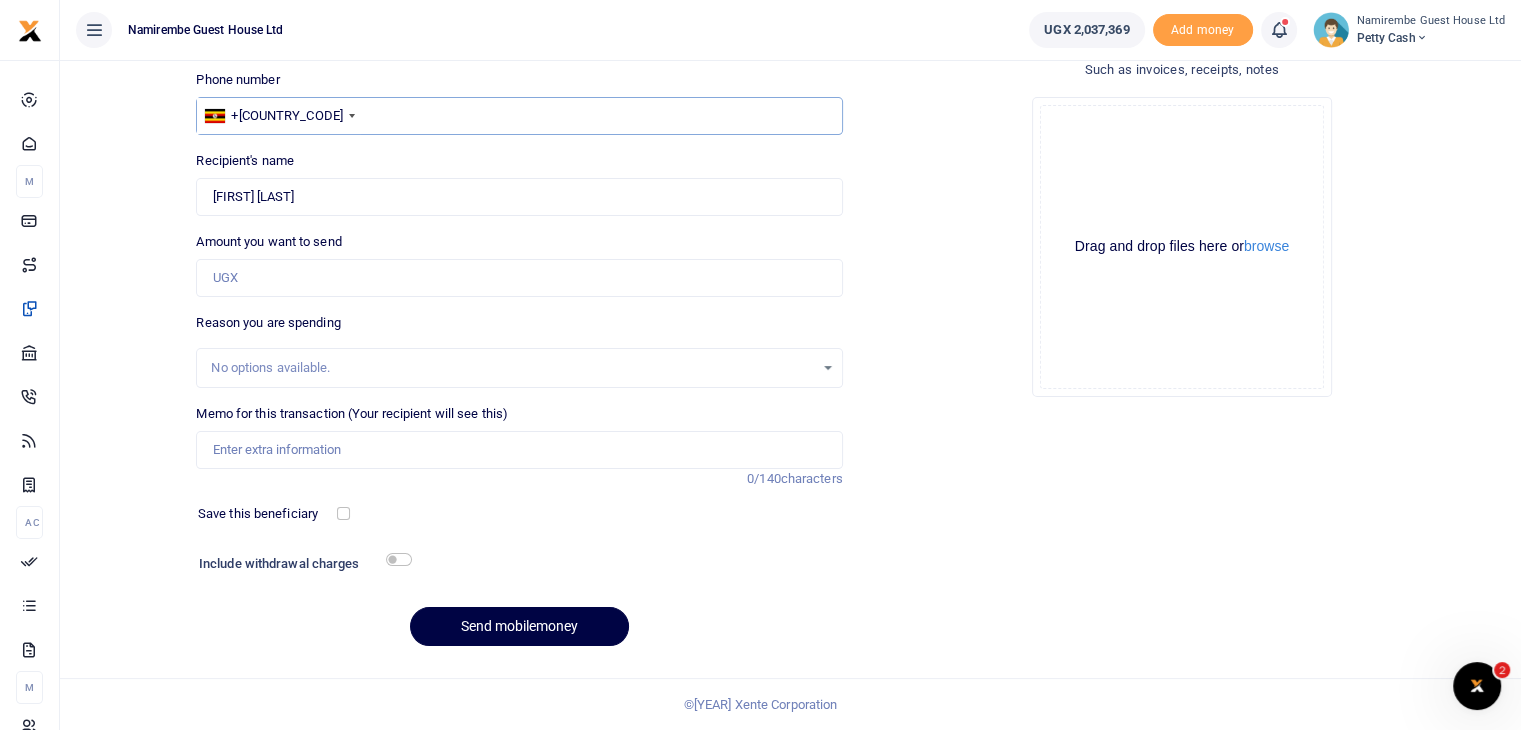 type on "753291135" 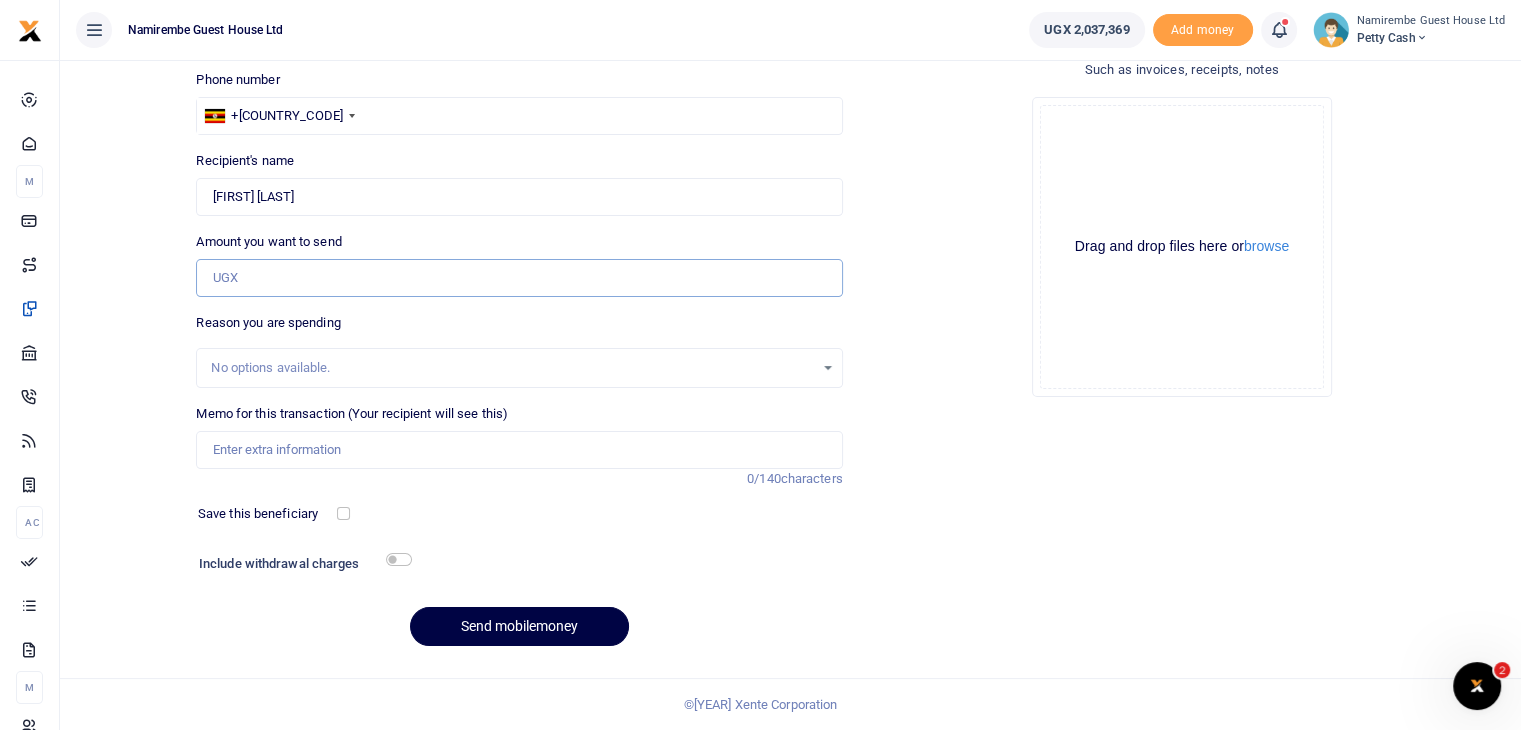 click on "Amount you want to send" at bounding box center [519, 278] 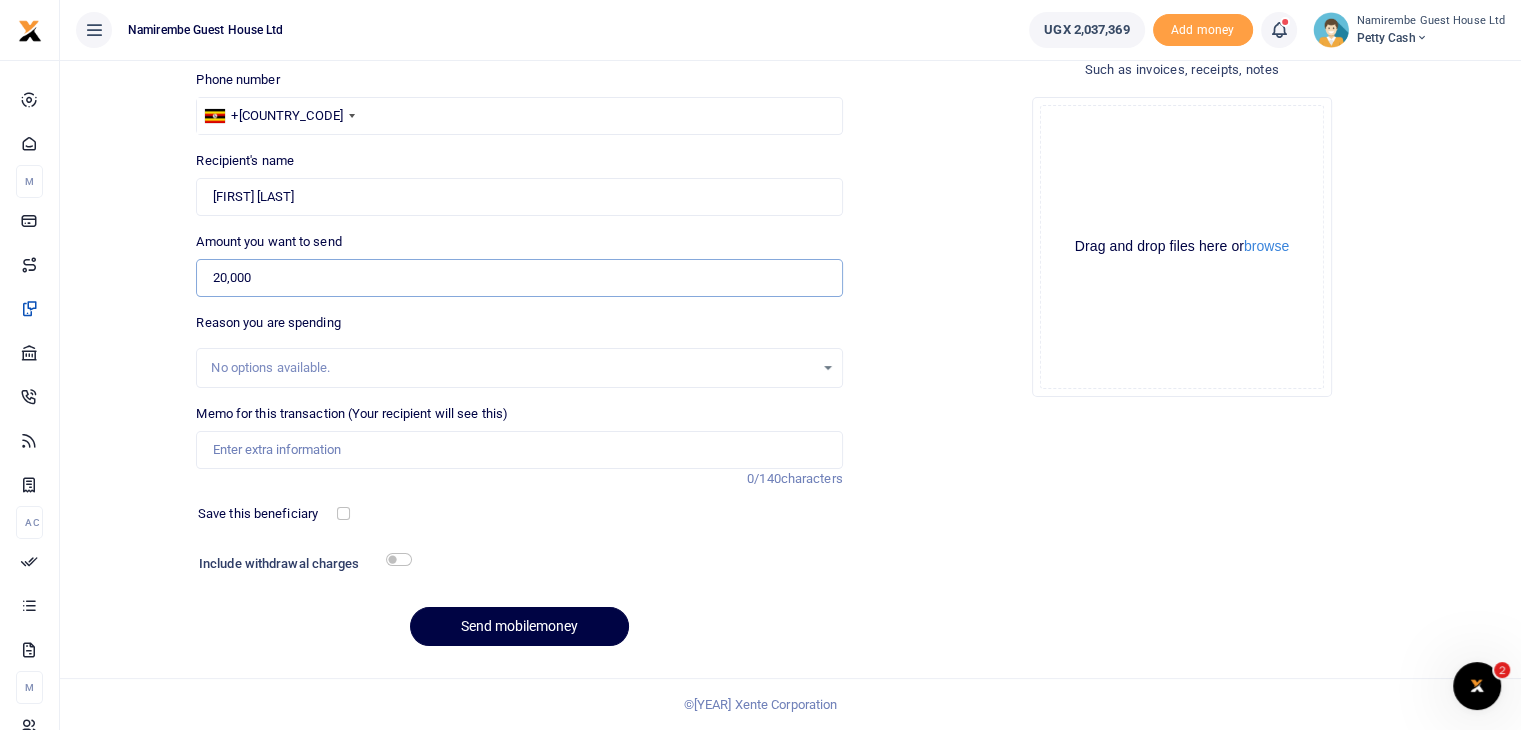 type on "20,000" 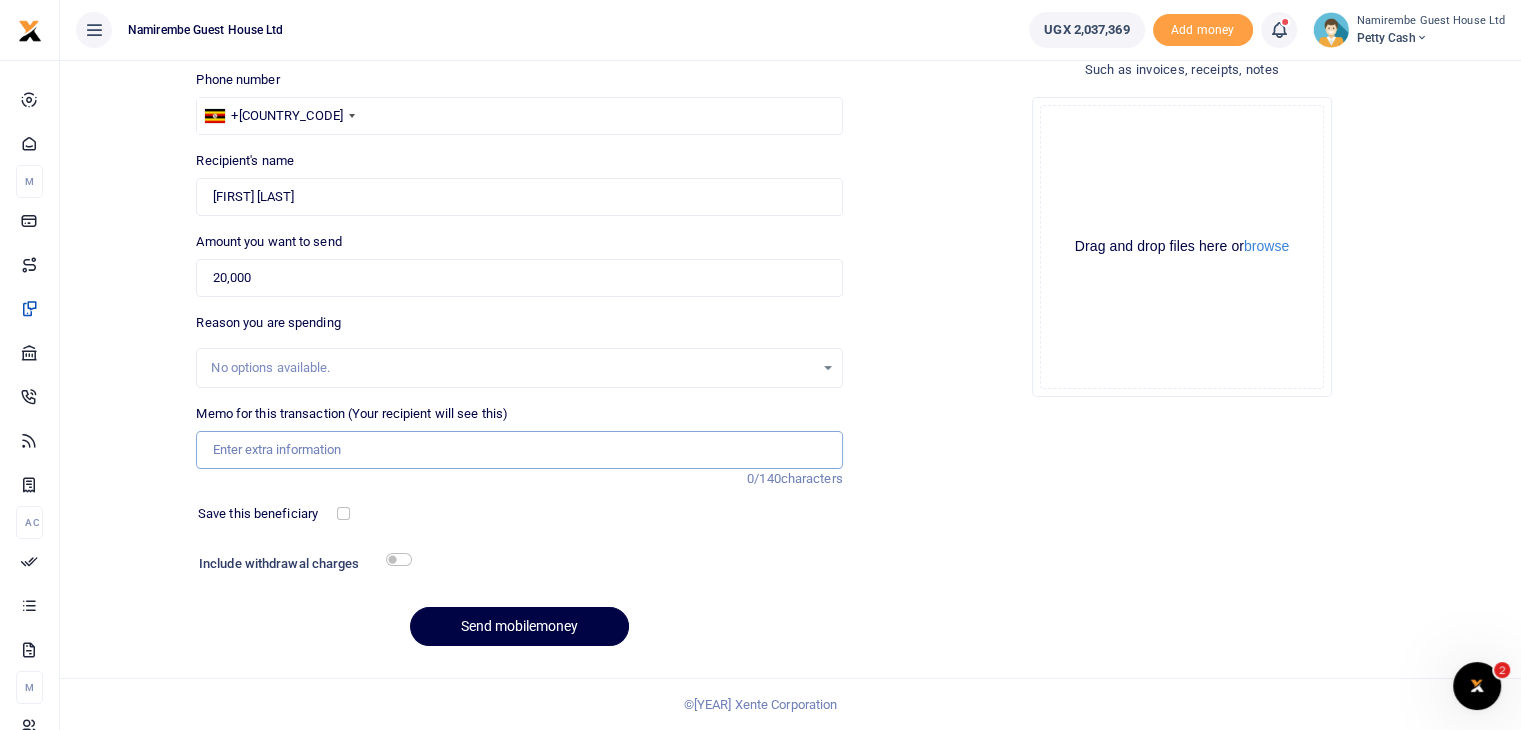 click on "Memo for this transaction (Your recipient will see this)" at bounding box center (519, 450) 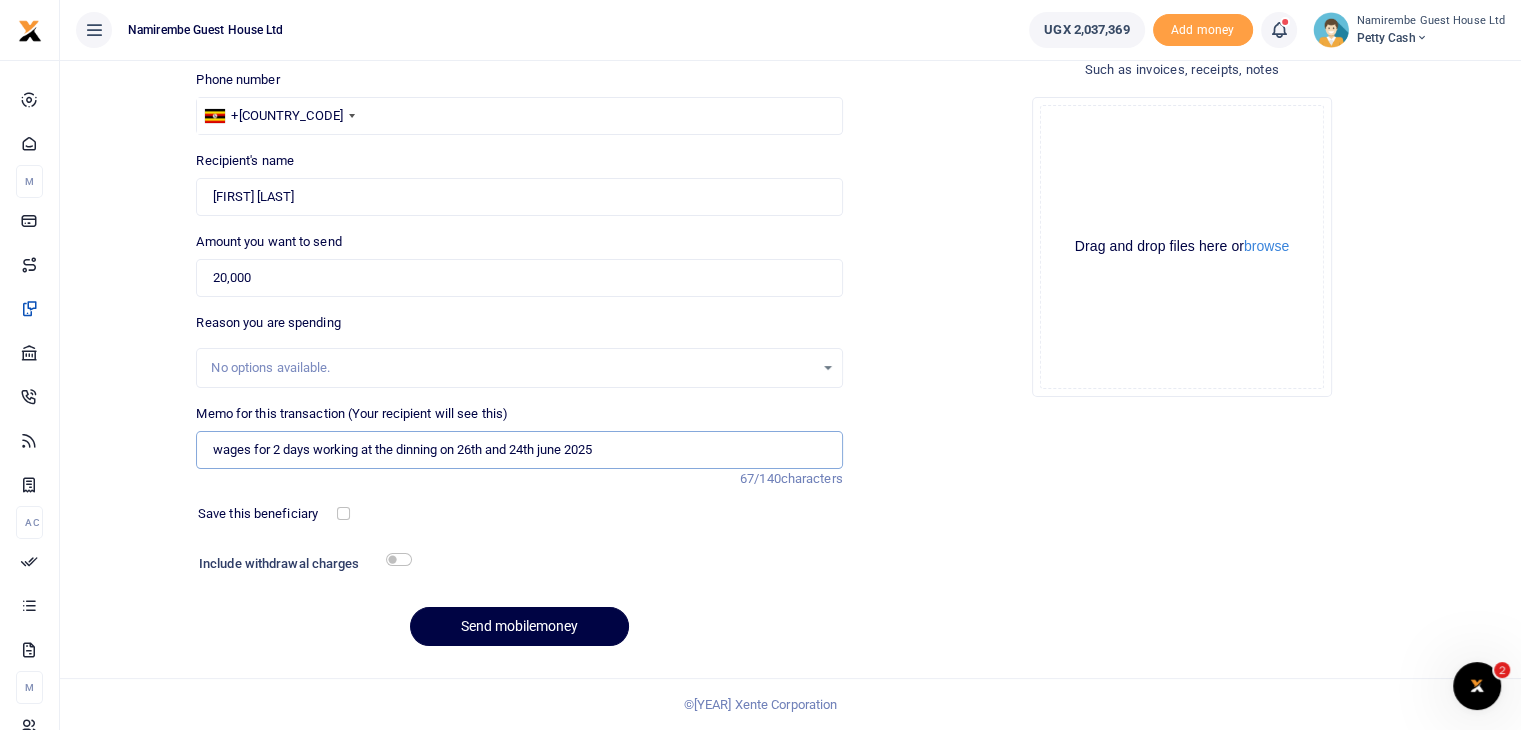 click on "wages for 2 days working  at the dinning on 26th and 24th june 2025" at bounding box center [519, 450] 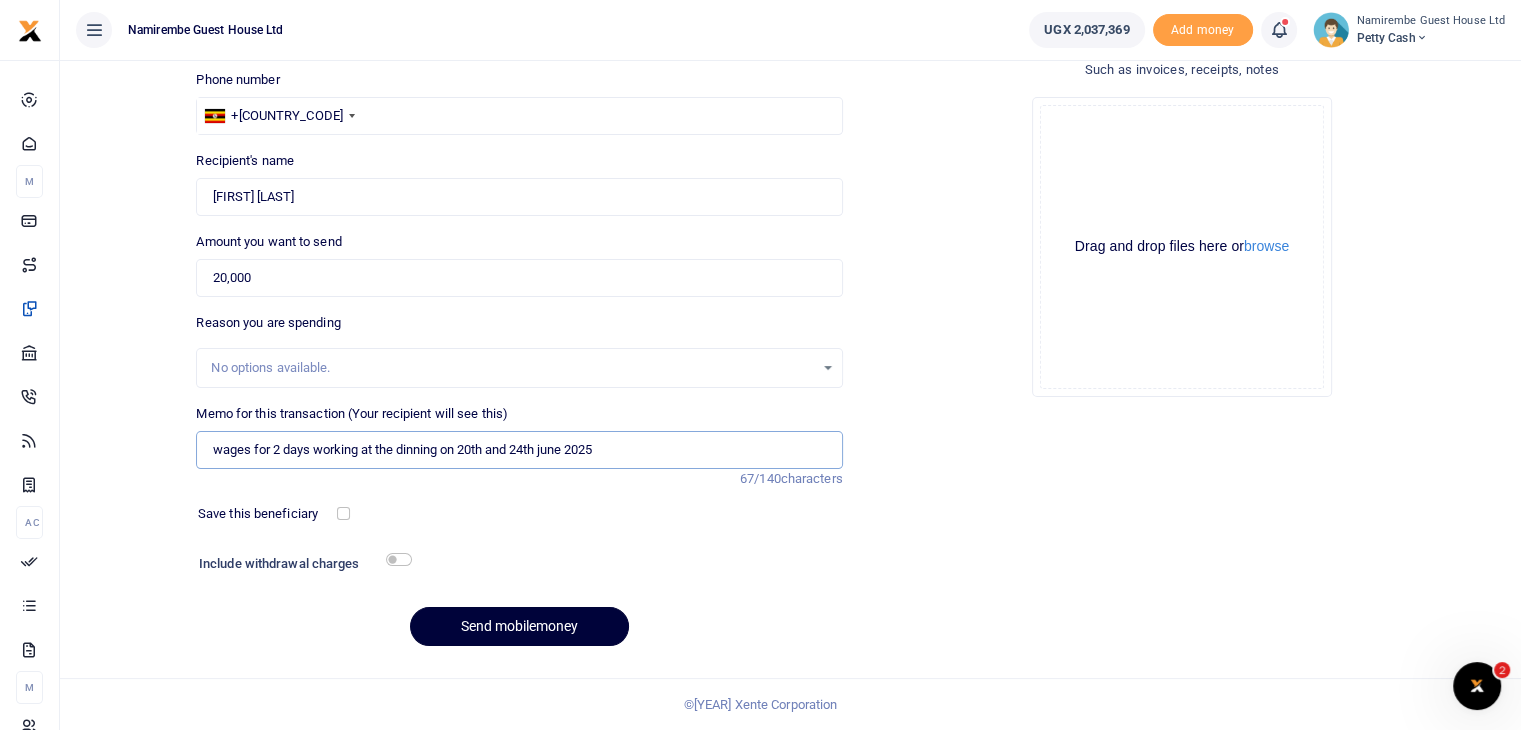 type on "wages for 2 days working  at the dinning on 20th and 24th june 2025" 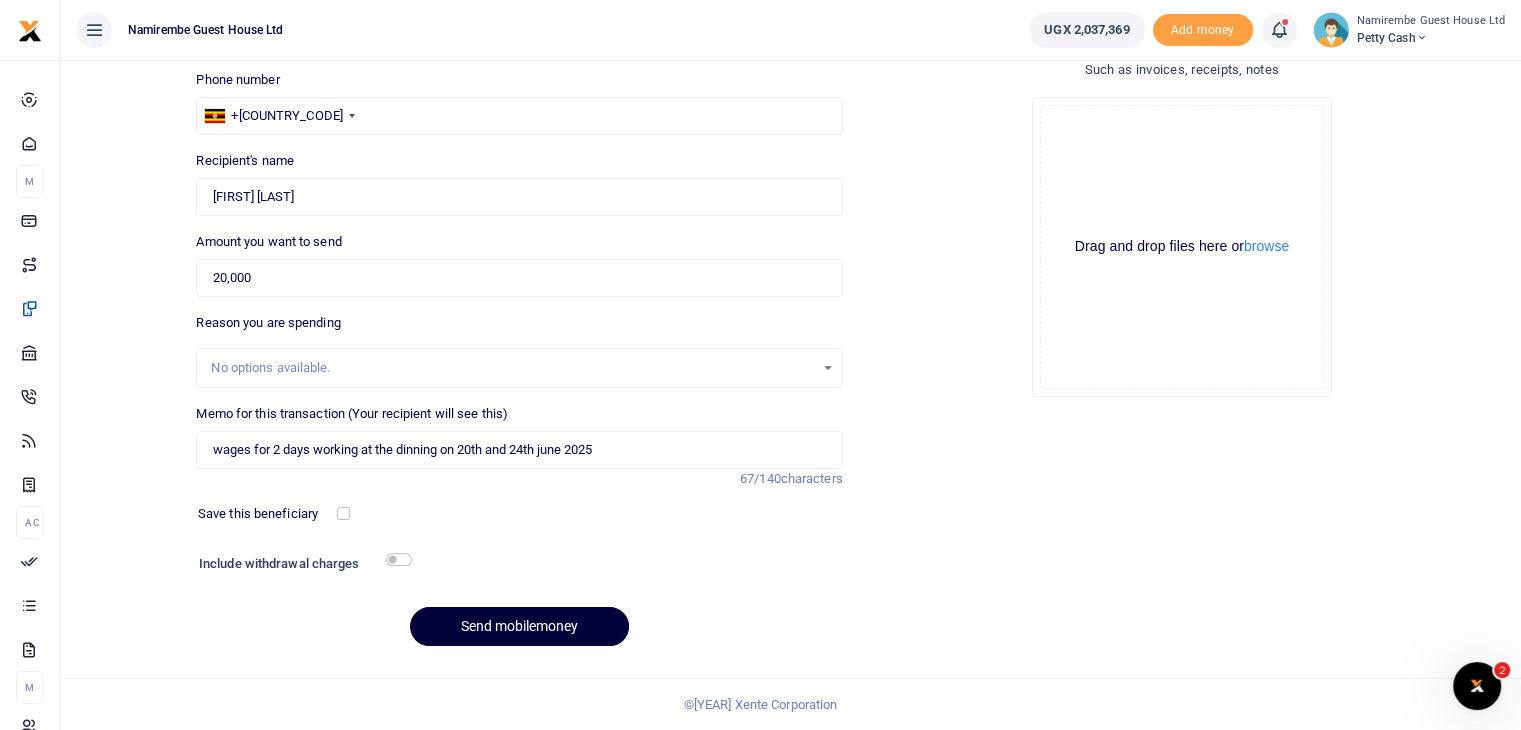 click on "Send mobilemoney" at bounding box center [519, 626] 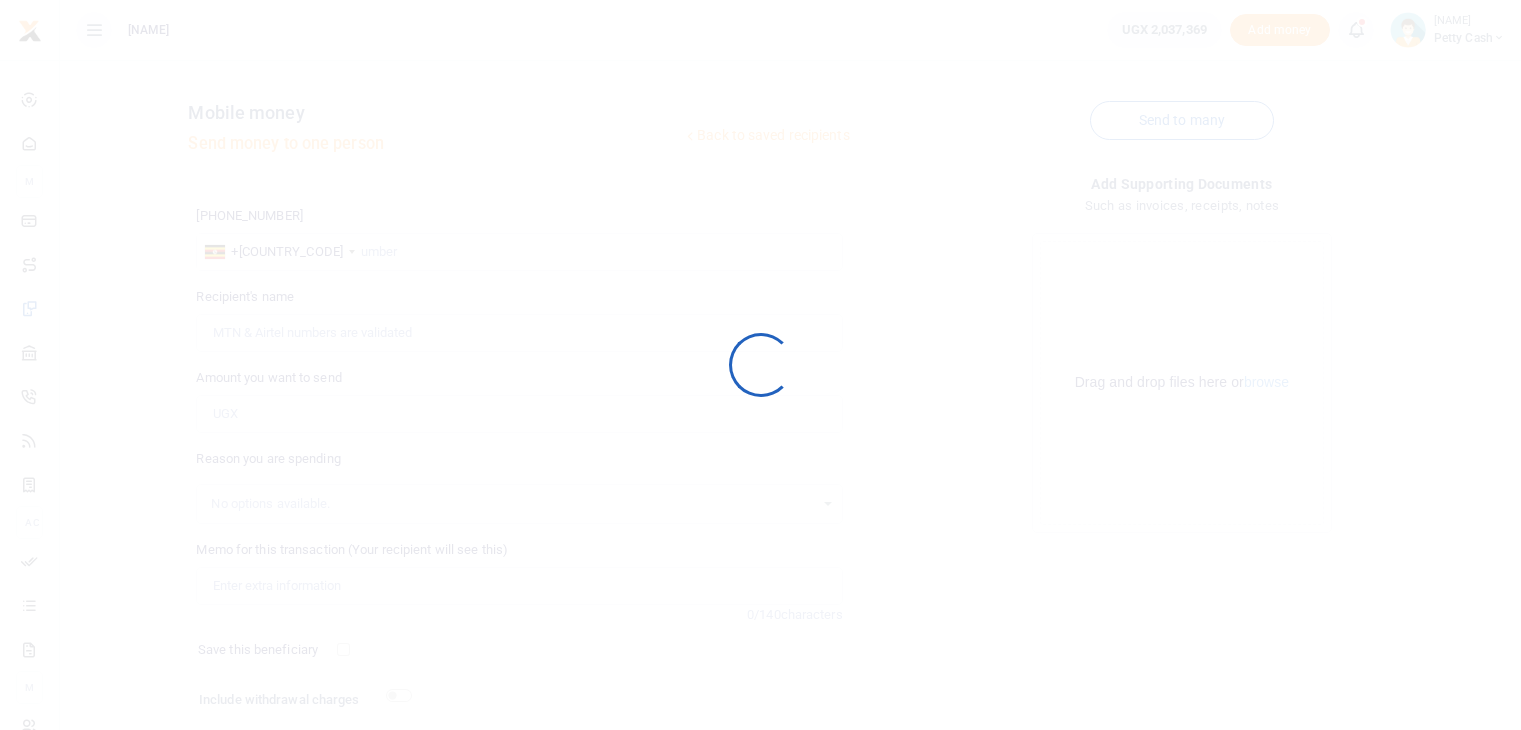scroll, scrollTop: 136, scrollLeft: 0, axis: vertical 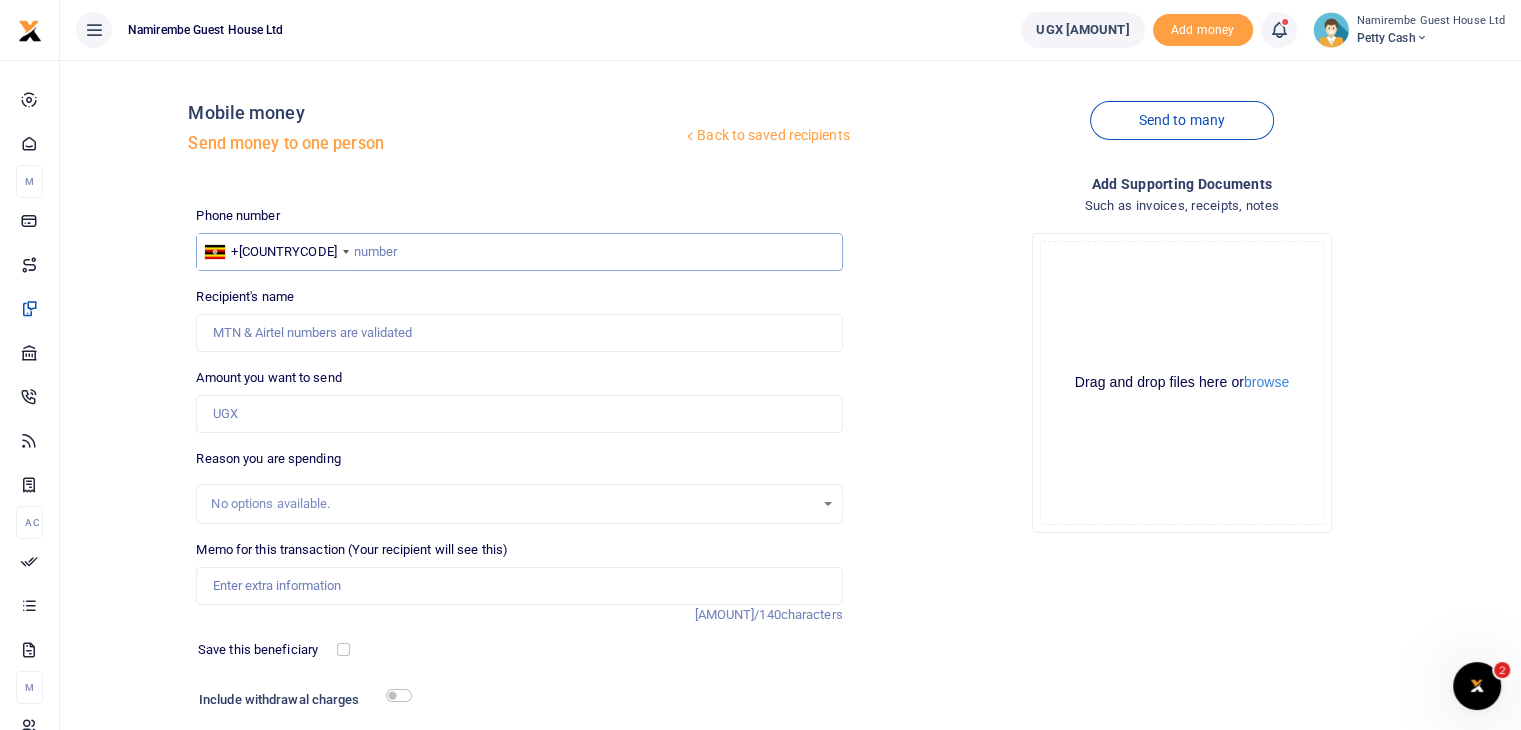 click at bounding box center [519, 252] 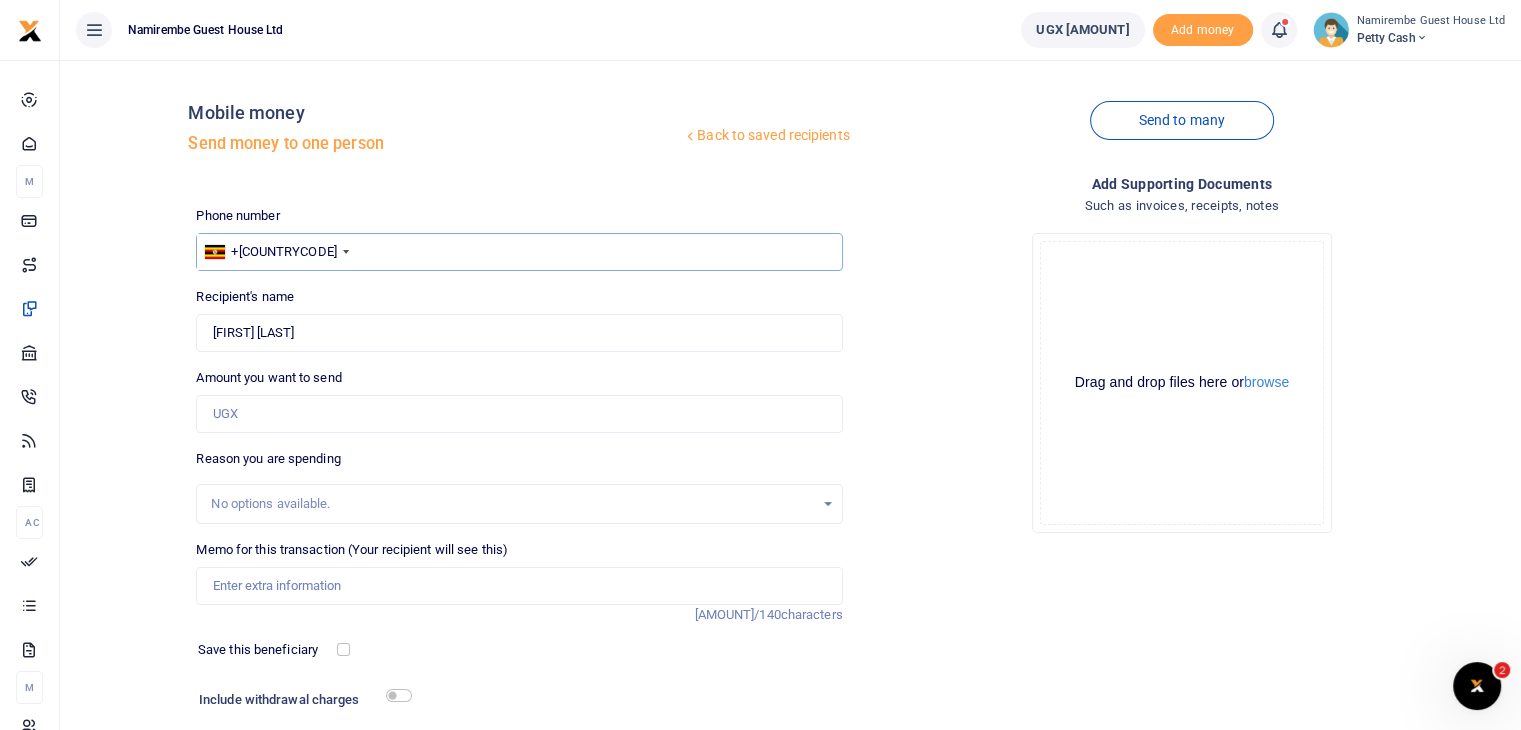 type on "[PHONE]" 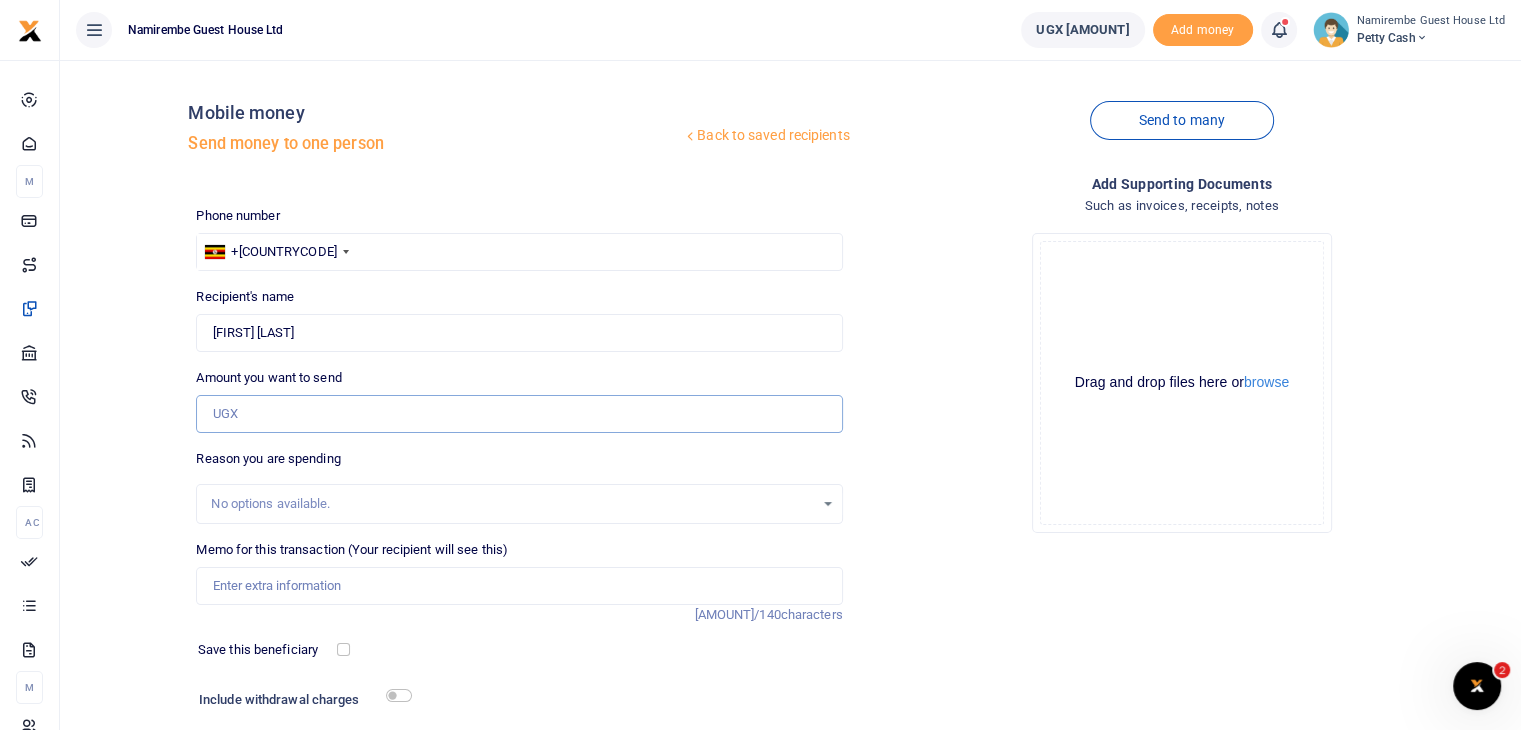click on "Amount you want to send" at bounding box center [519, 414] 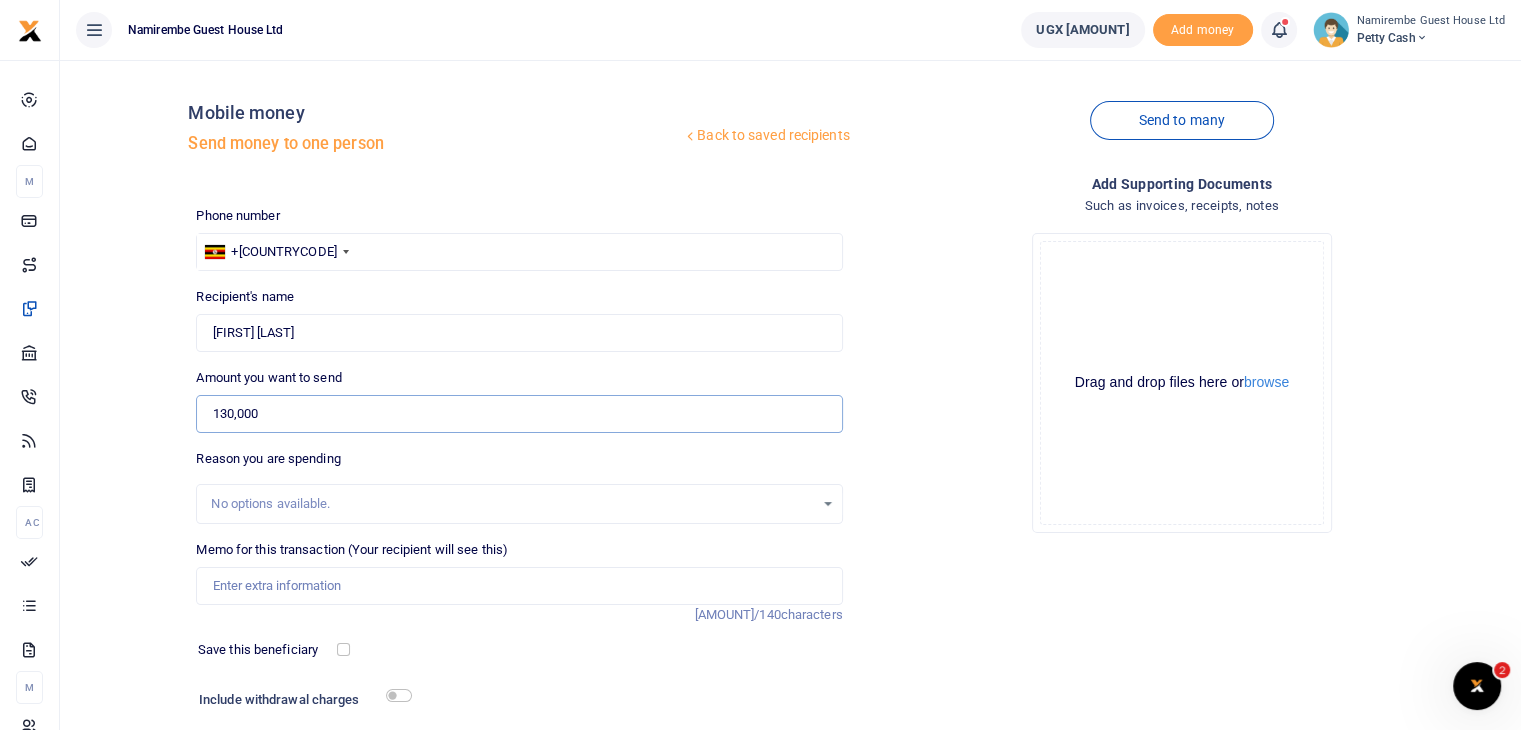 type on "130,000" 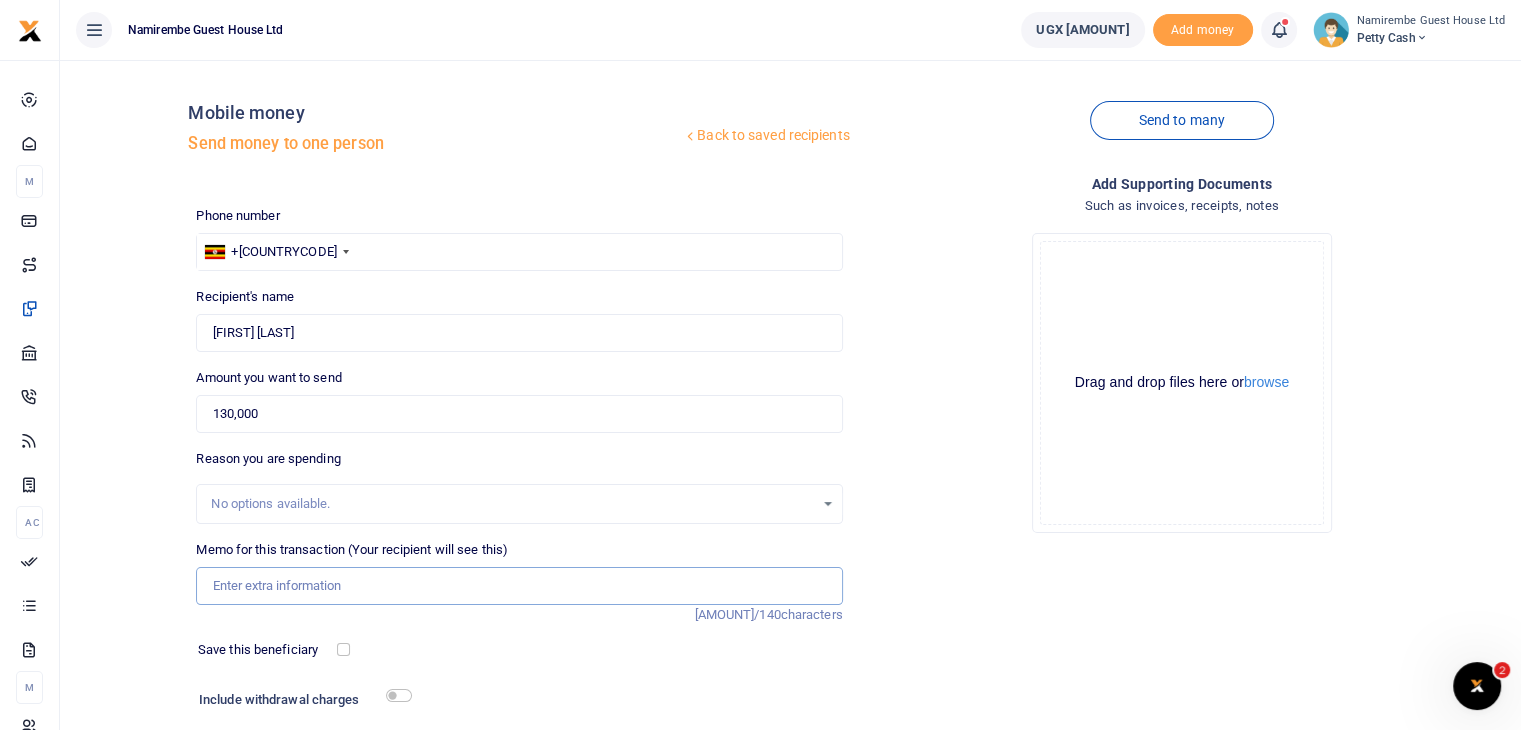 click on "Memo for this transaction (Your recipient will see this)" at bounding box center (519, 586) 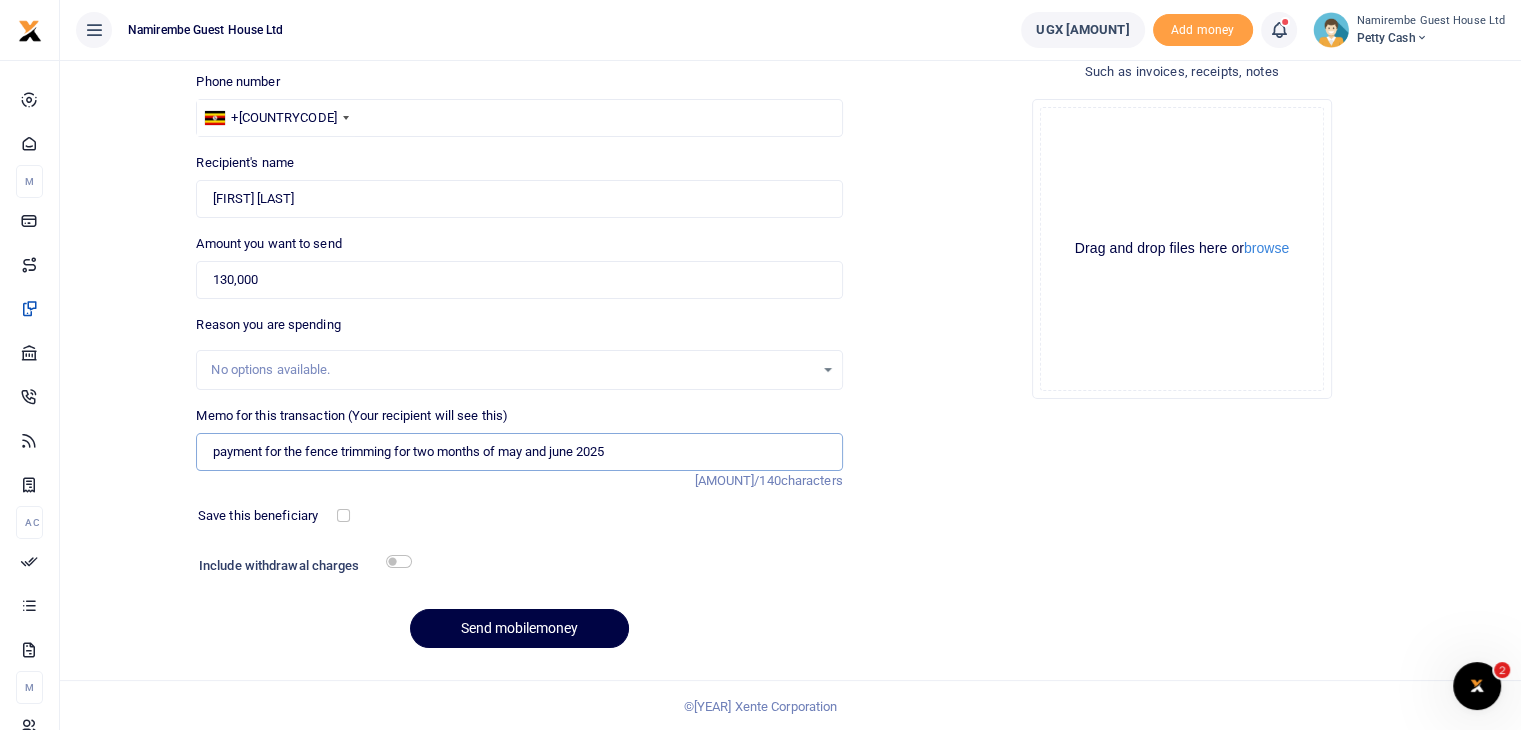 scroll, scrollTop: 136, scrollLeft: 0, axis: vertical 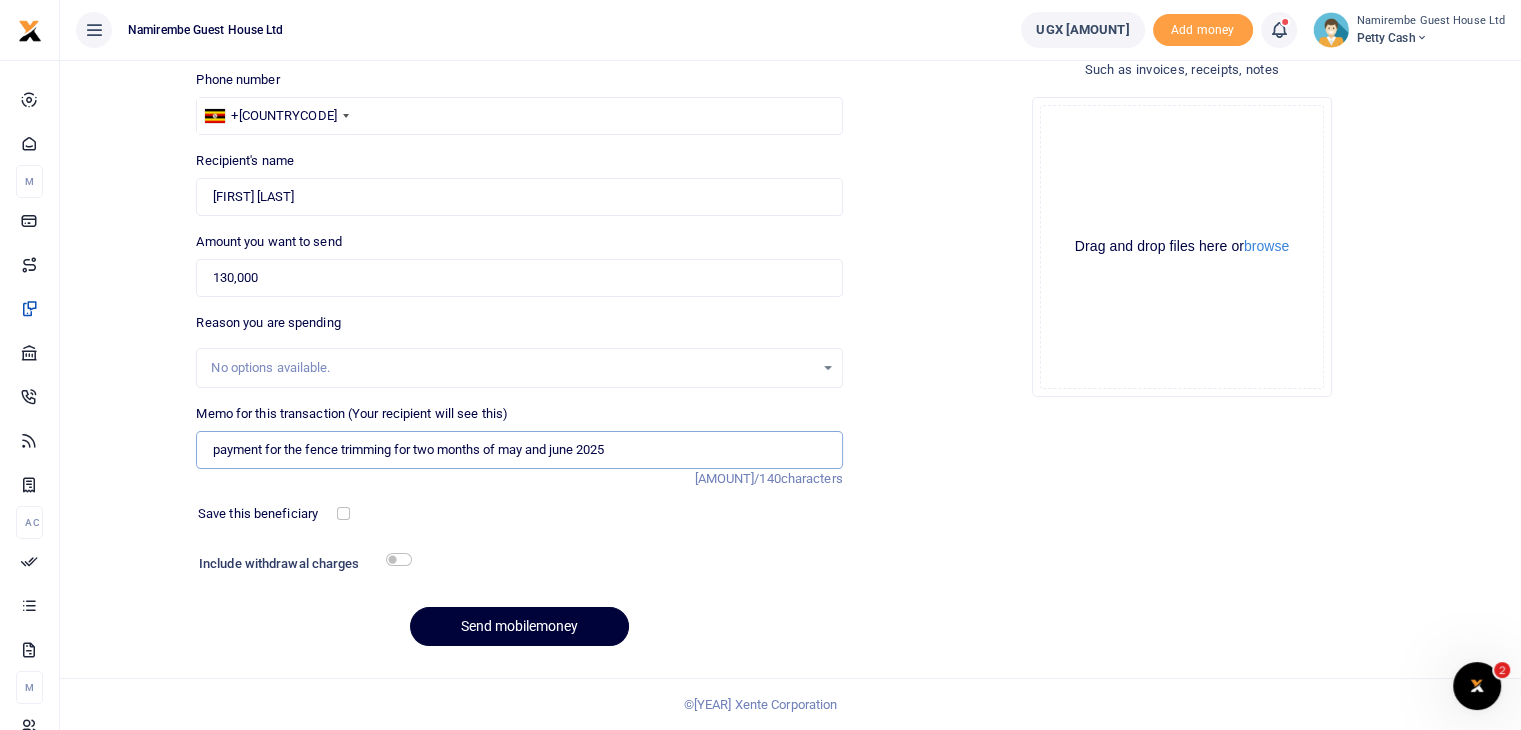 type on "payment for the fence trimming for two months of [MONTH] and [MONTH] [YEAR]" 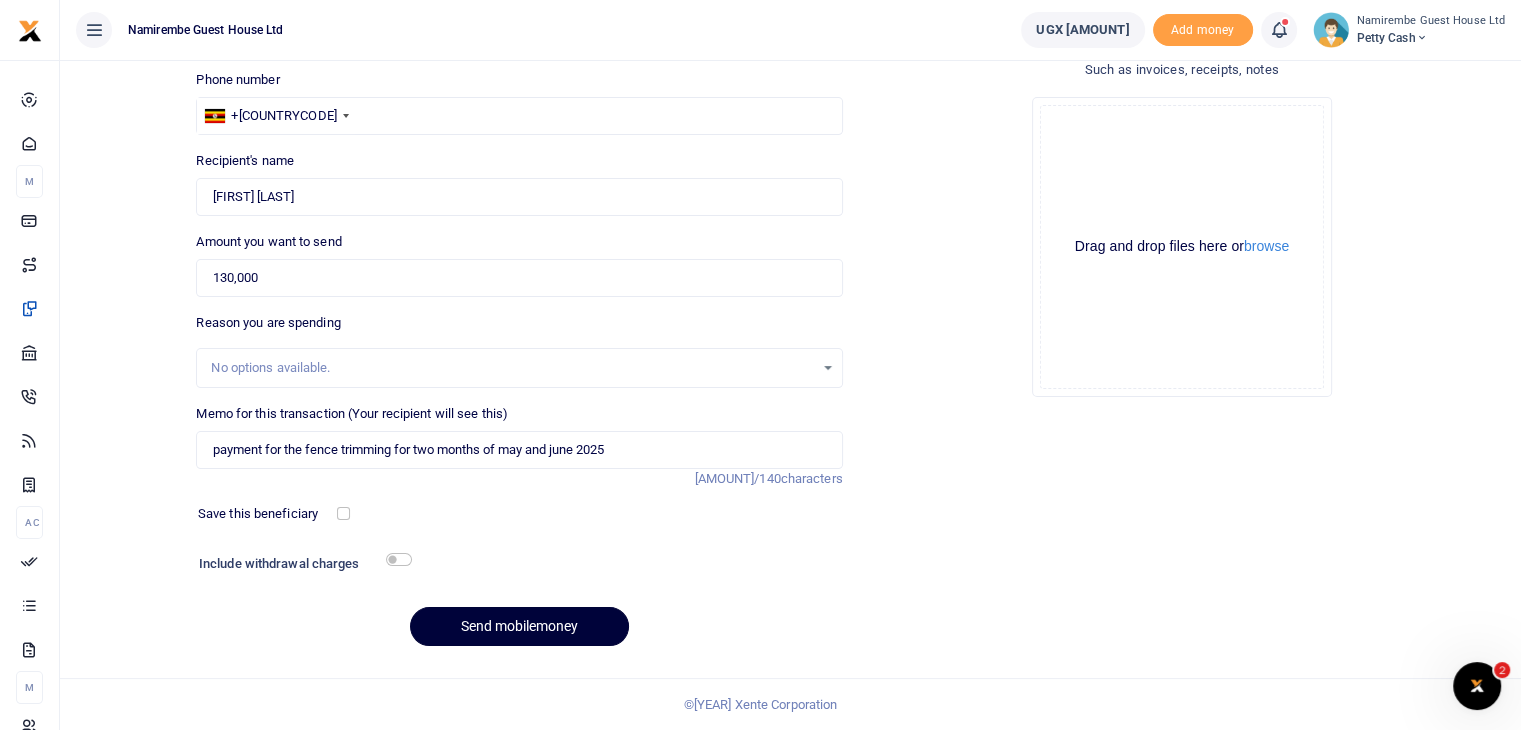 click on "Send mobilemoney" at bounding box center [519, 626] 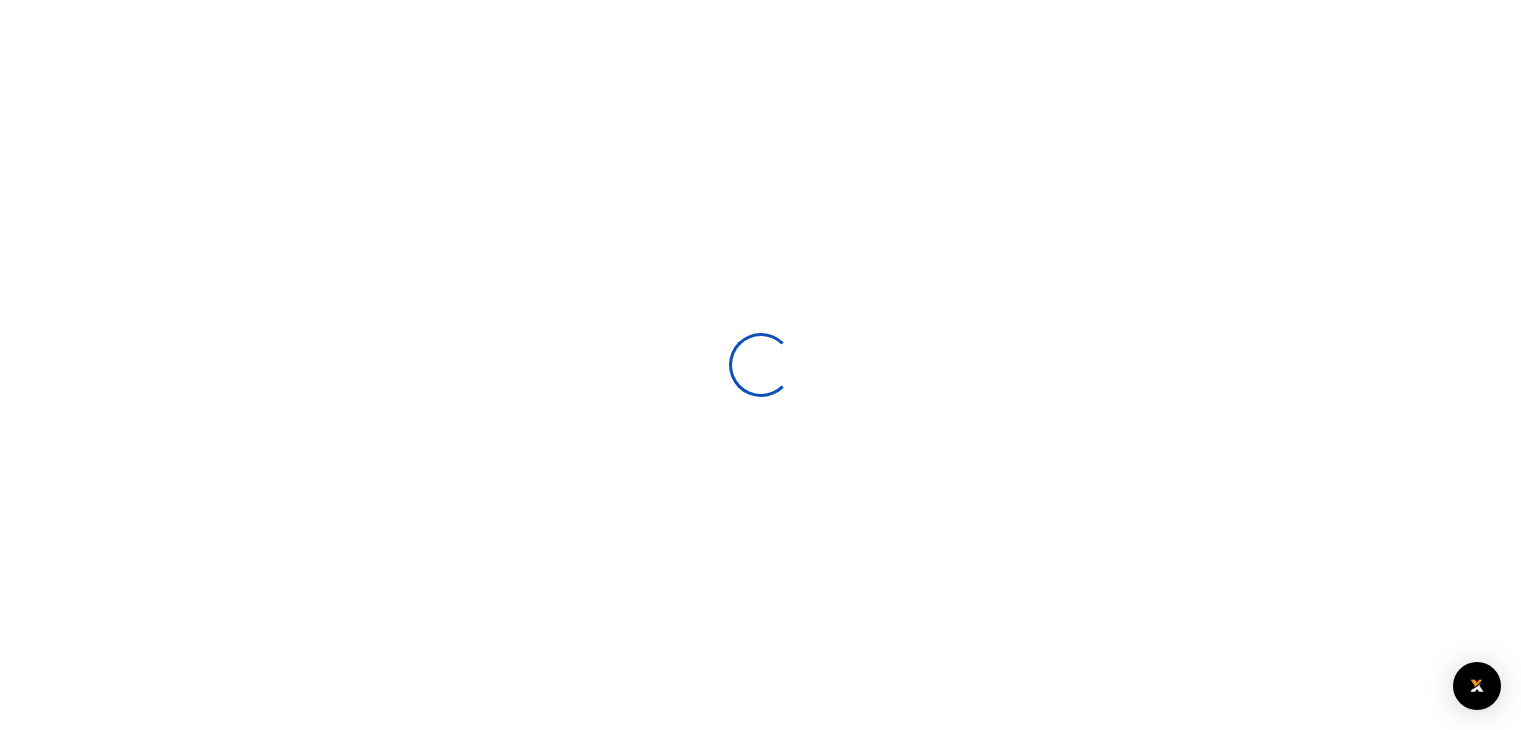 scroll, scrollTop: 136, scrollLeft: 0, axis: vertical 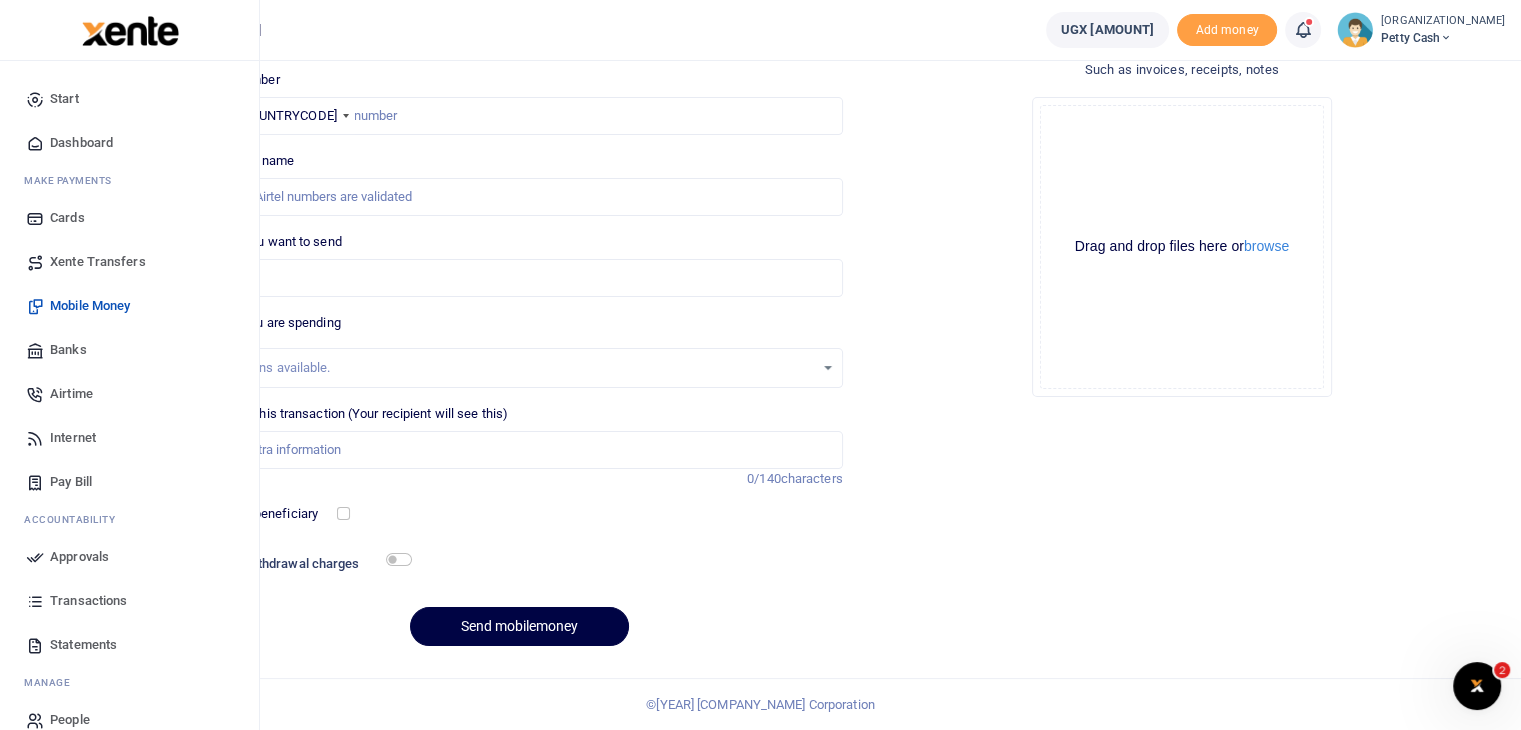 click on "Transactions" at bounding box center [88, 601] 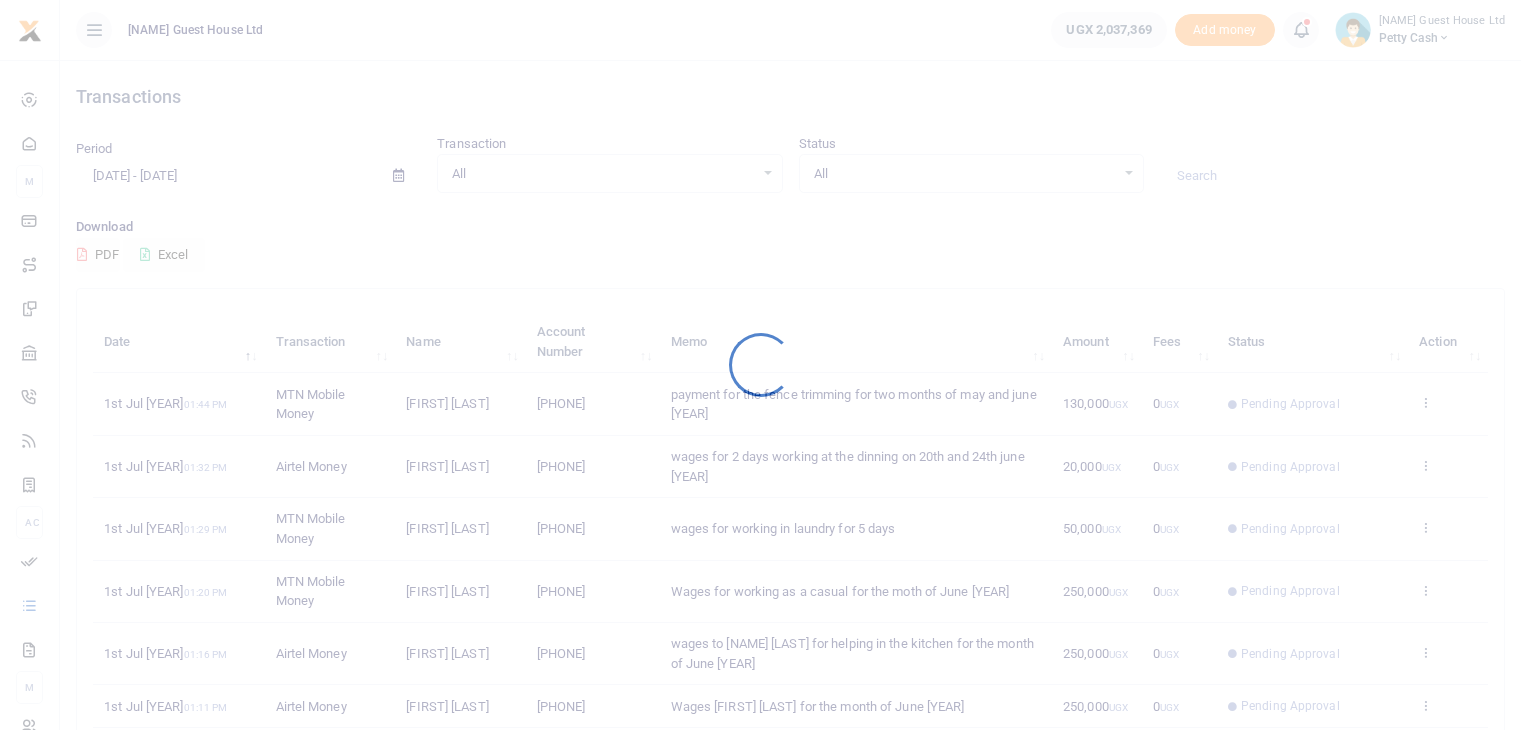 scroll, scrollTop: 0, scrollLeft: 0, axis: both 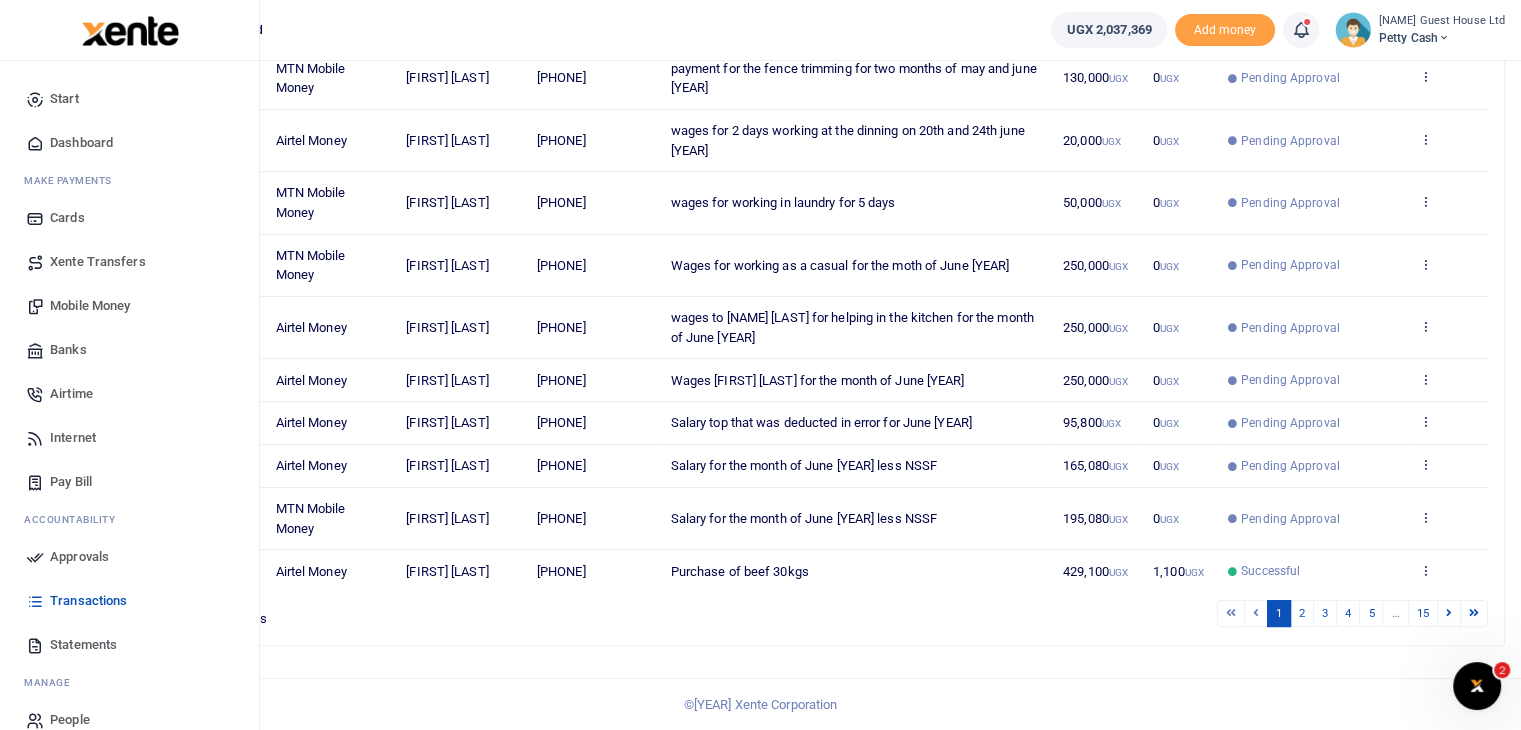 click on "Start" at bounding box center [64, 99] 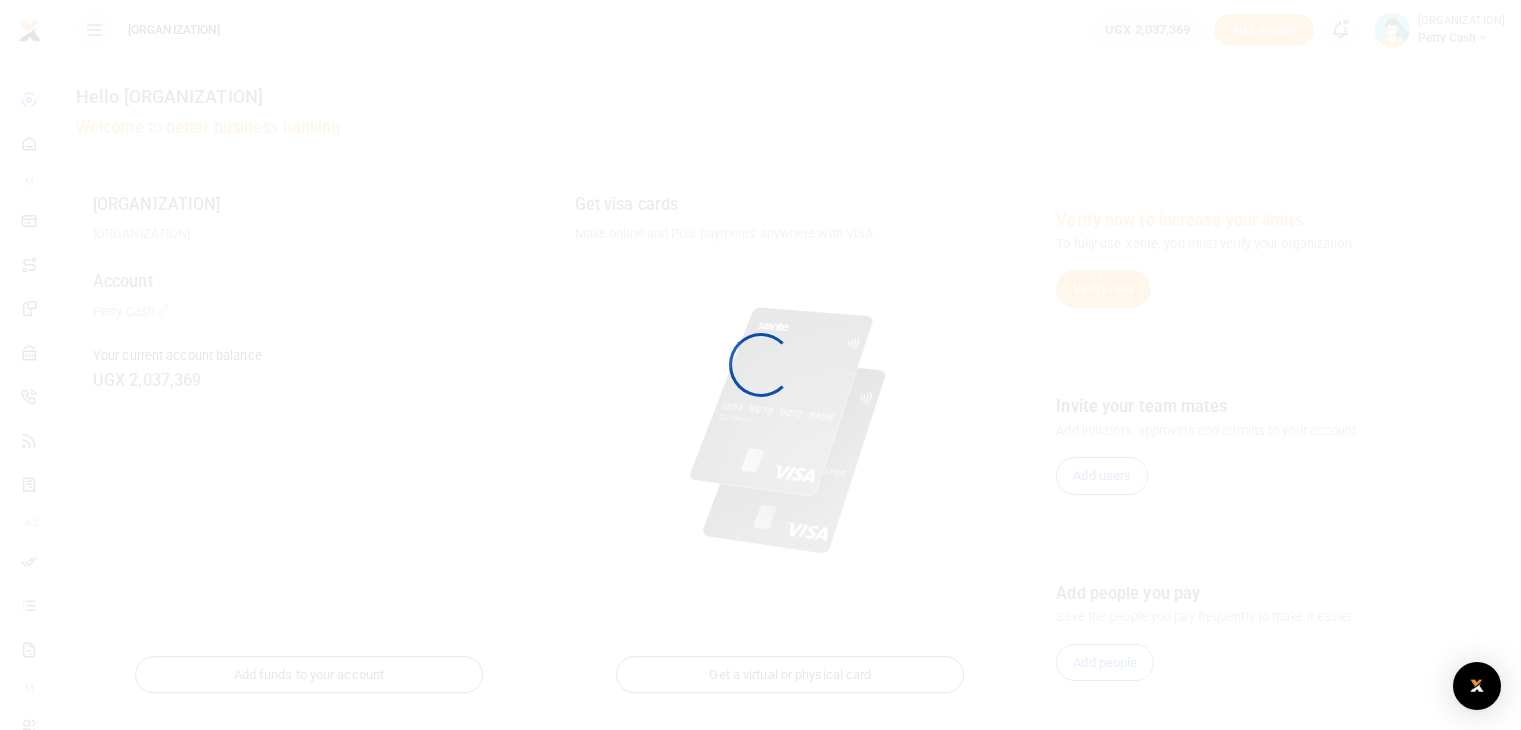 scroll, scrollTop: 0, scrollLeft: 0, axis: both 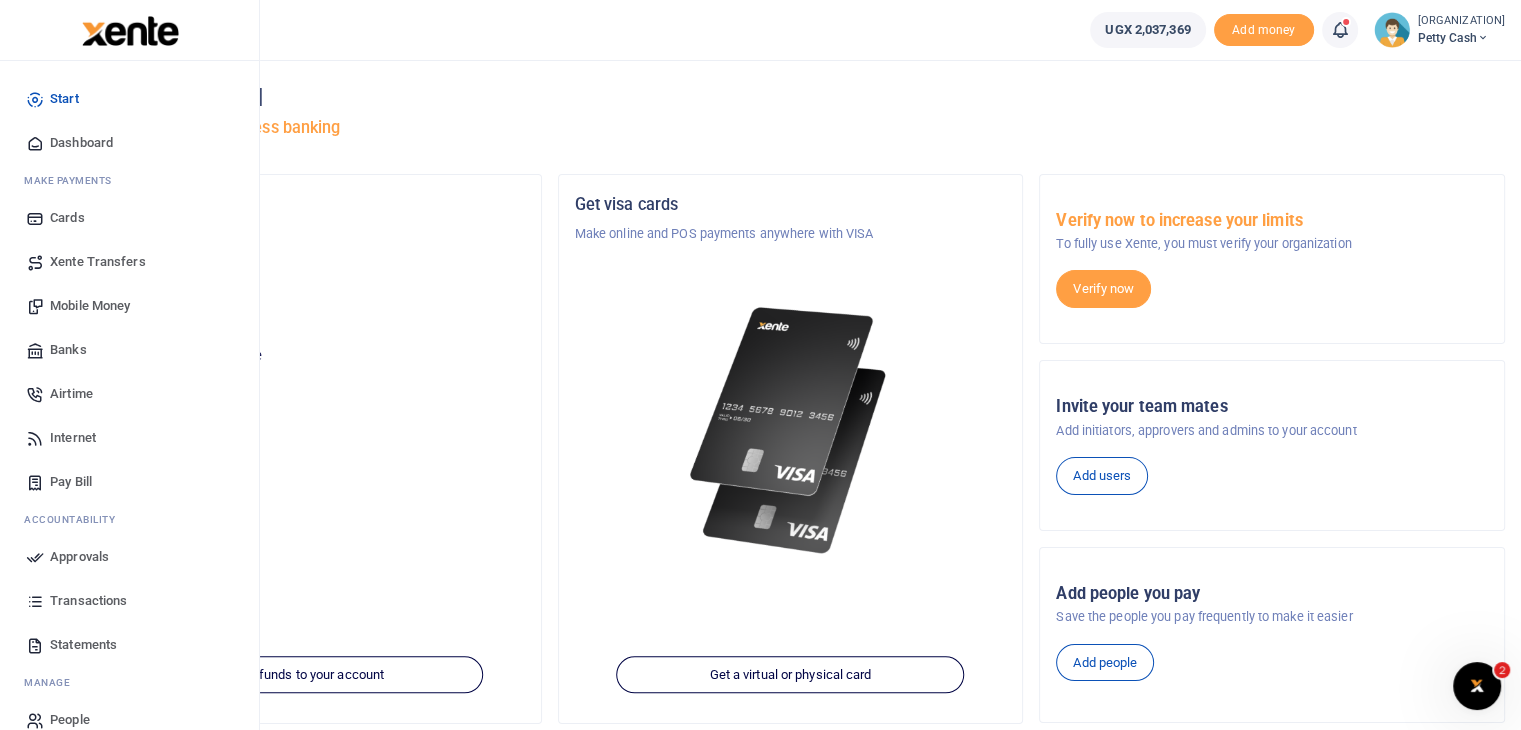 click on "Approvals" at bounding box center [79, 557] 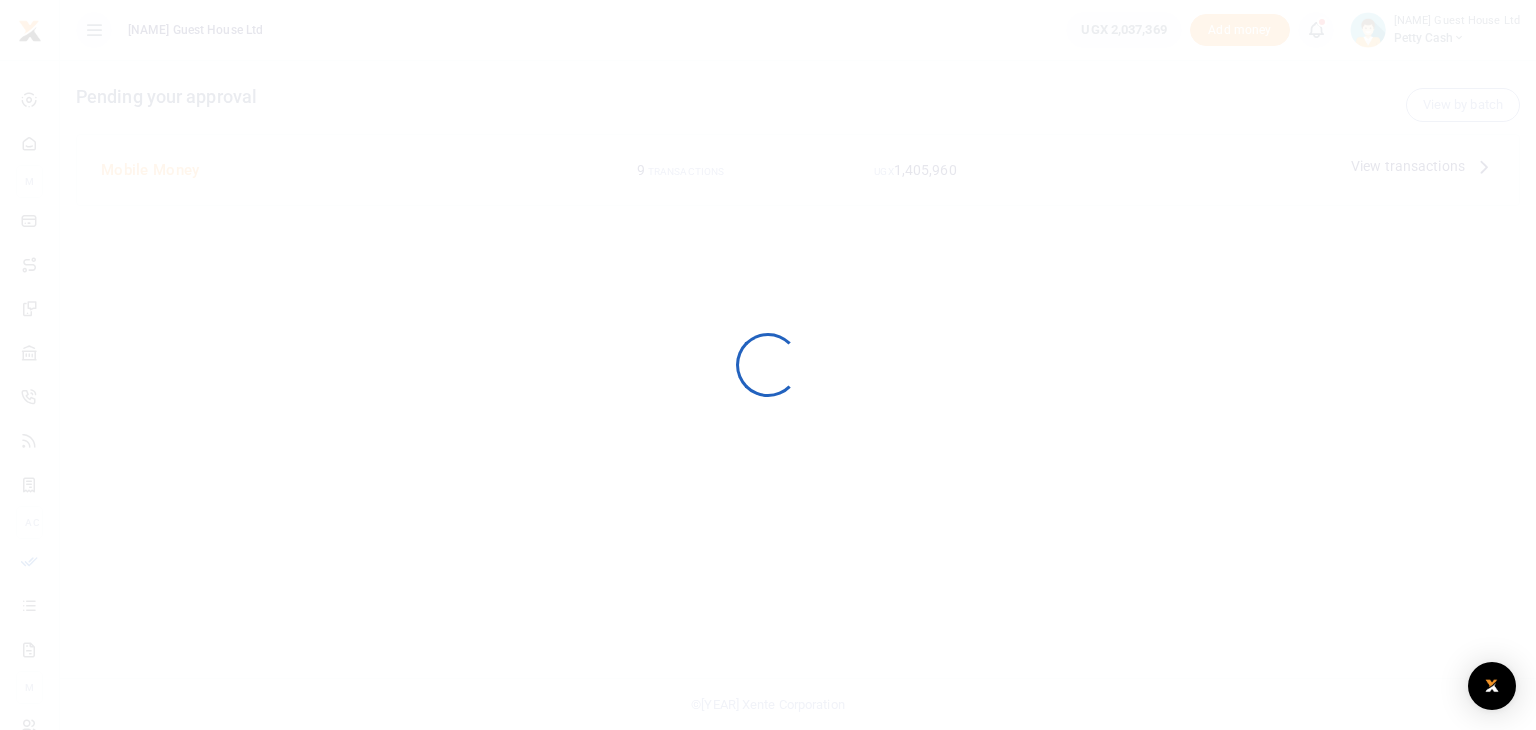 scroll, scrollTop: 0, scrollLeft: 0, axis: both 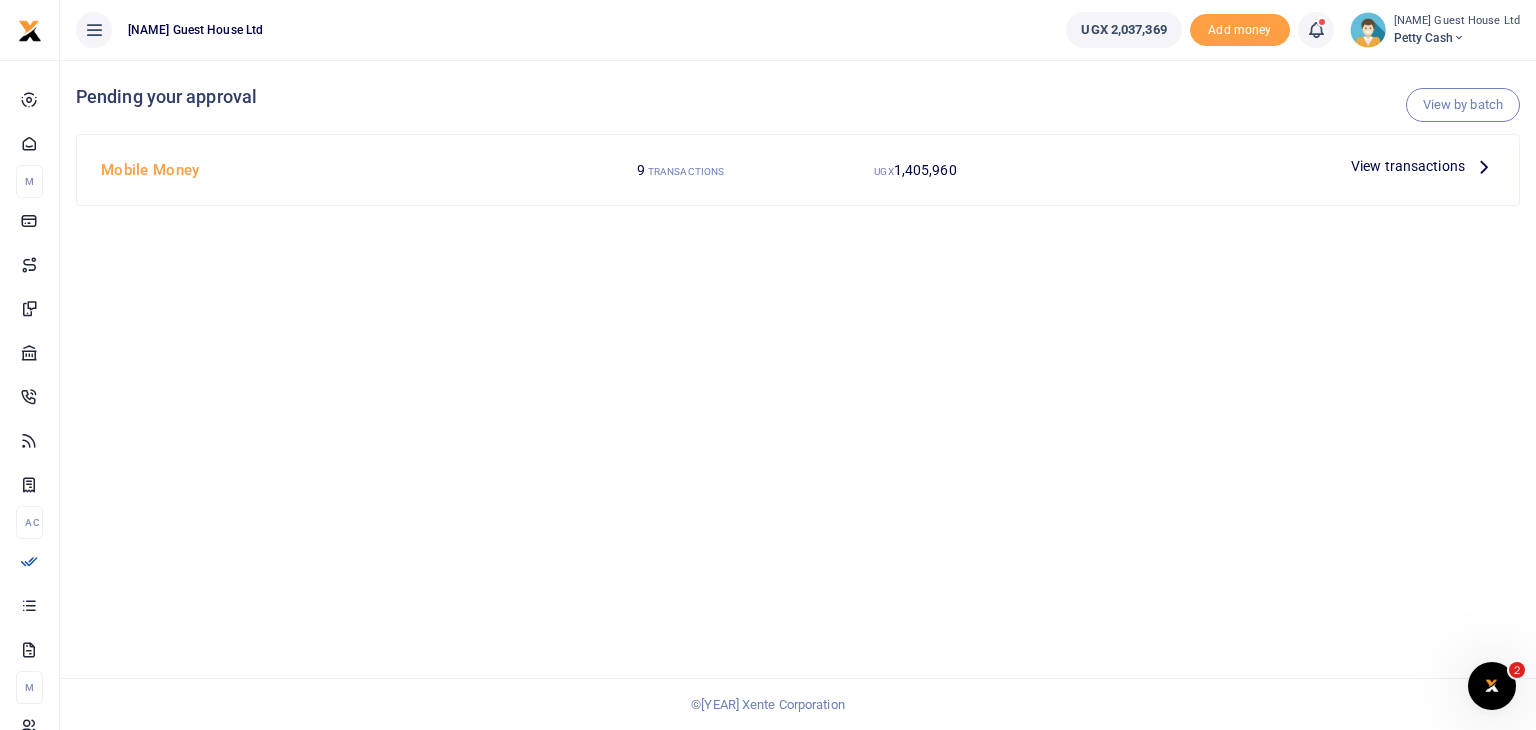 click on "View transactions" at bounding box center [1408, 166] 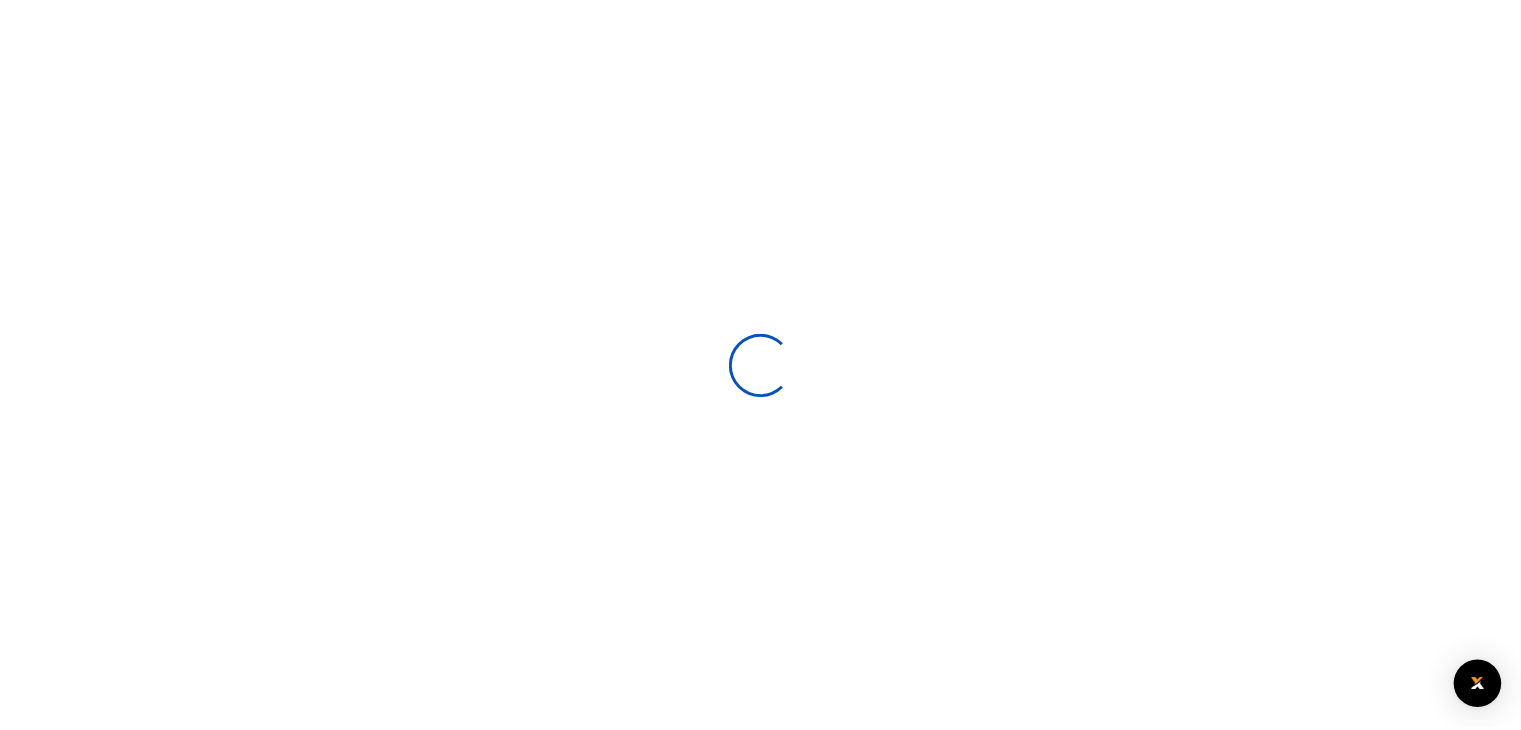 scroll, scrollTop: 0, scrollLeft: 0, axis: both 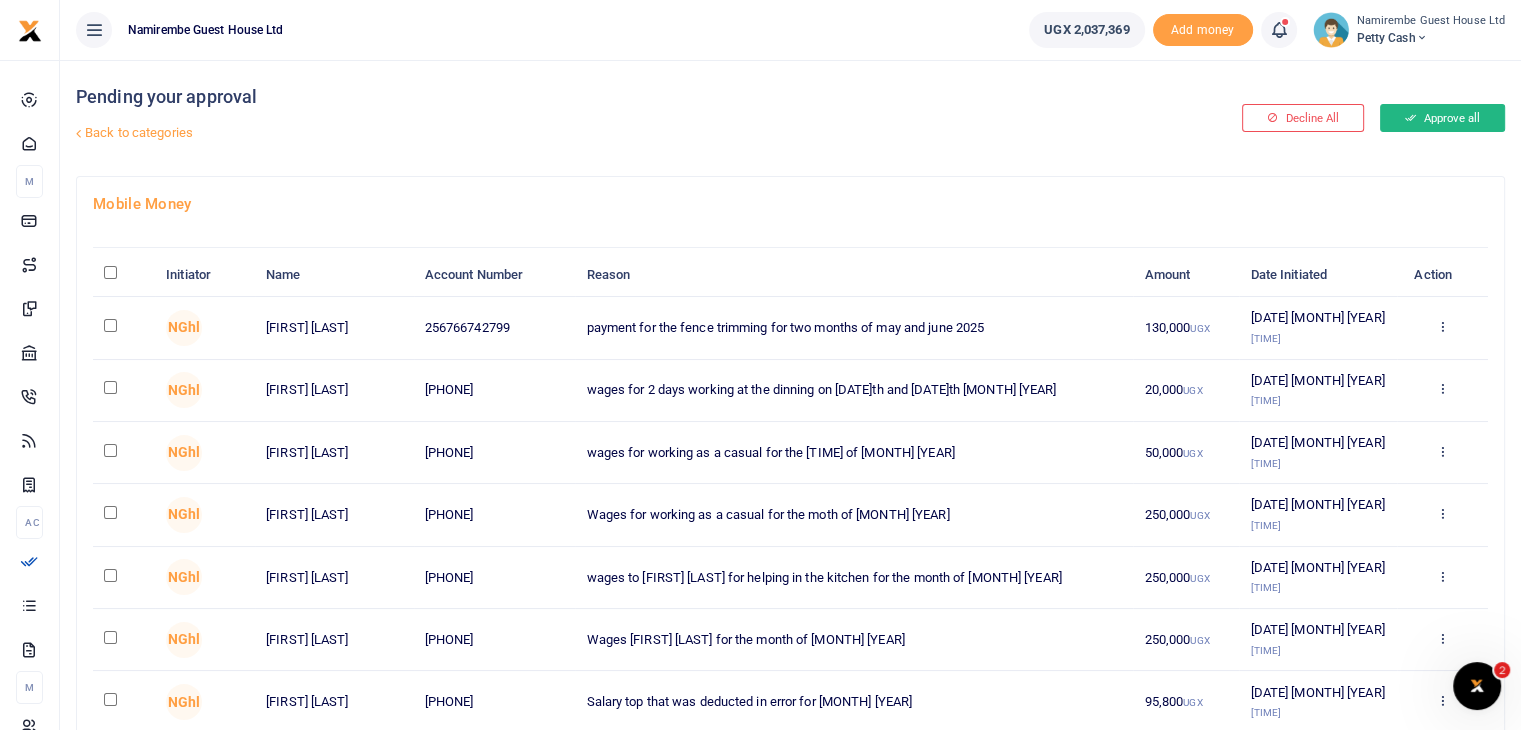 click on "Approve all" at bounding box center (1442, 118) 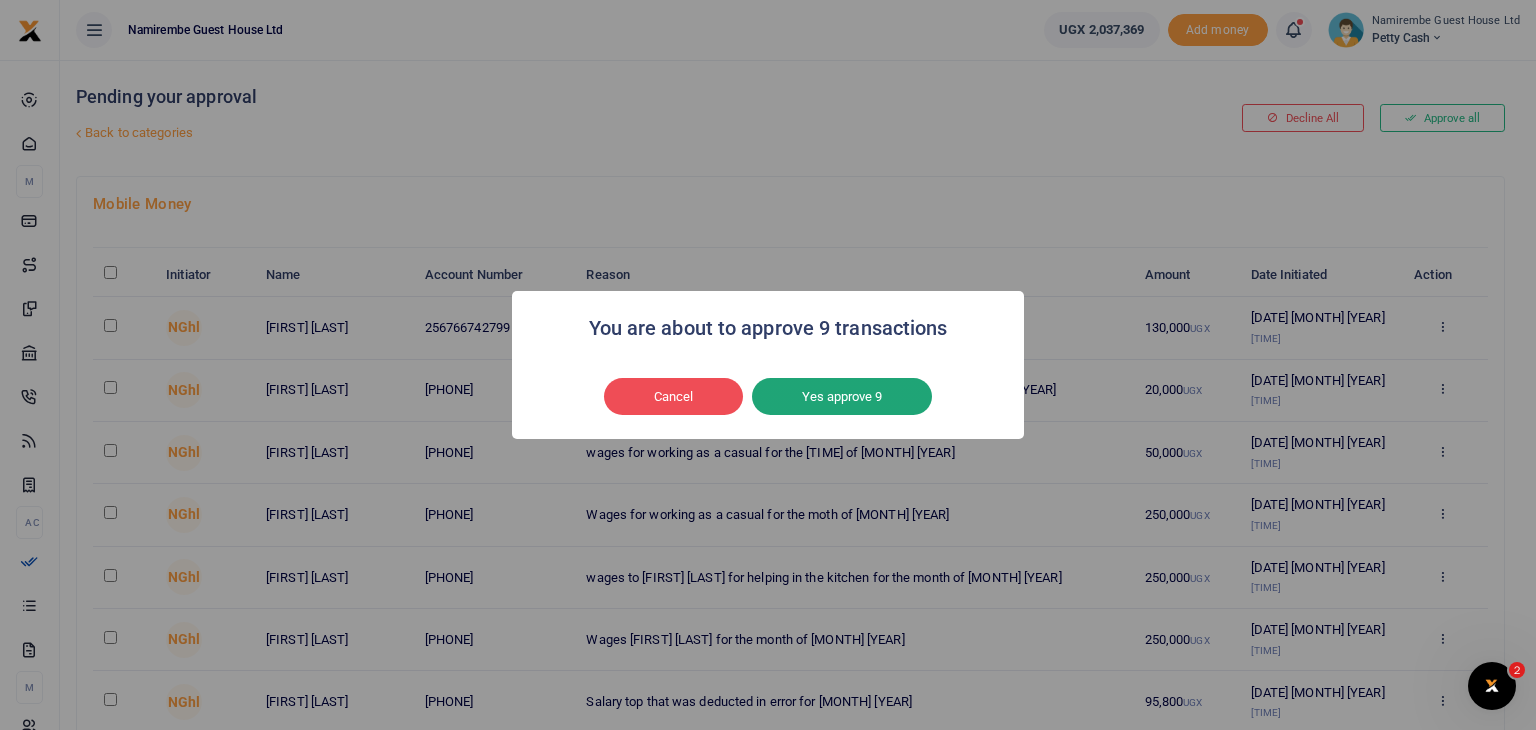 click on "Yes approve 9" at bounding box center (842, 397) 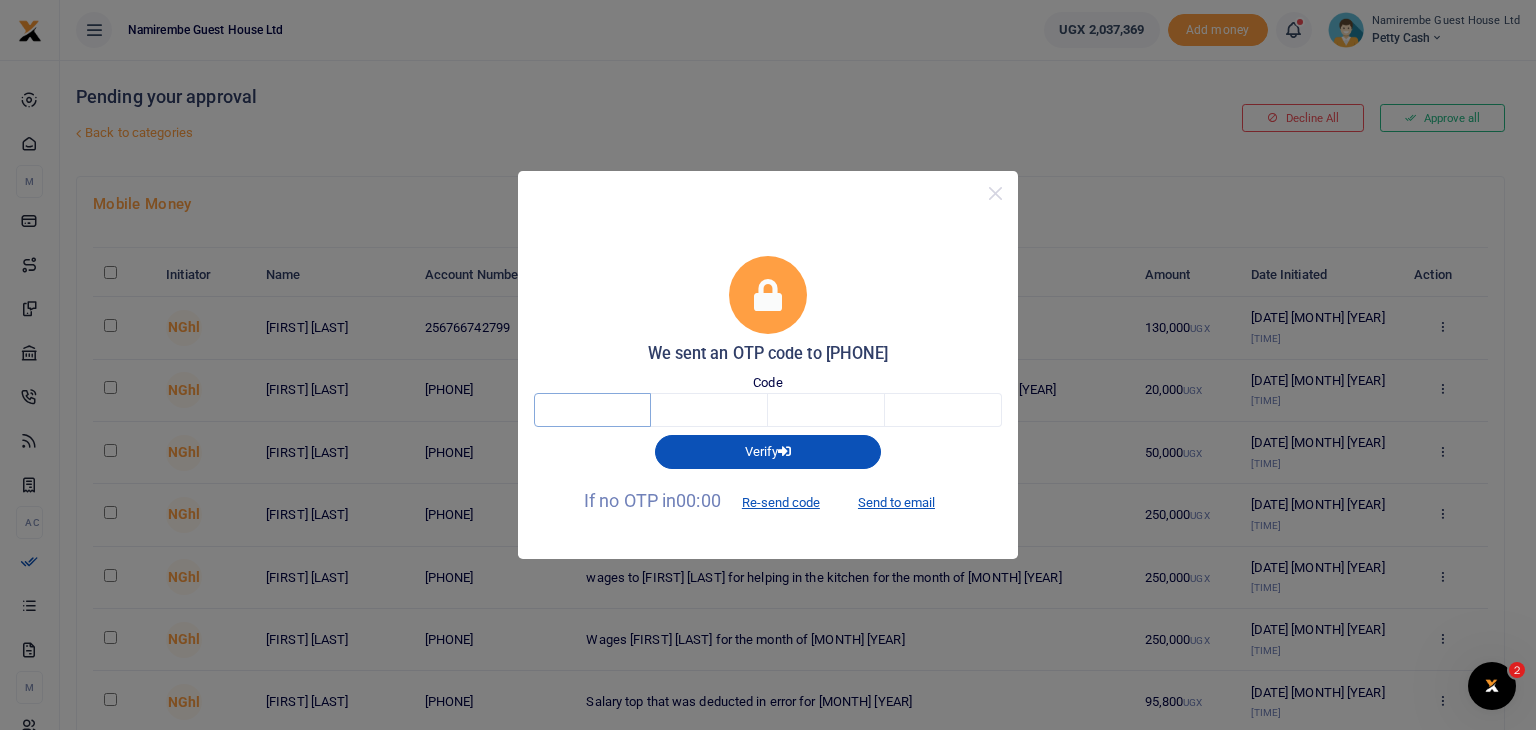 click at bounding box center [592, 410] 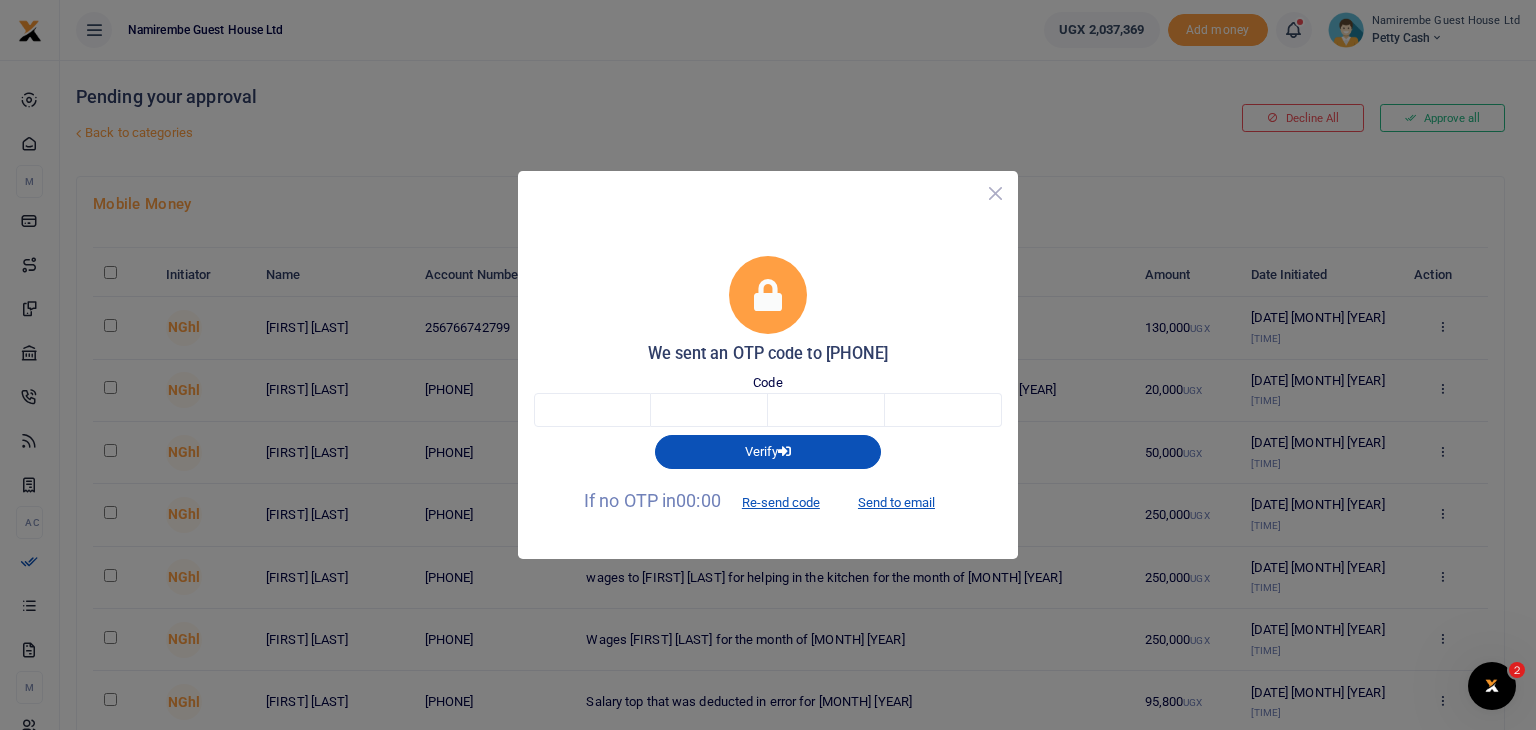 click at bounding box center (995, 193) 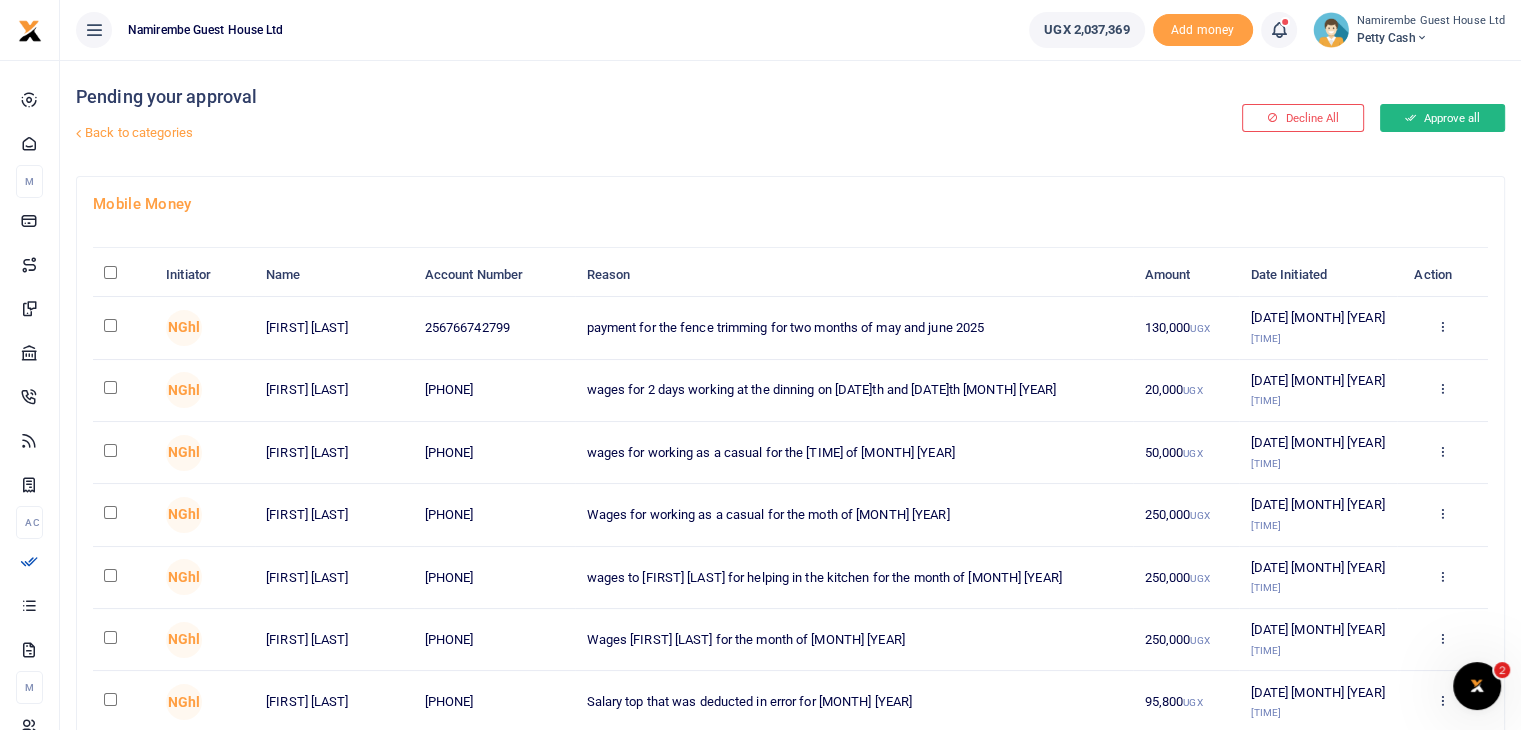 click on "Approve all" at bounding box center (1442, 118) 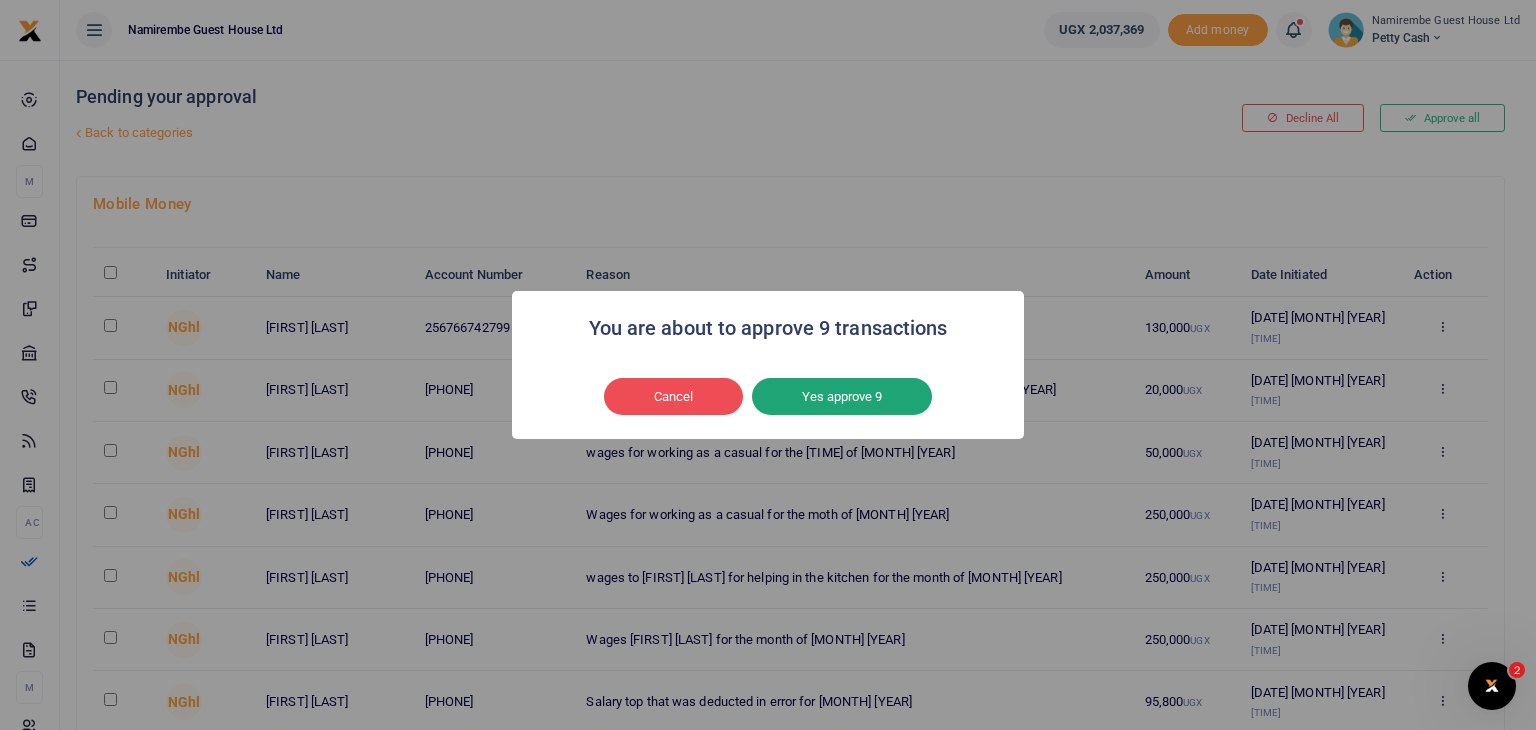 click on "Yes approve 9" at bounding box center [842, 397] 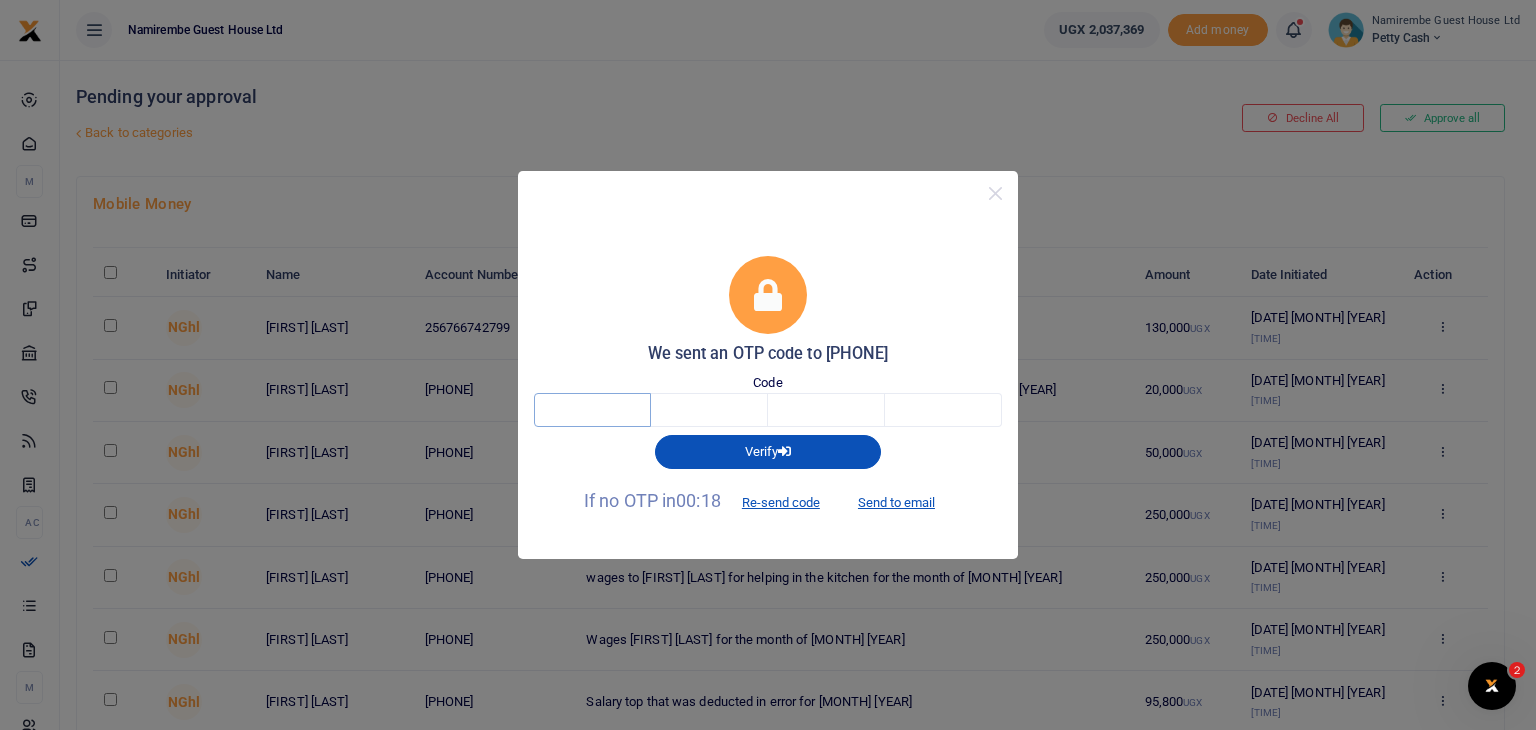 click at bounding box center [592, 410] 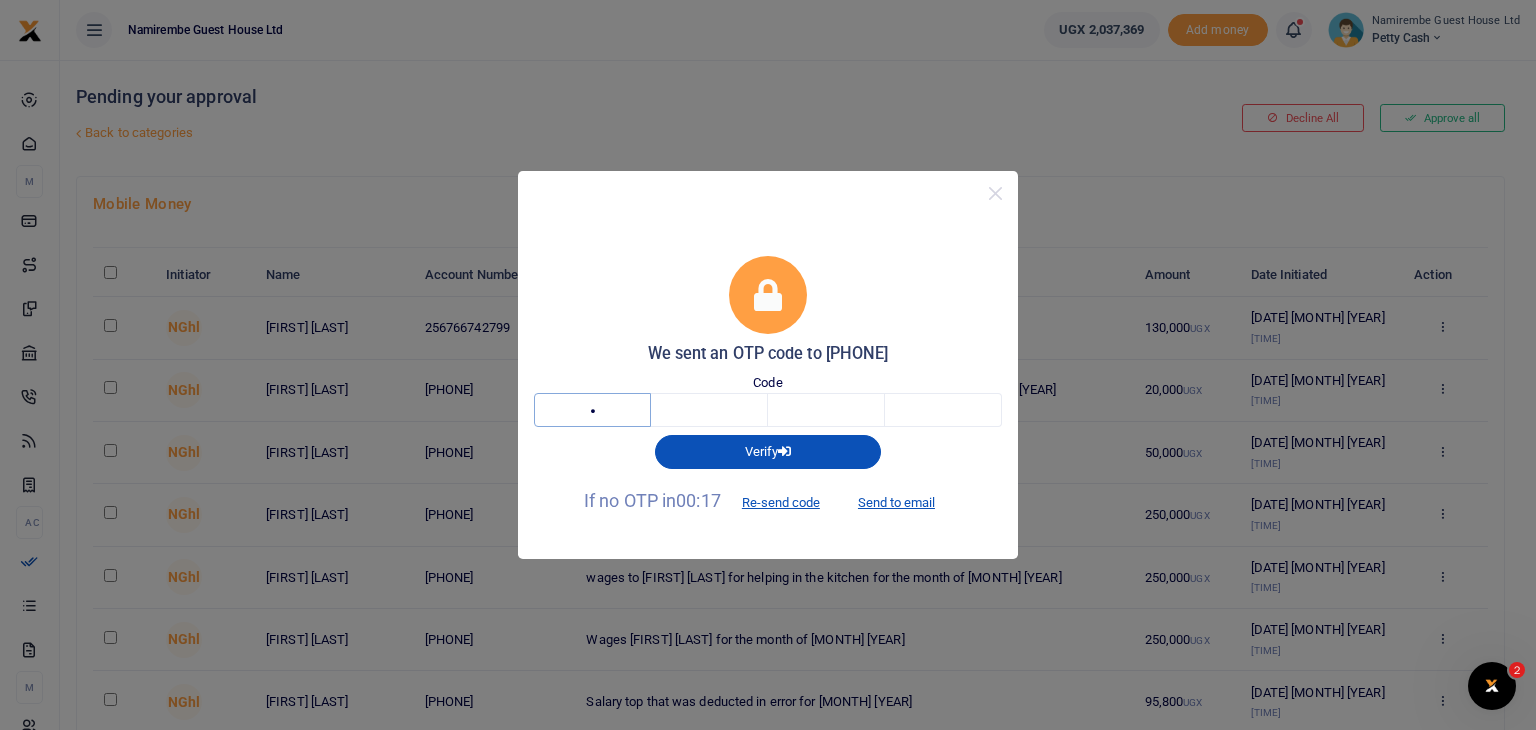 type on "4" 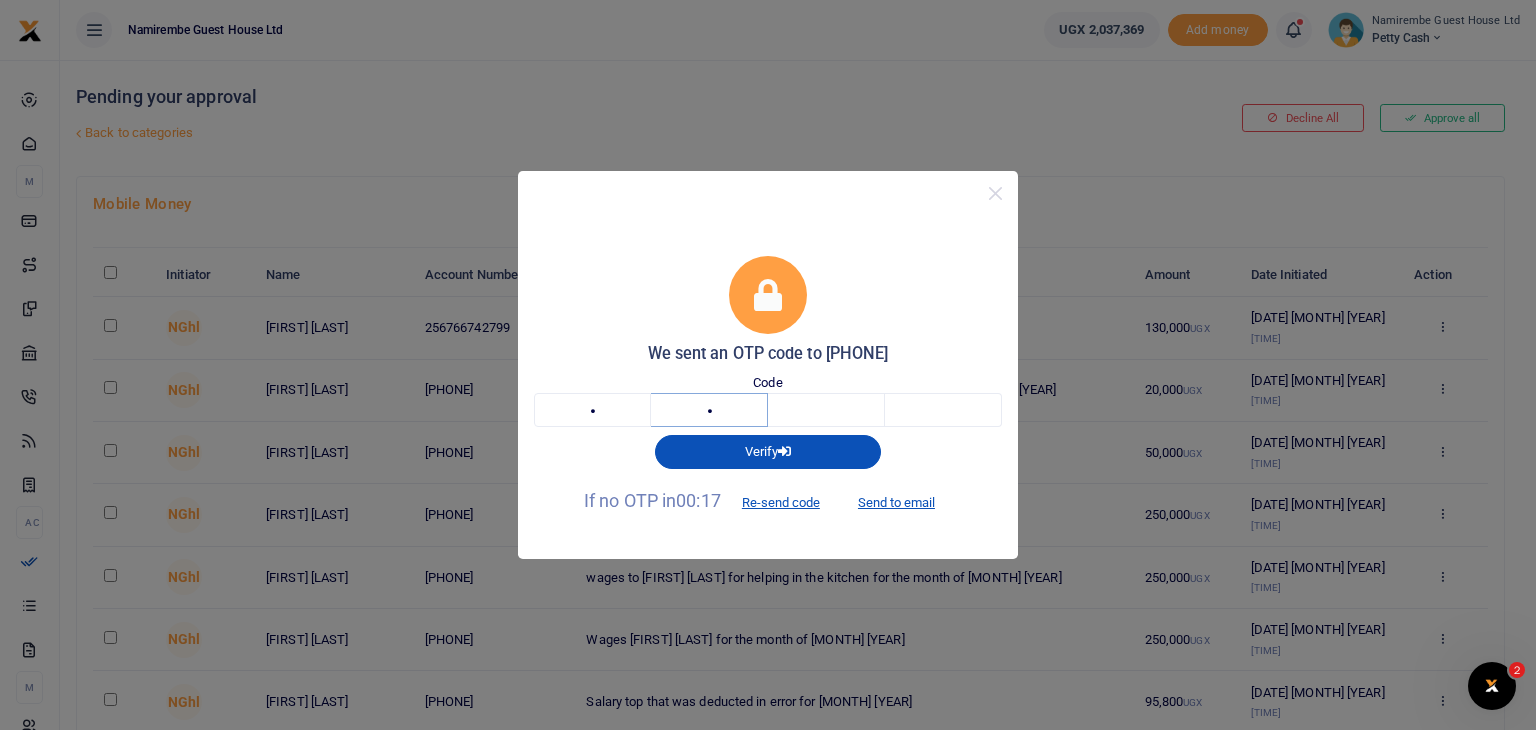 type on "7" 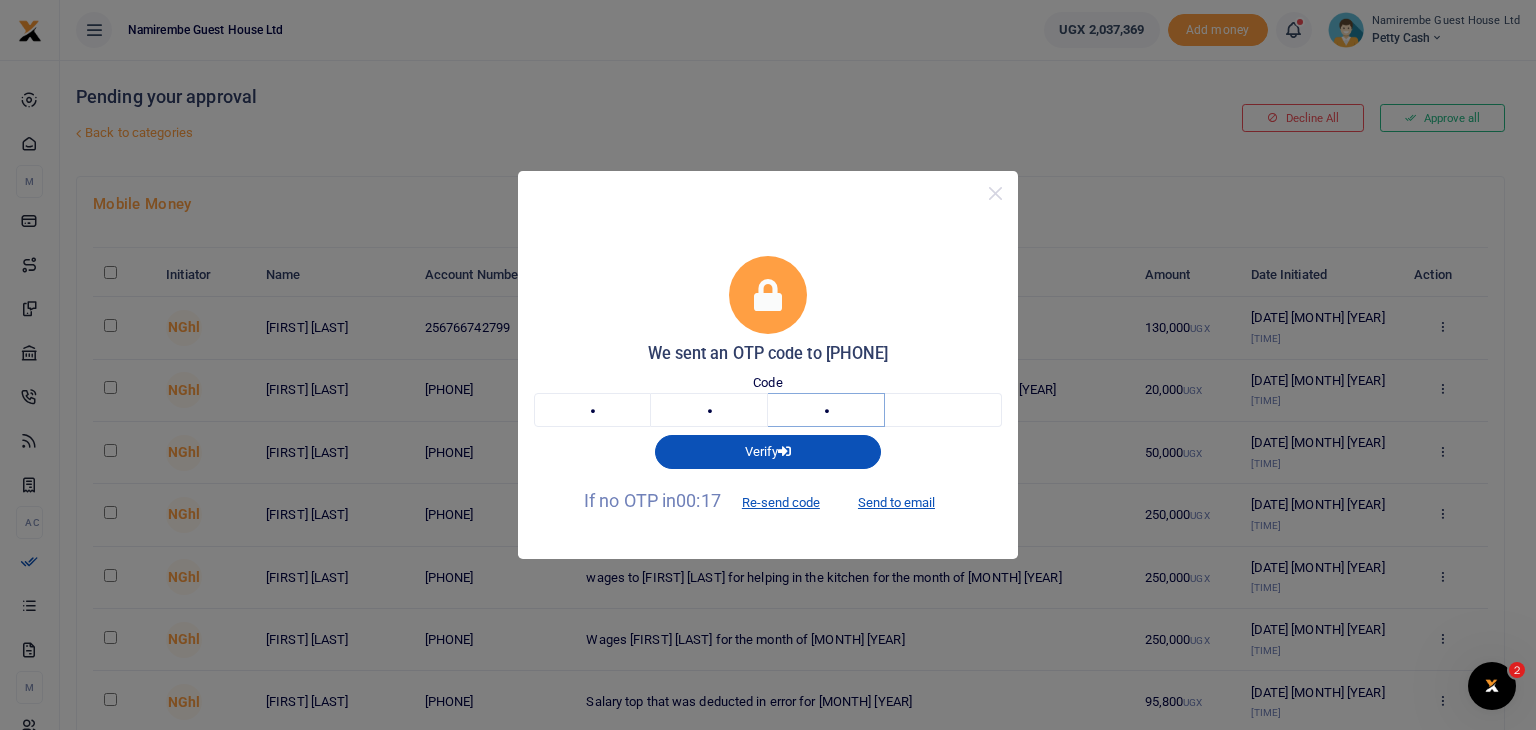 type on "2" 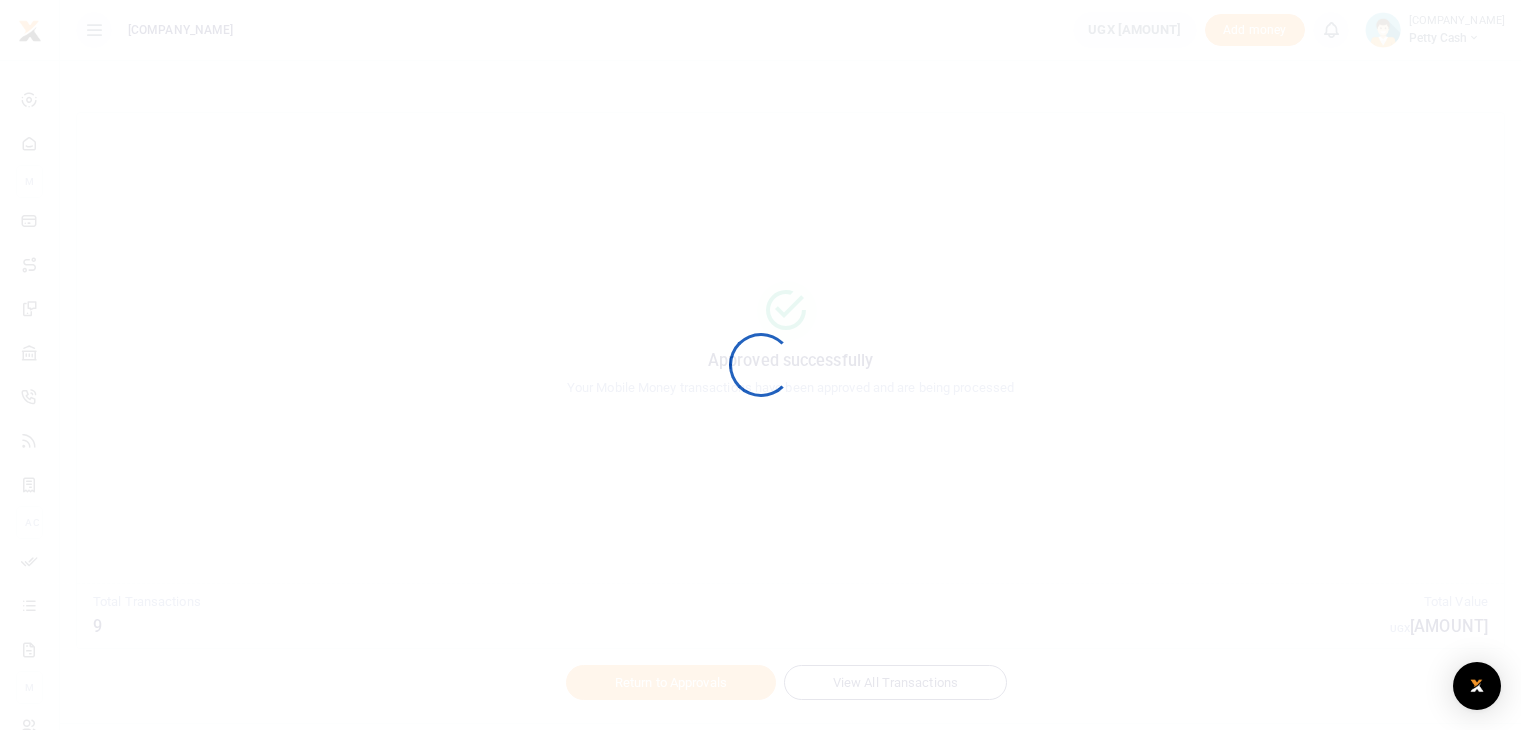 scroll, scrollTop: 0, scrollLeft: 0, axis: both 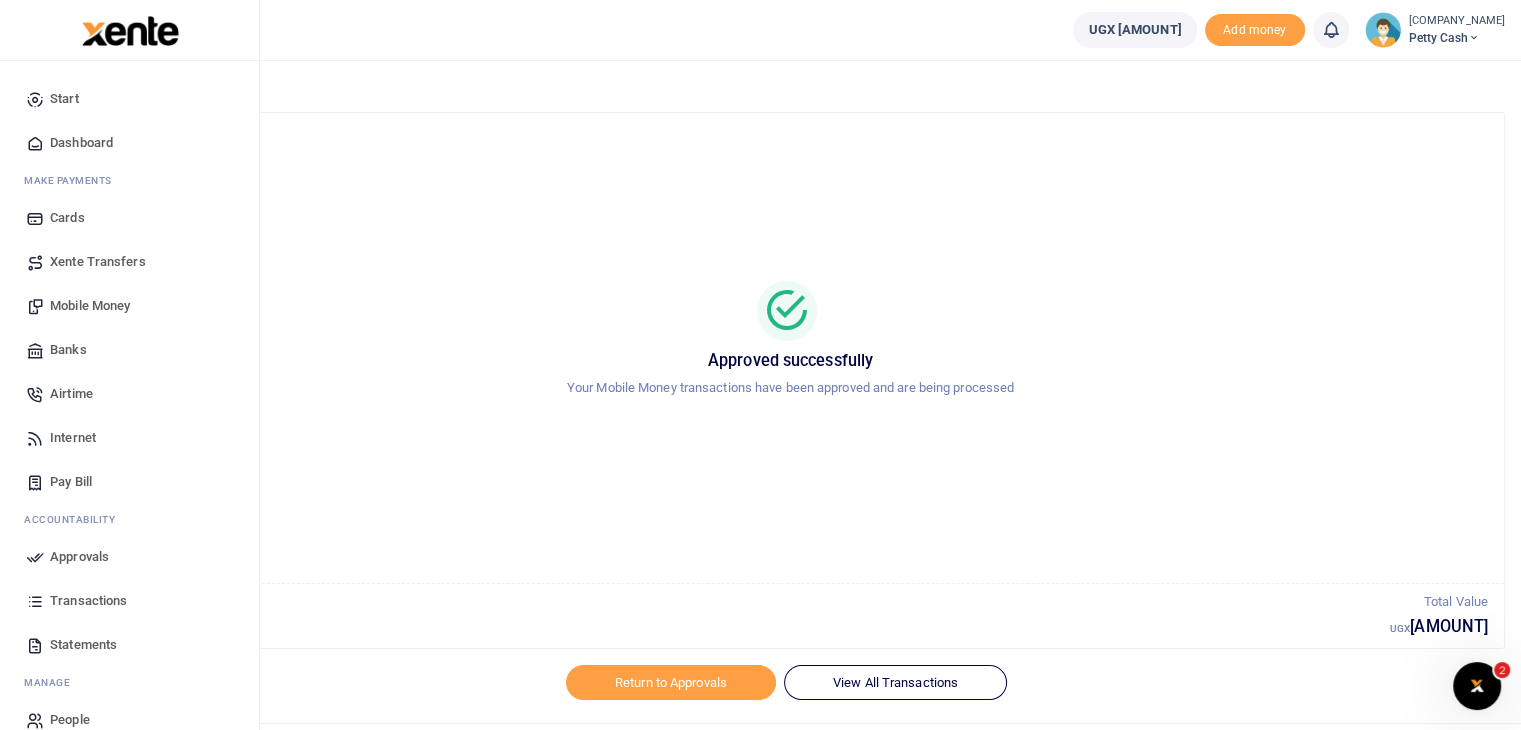 click on "Start" at bounding box center [64, 99] 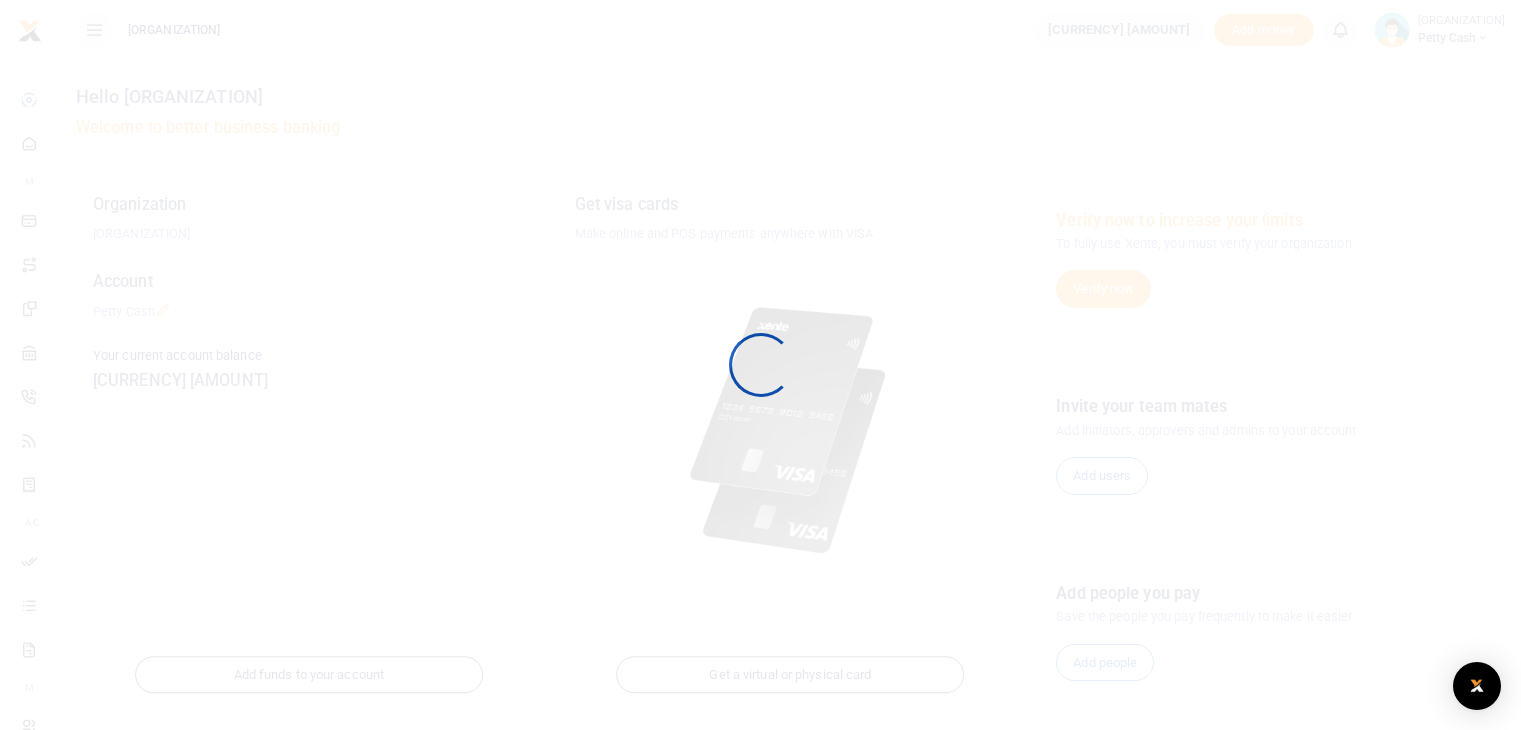 scroll, scrollTop: 0, scrollLeft: 0, axis: both 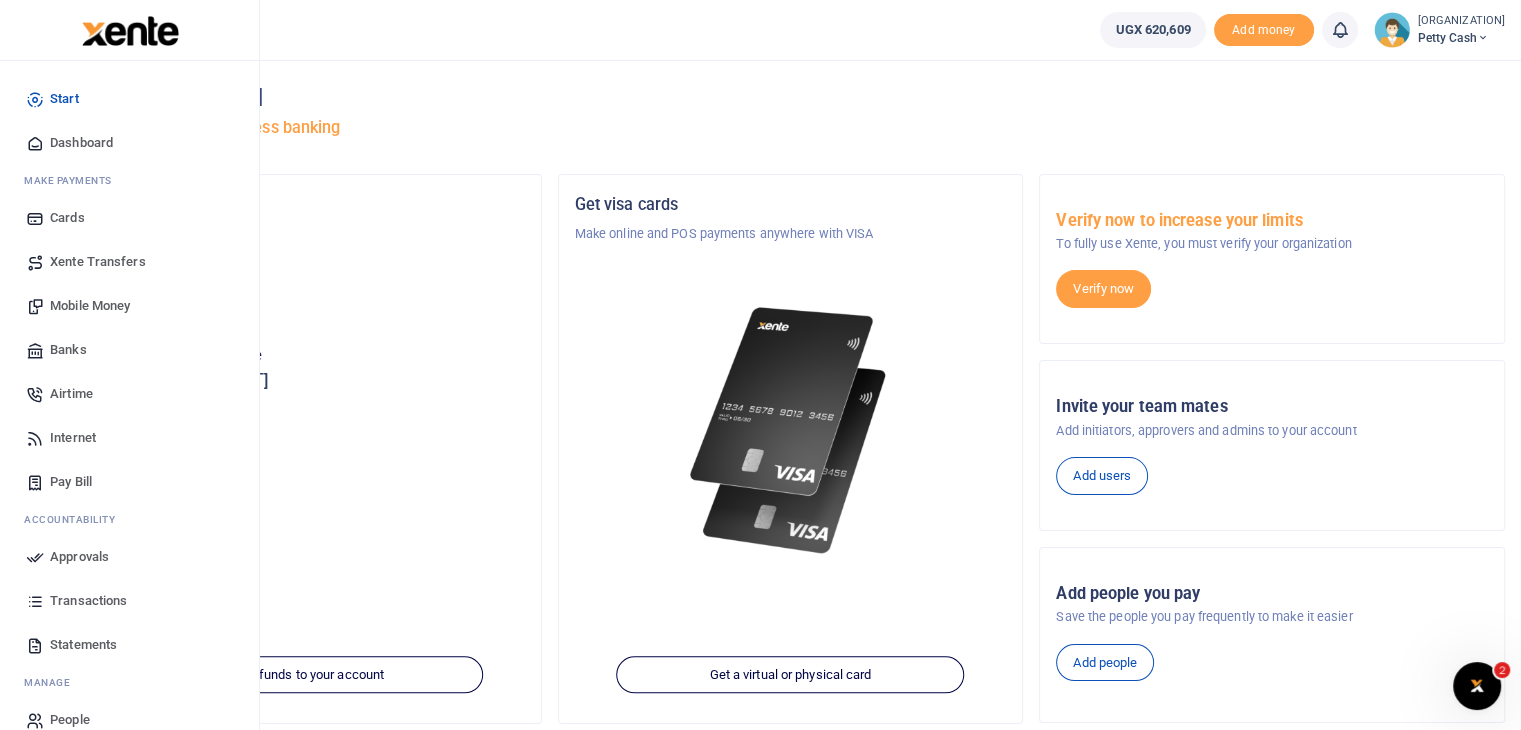 click on "Transactions" at bounding box center (88, 601) 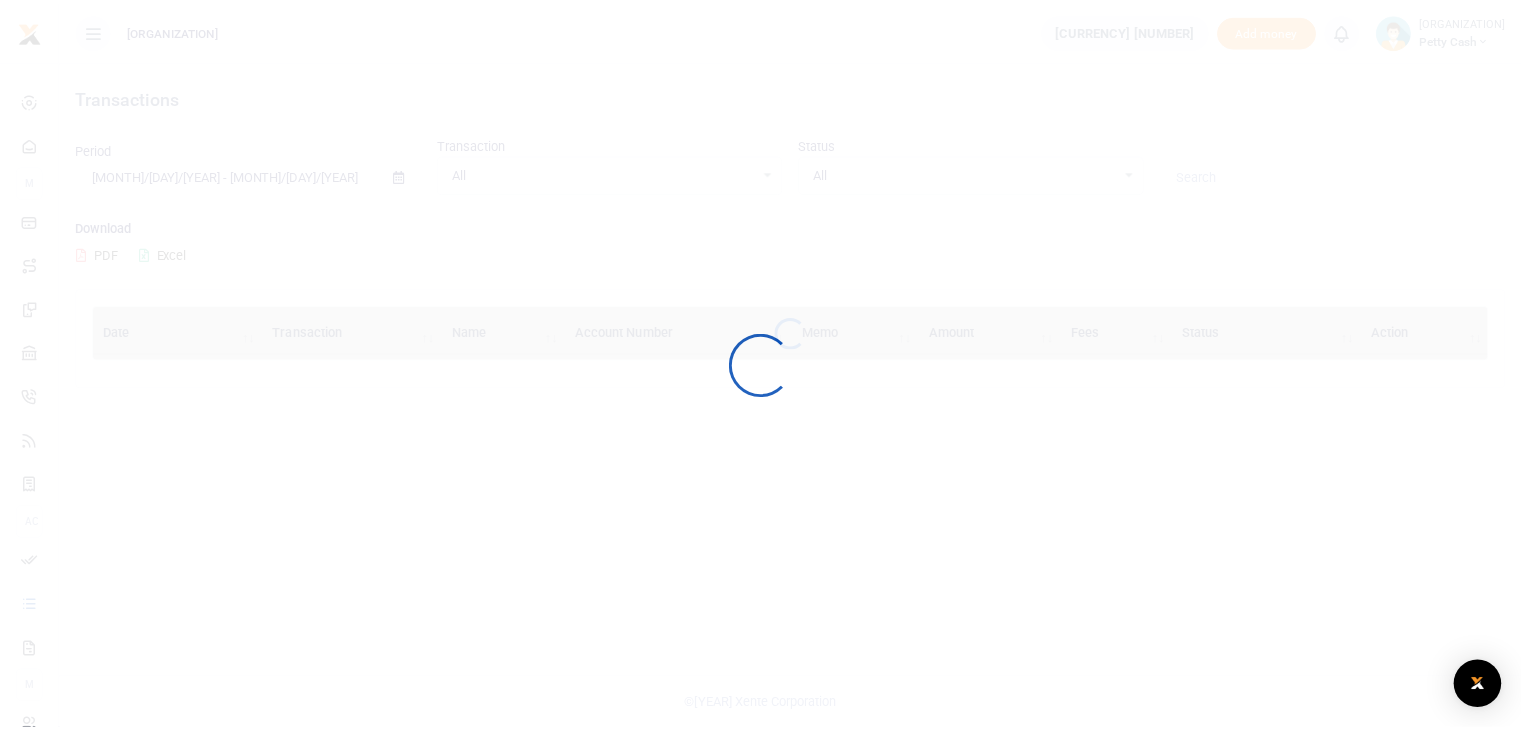 scroll, scrollTop: 0, scrollLeft: 0, axis: both 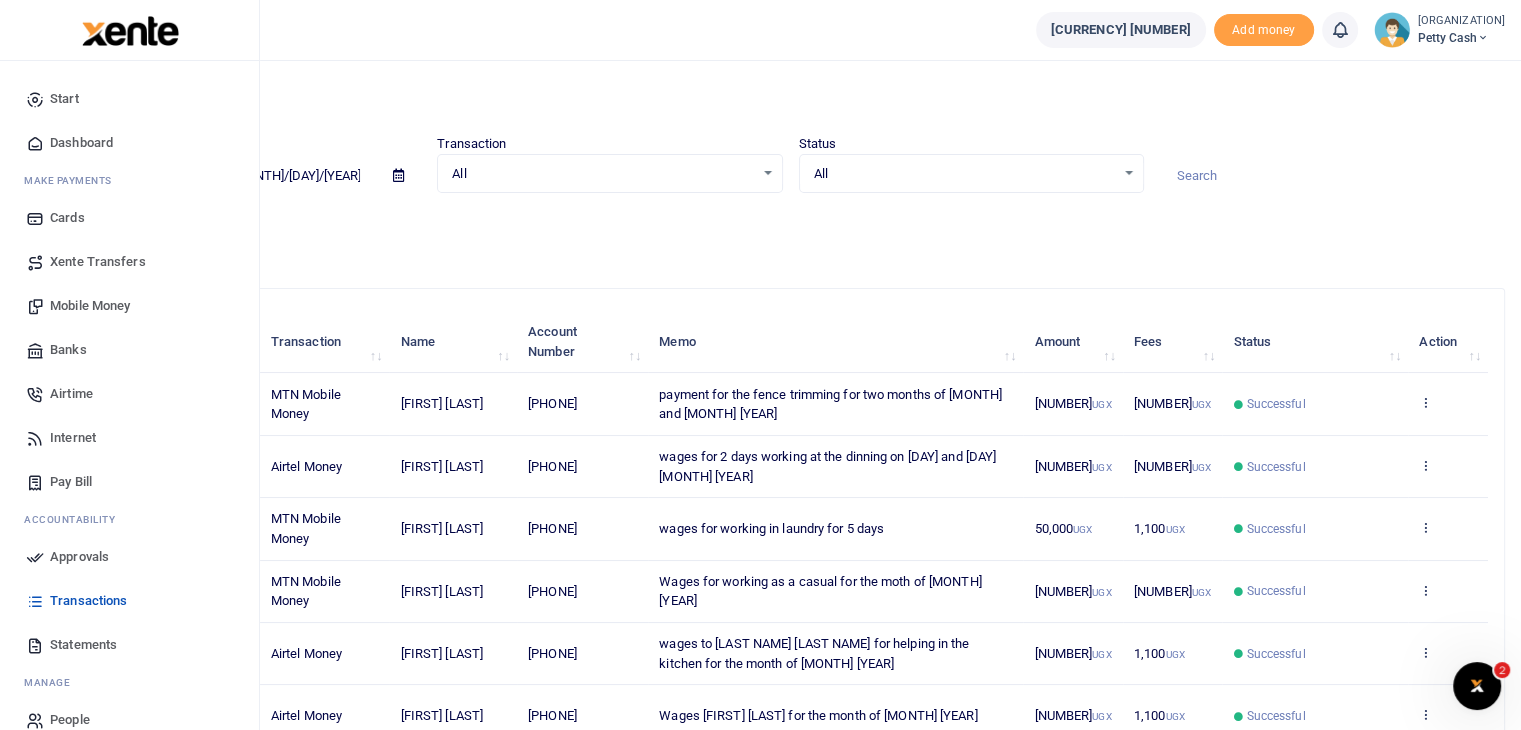 click on "Start" at bounding box center (64, 99) 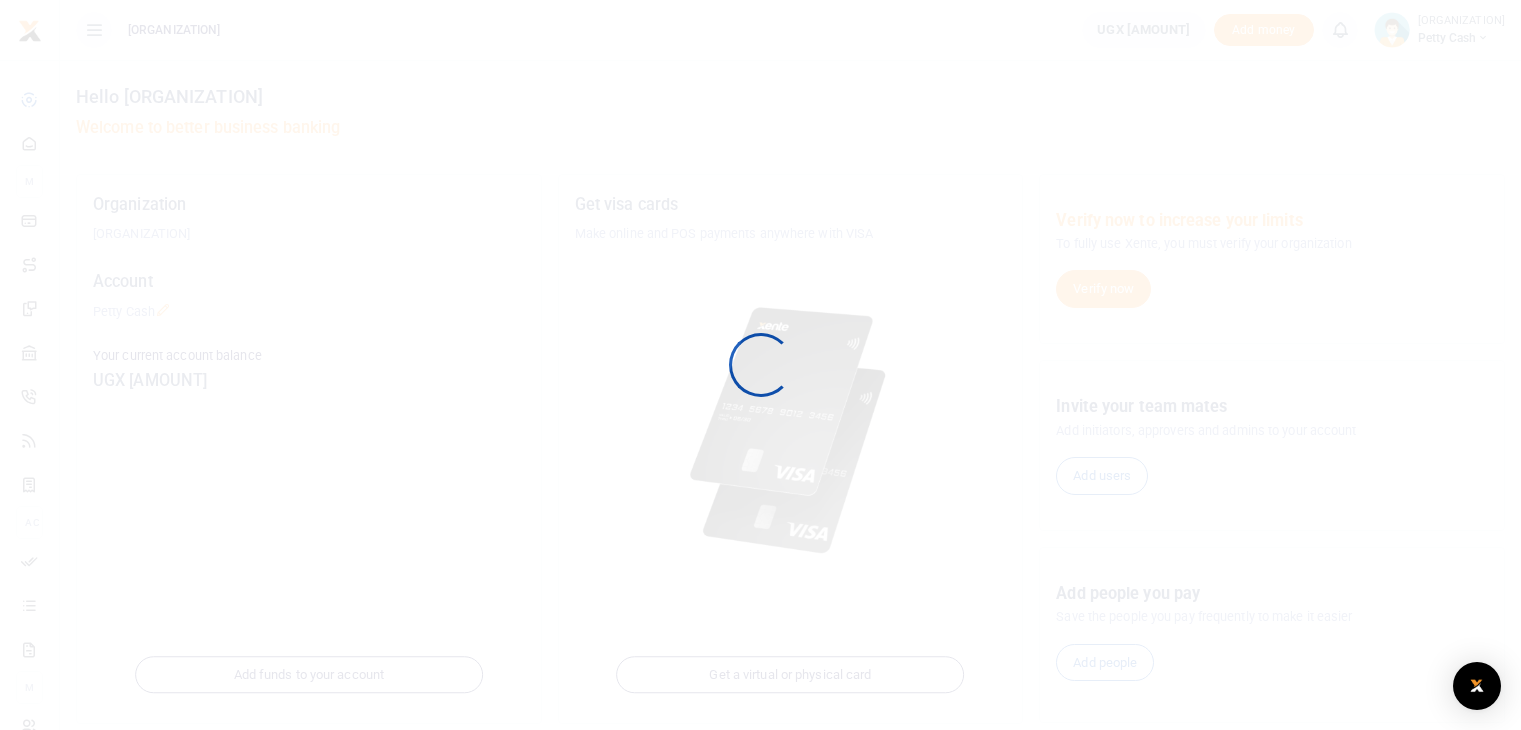 scroll, scrollTop: 0, scrollLeft: 0, axis: both 